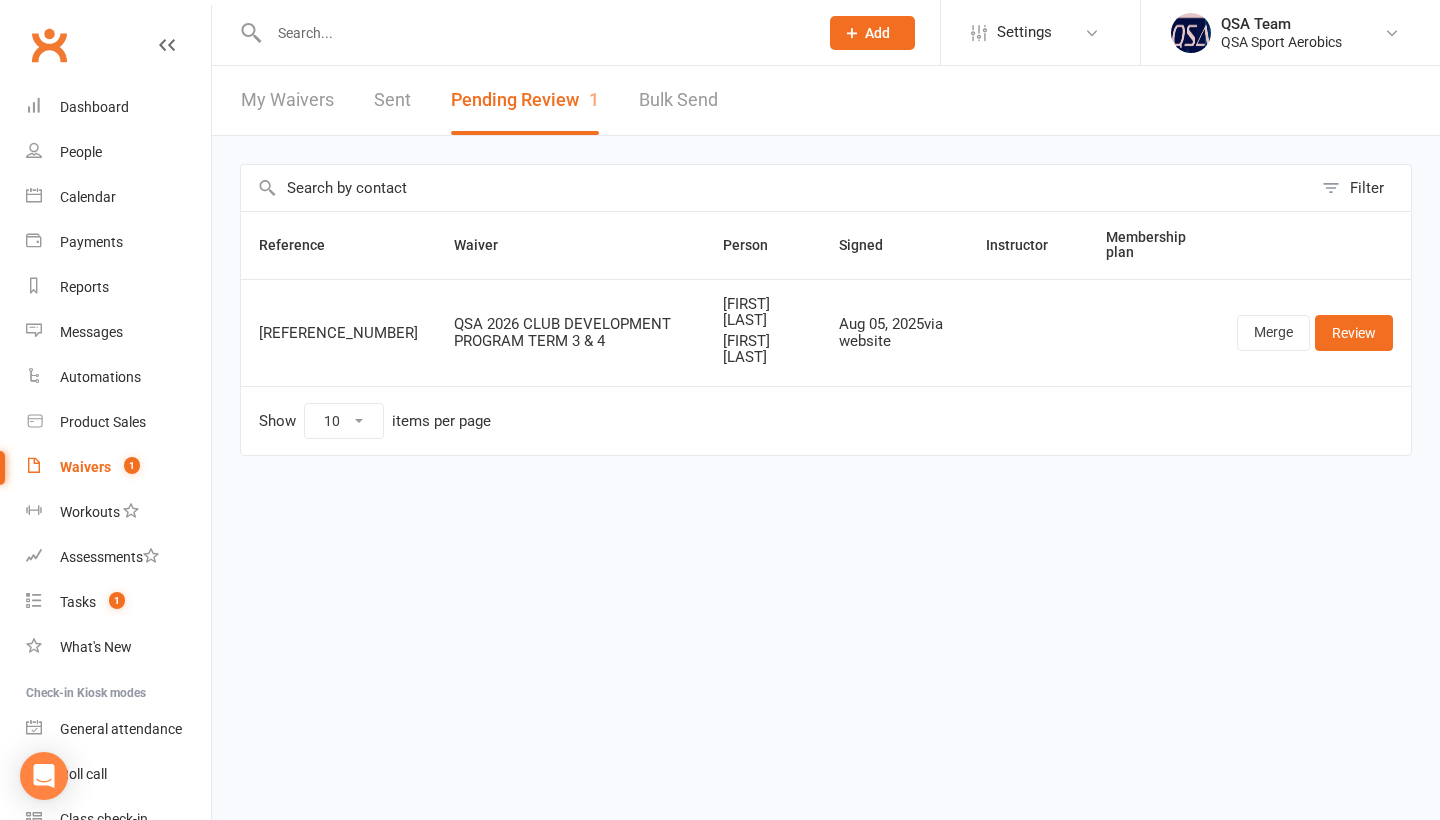 scroll, scrollTop: 0, scrollLeft: 0, axis: both 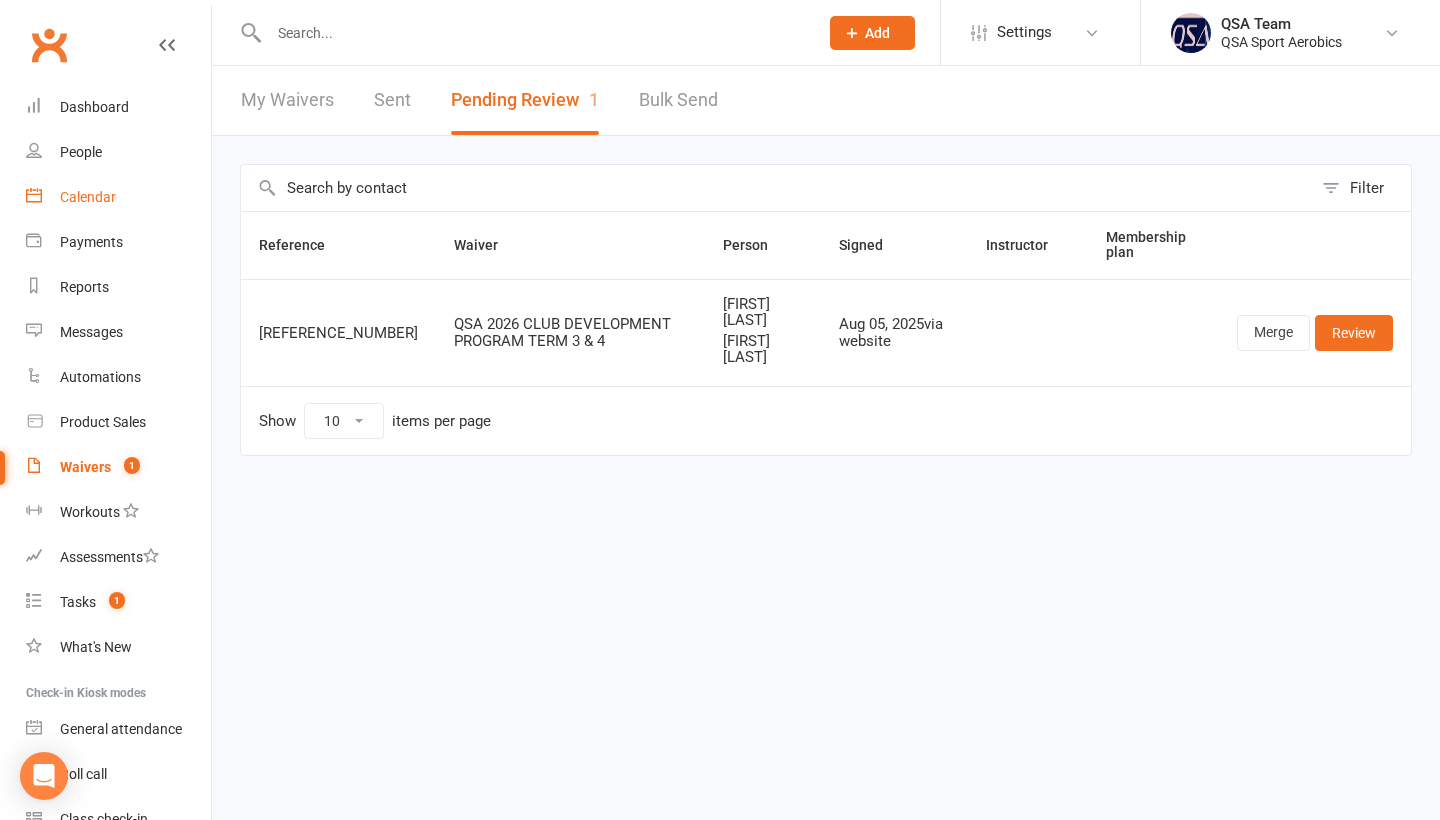 click on "Calendar" at bounding box center [118, 197] 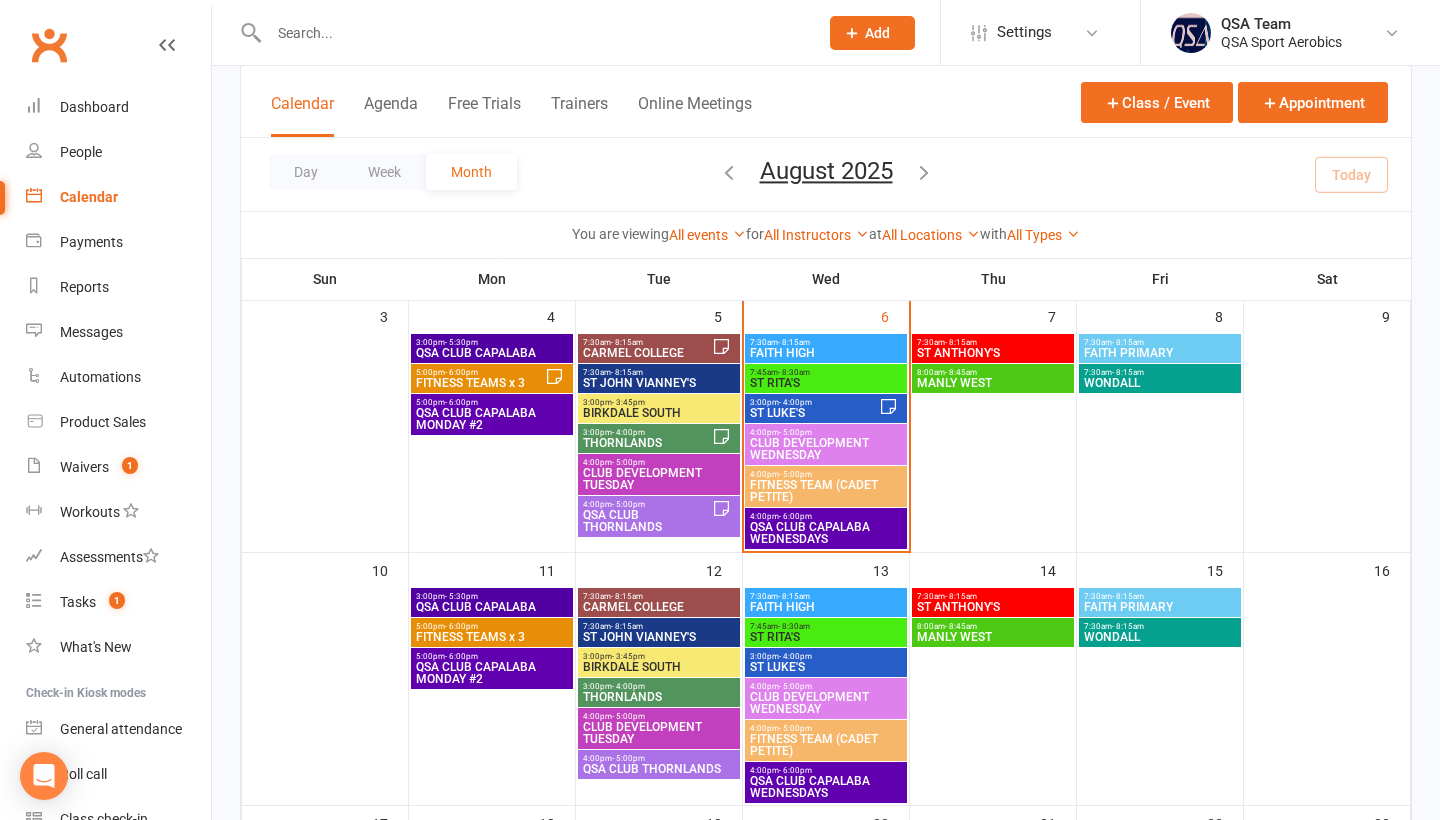 scroll, scrollTop: 361, scrollLeft: 0, axis: vertical 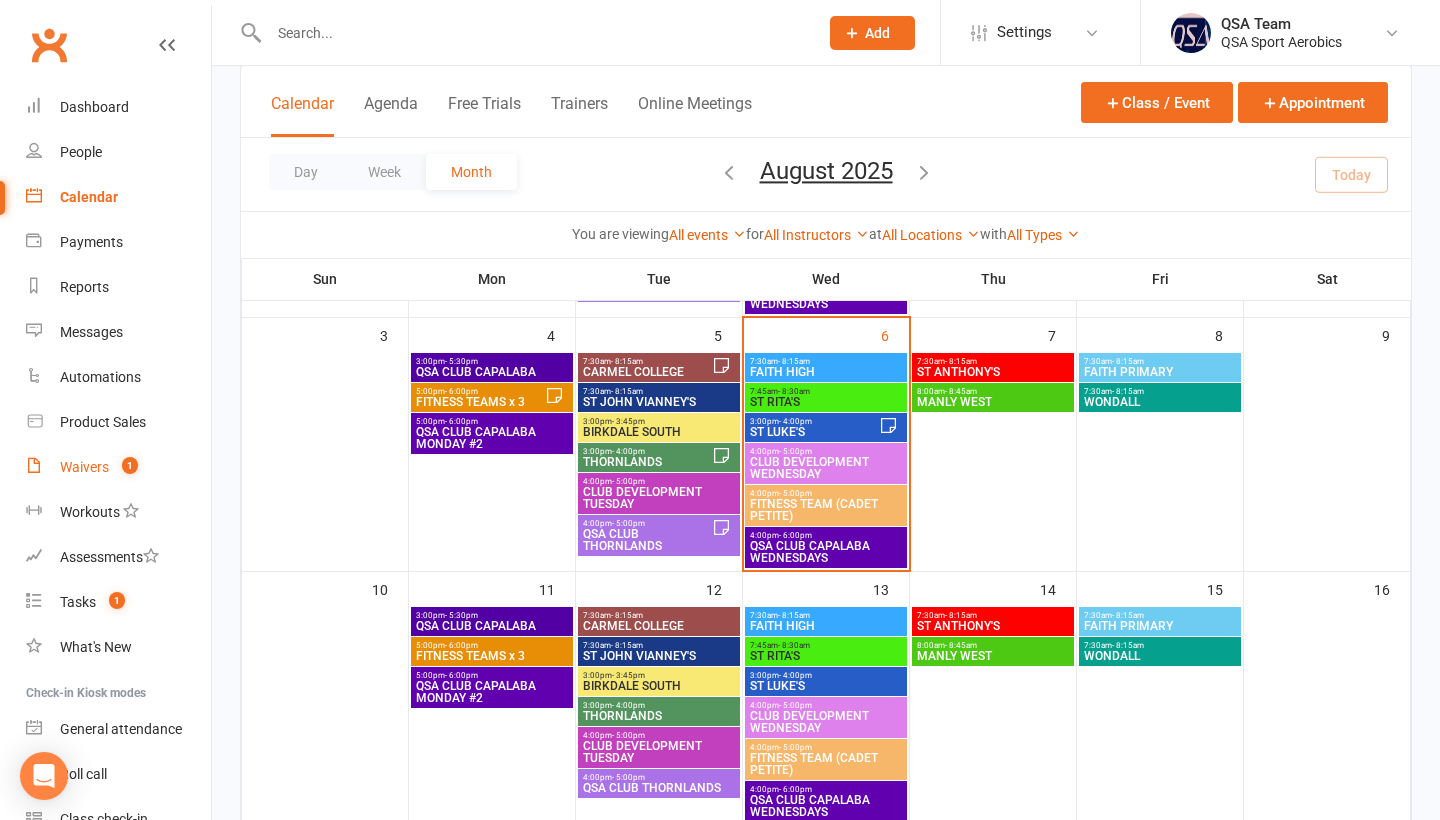 click on "1" at bounding box center (125, 467) 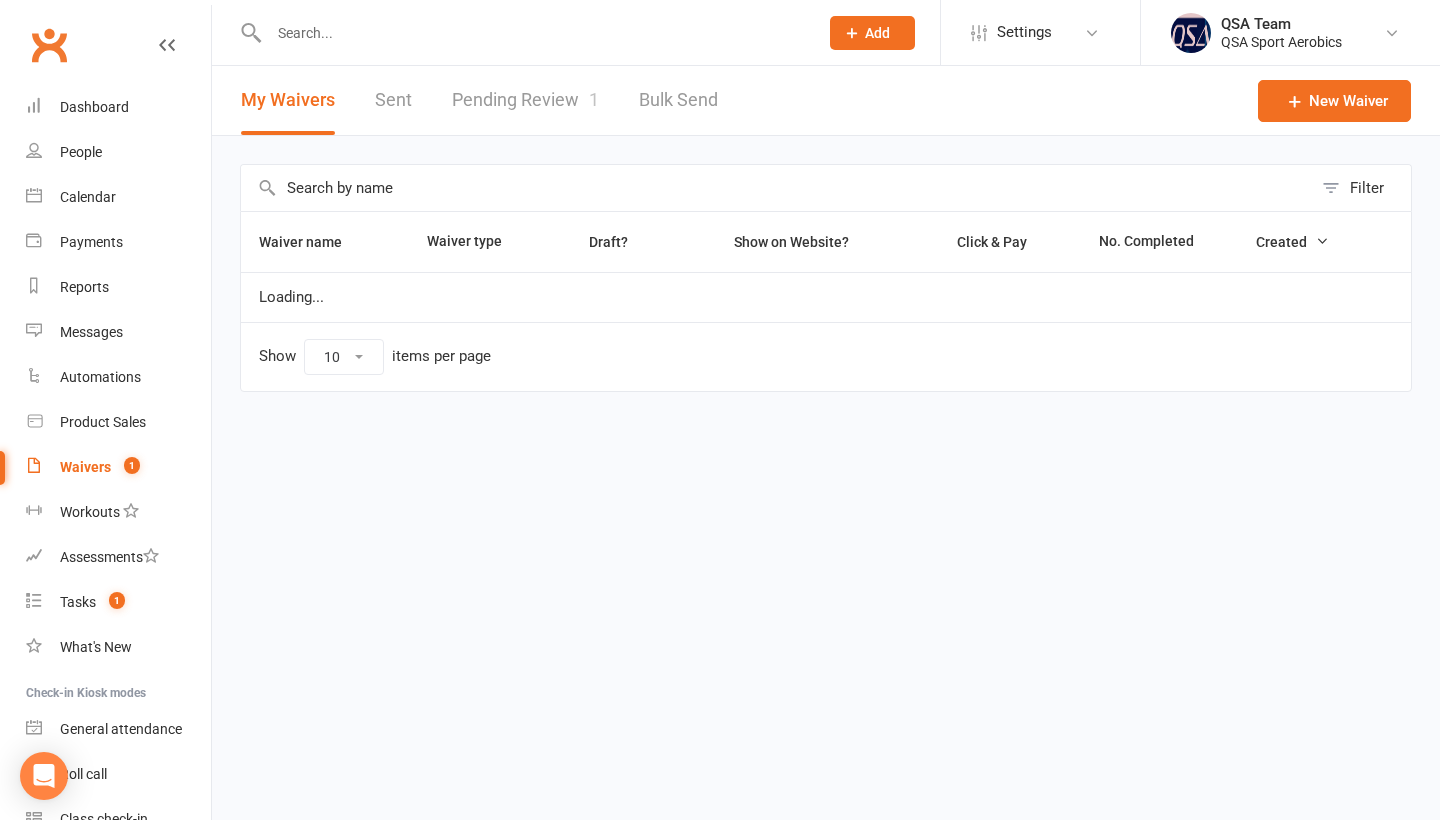 click on "Pending Review 1" at bounding box center (525, 100) 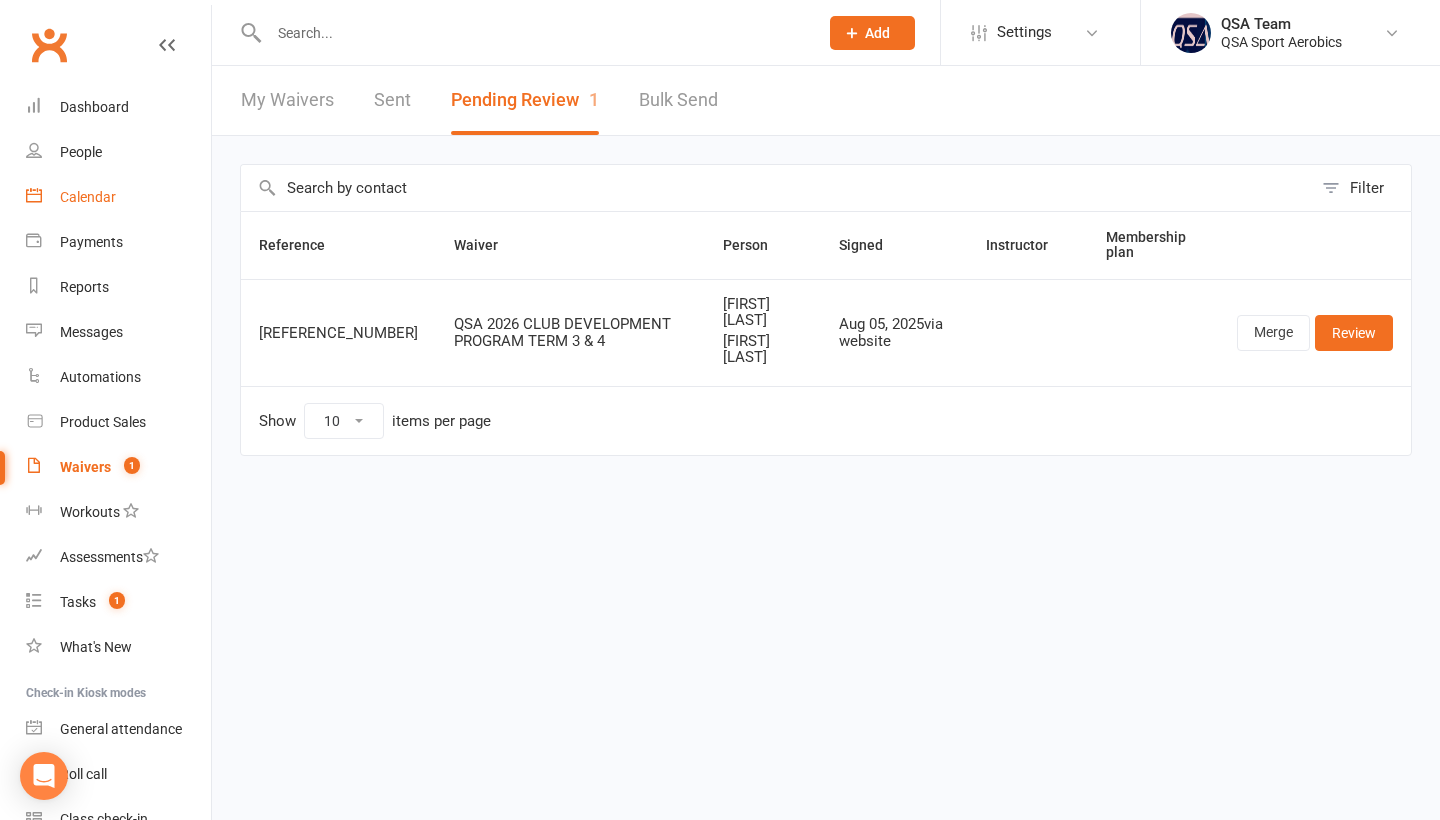 click on "Calendar" at bounding box center [88, 197] 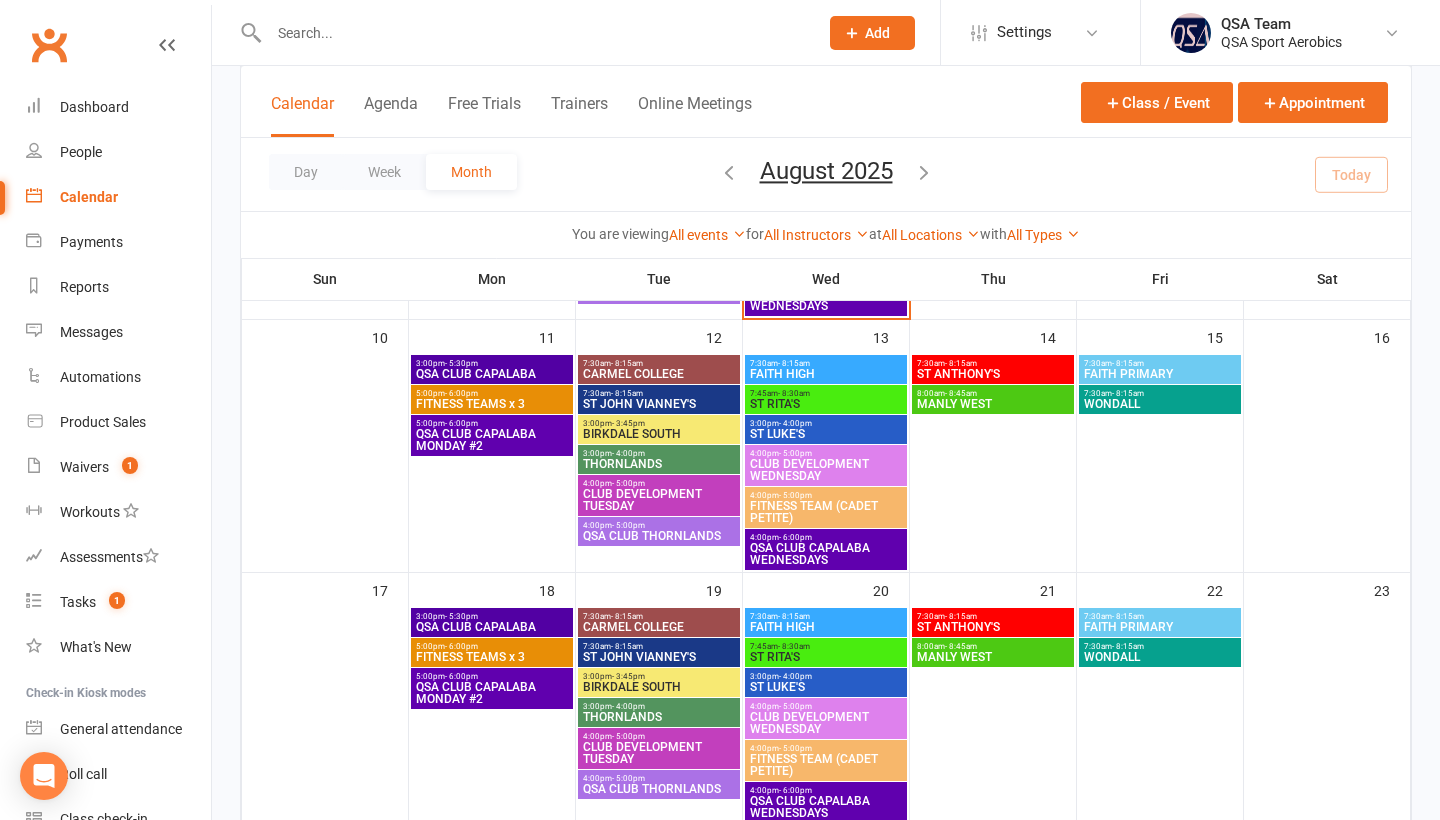 scroll, scrollTop: 661, scrollLeft: 0, axis: vertical 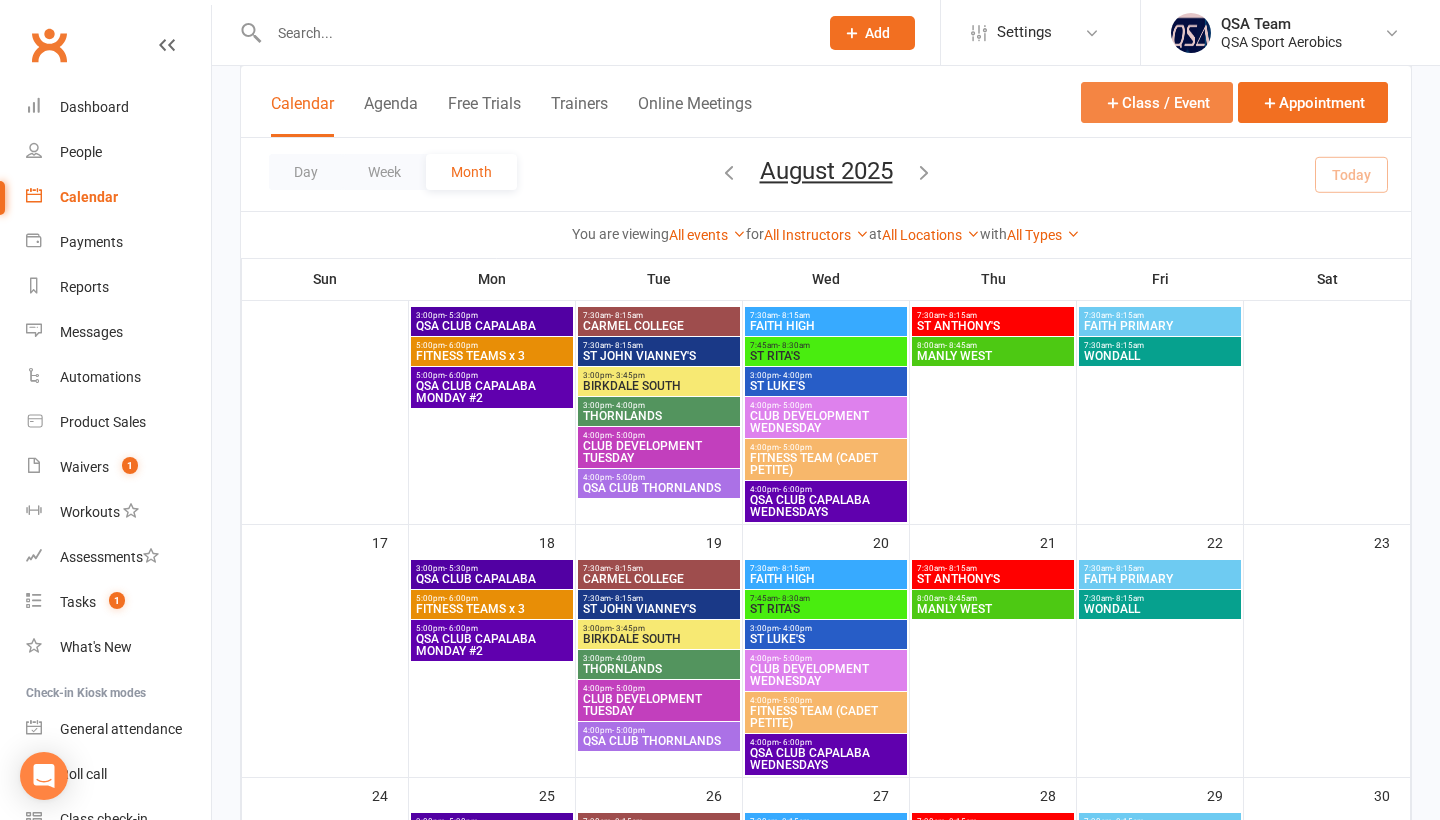 click on "Class / Event" at bounding box center (1157, 102) 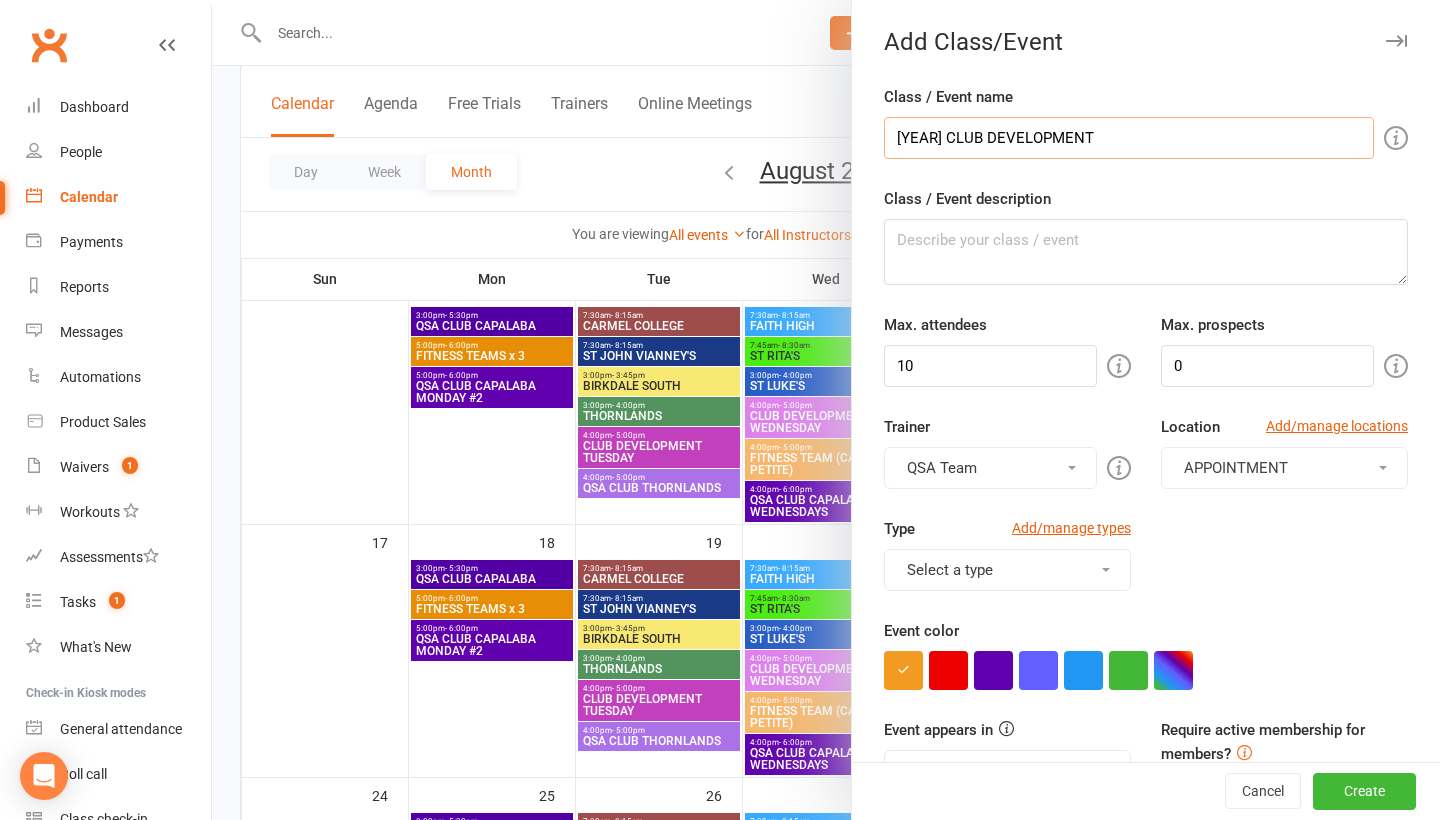type on "[YEAR] CLUB DEVELOPMENT" 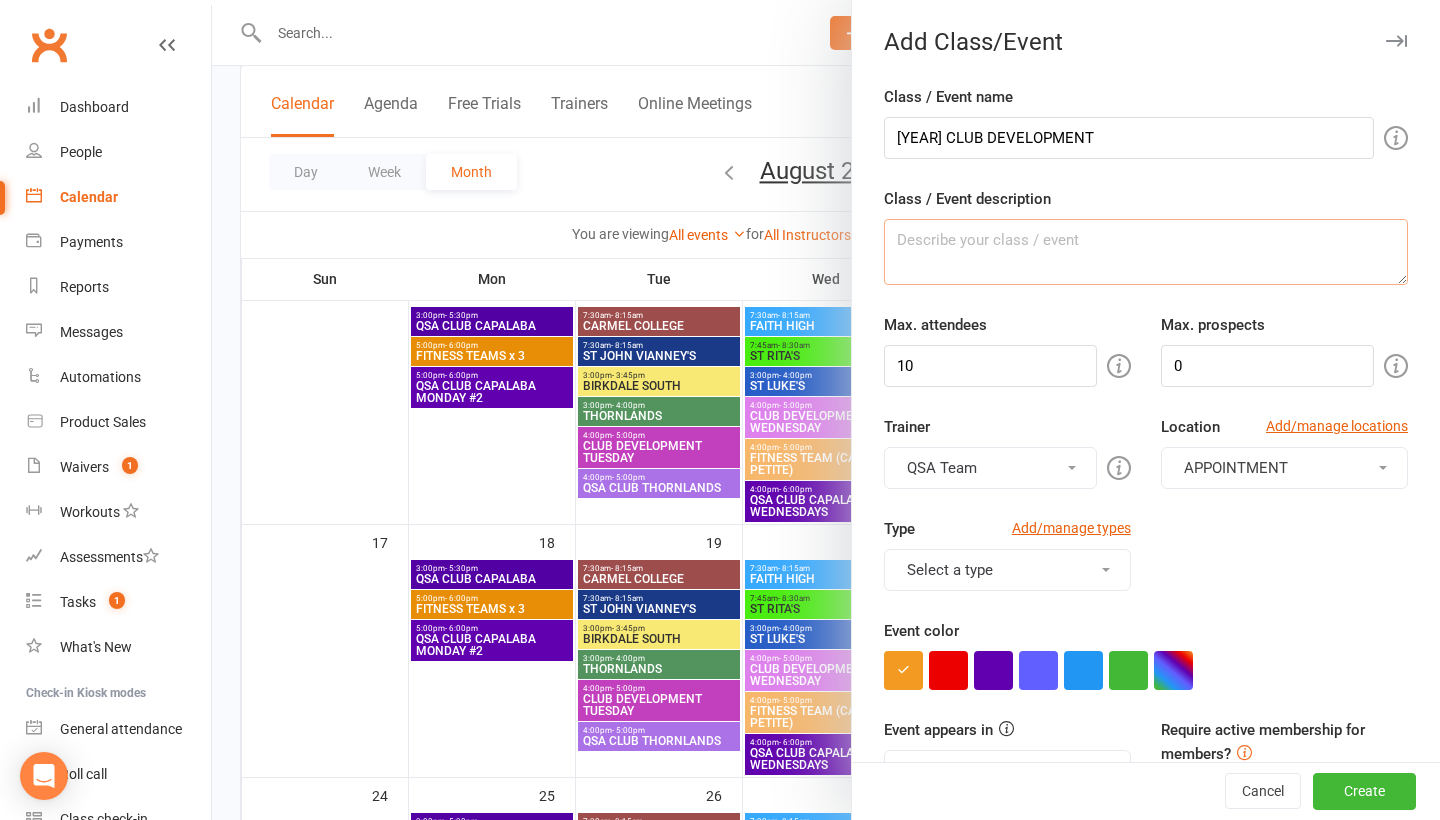 click on "Class / Event description" at bounding box center (1146, 252) 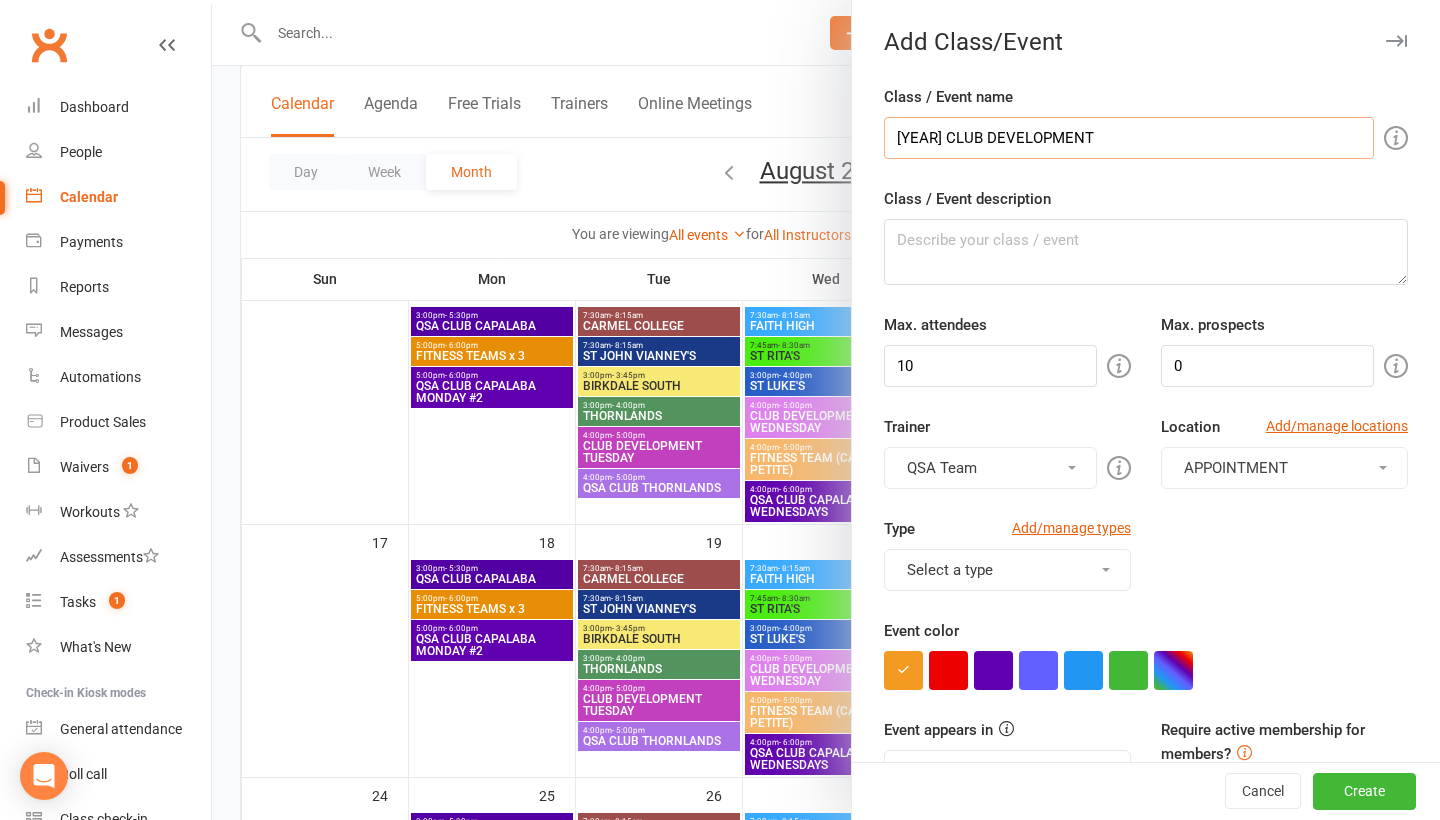drag, startPoint x: 1087, startPoint y: 139, endPoint x: 881, endPoint y: 135, distance: 206.03883 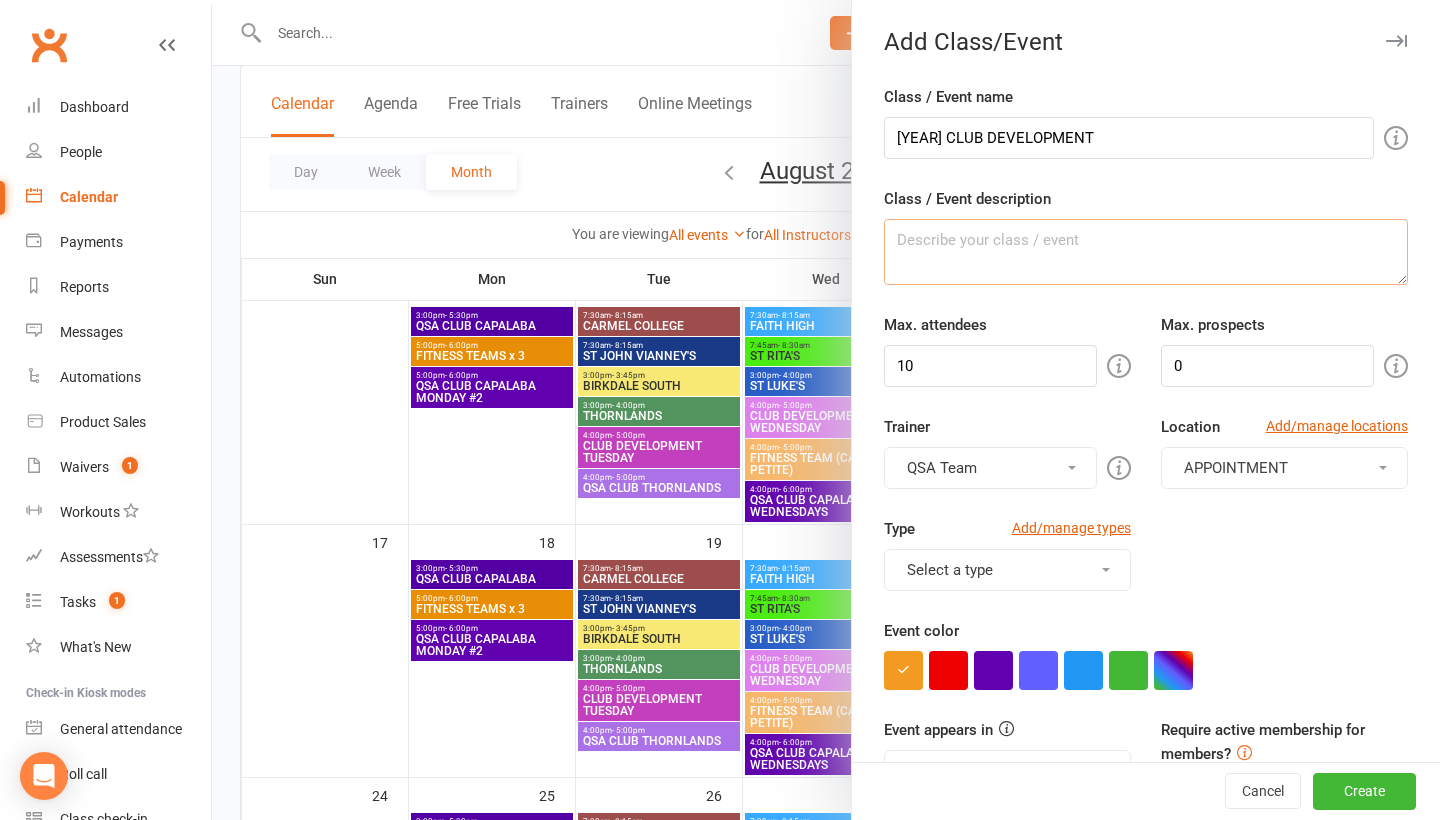 click on "Class / Event description" at bounding box center (1146, 252) 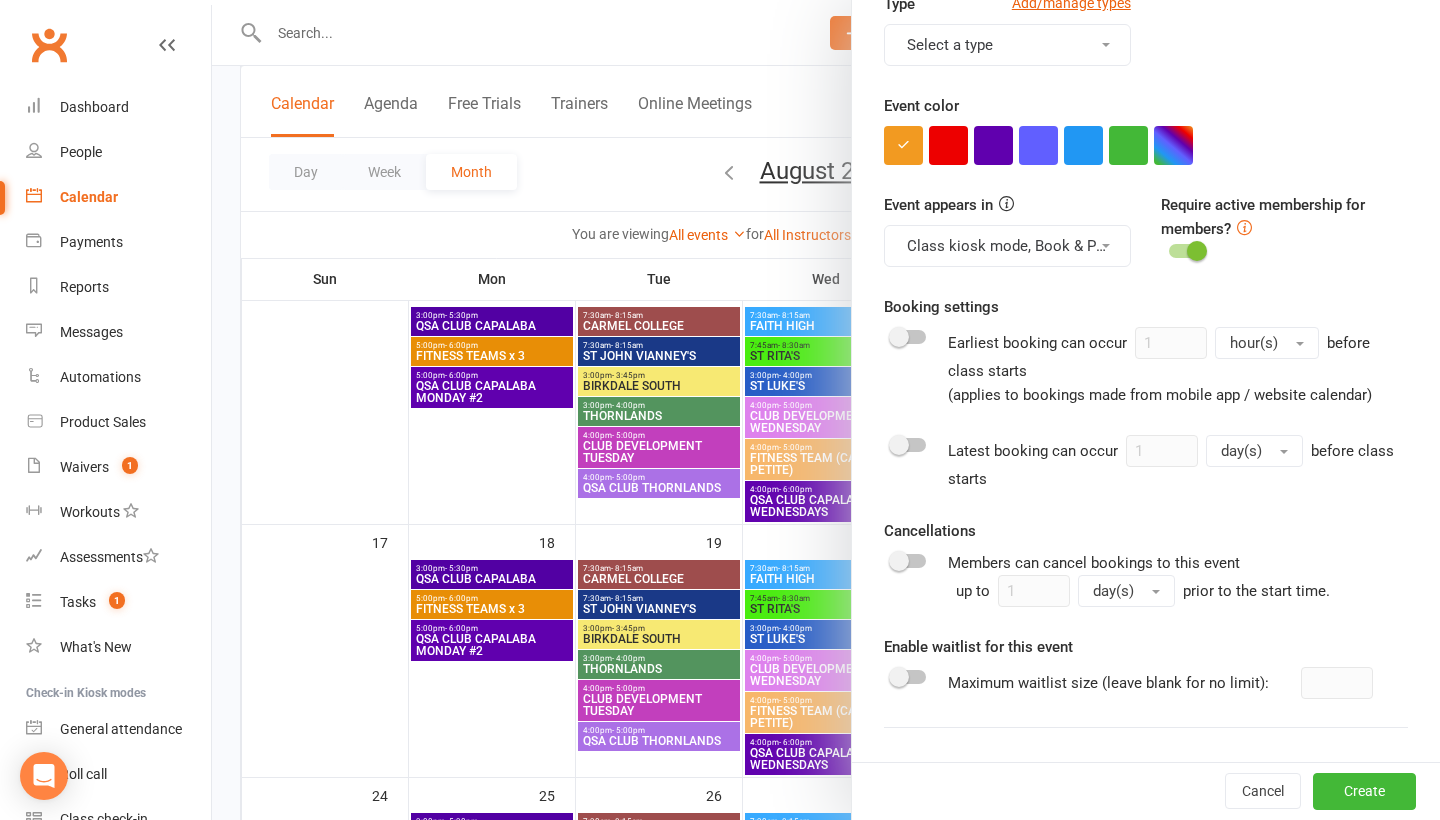 scroll, scrollTop: 522, scrollLeft: 0, axis: vertical 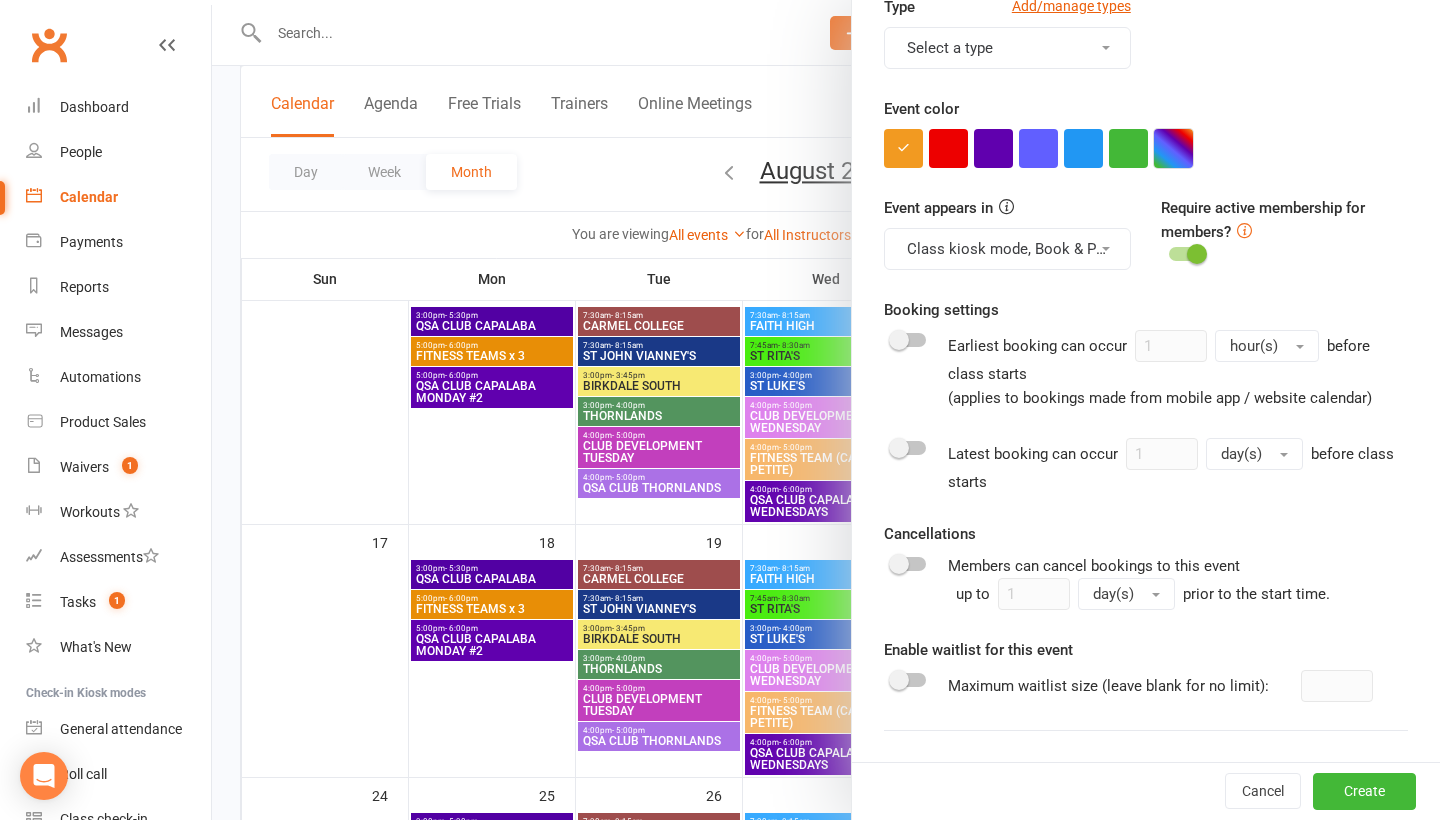 type on "[YEAR] CLUB DEVELOPMENT" 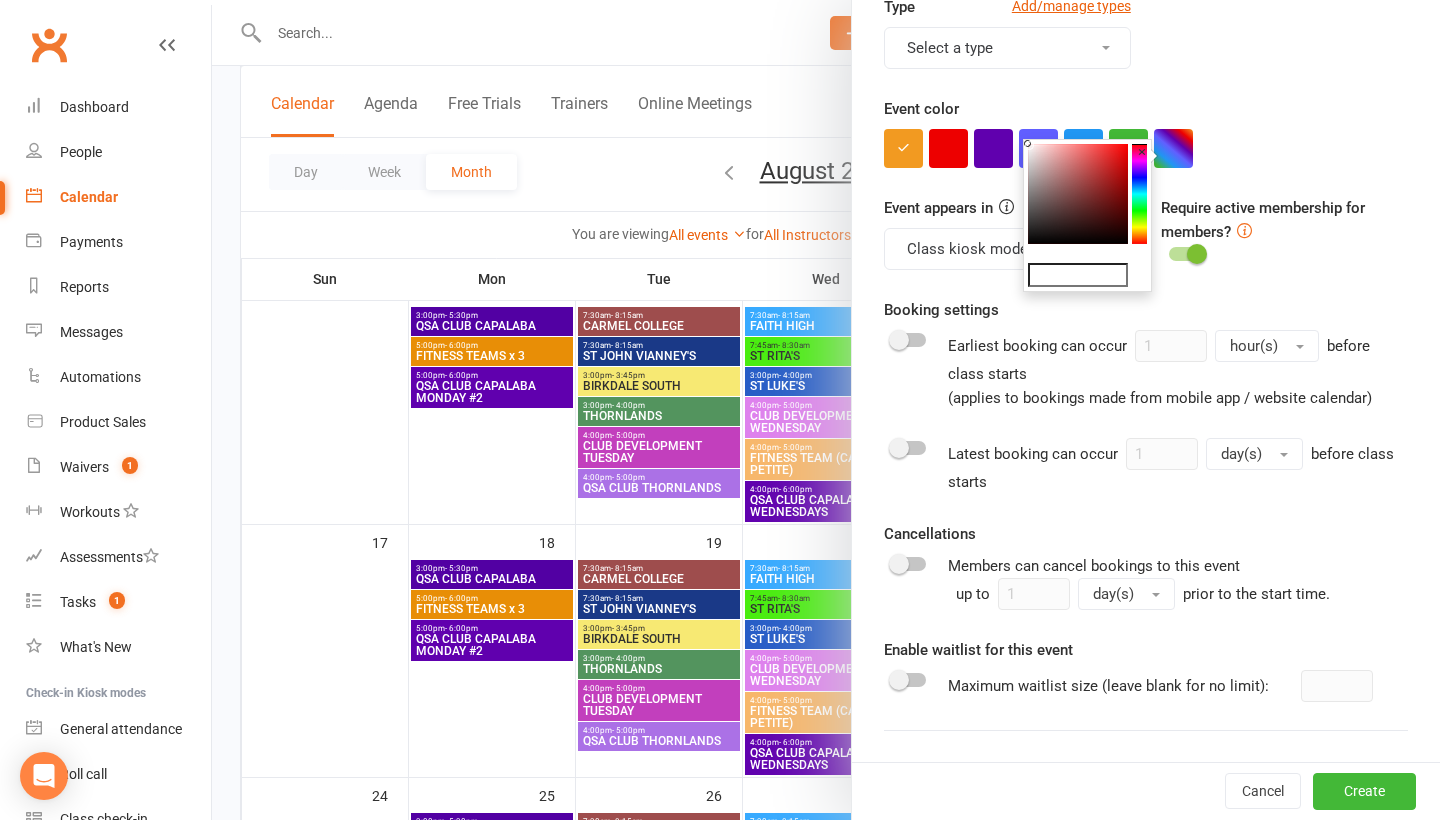 click on "×" at bounding box center (1142, 152) 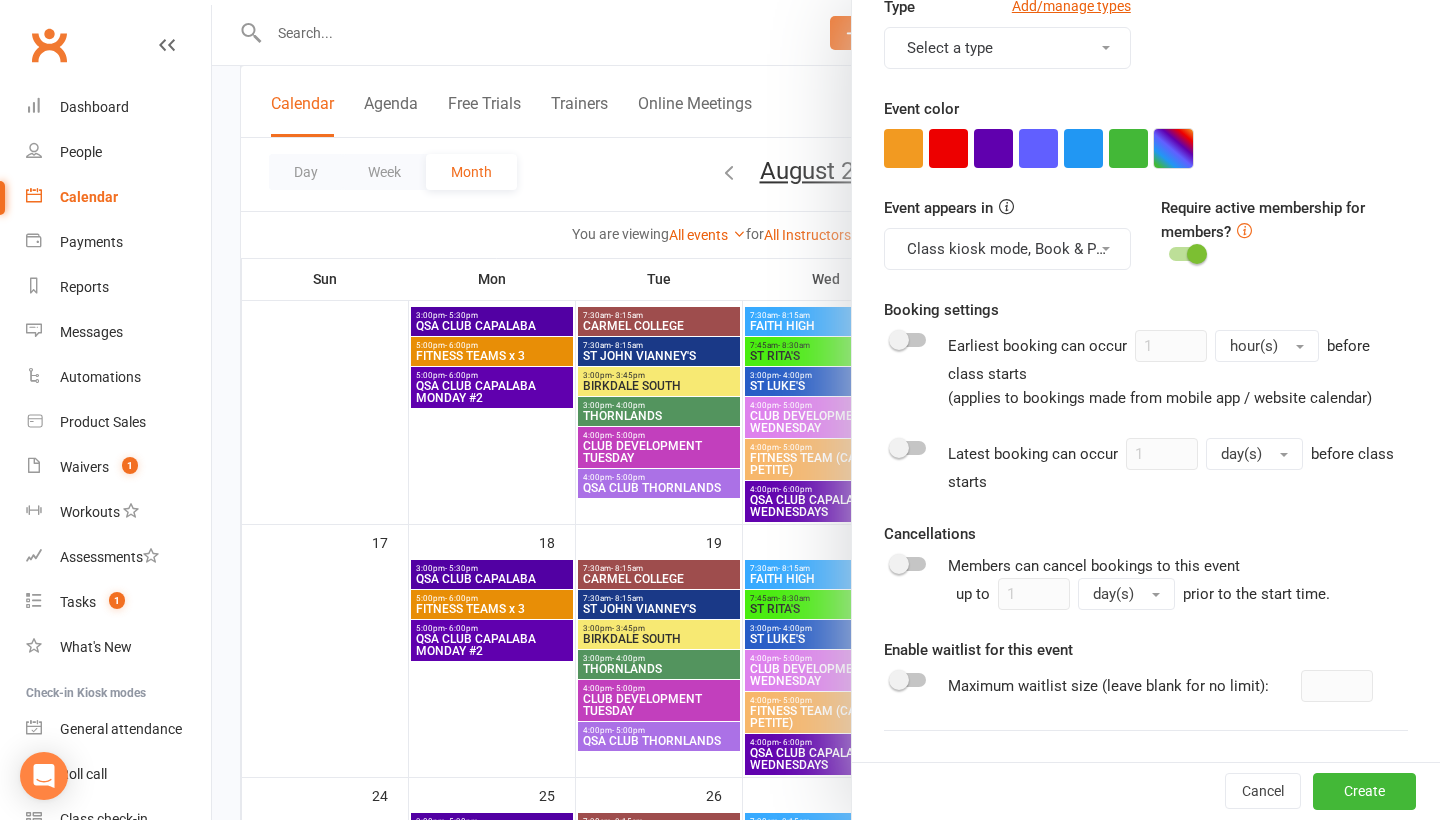 click at bounding box center [1173, 148] 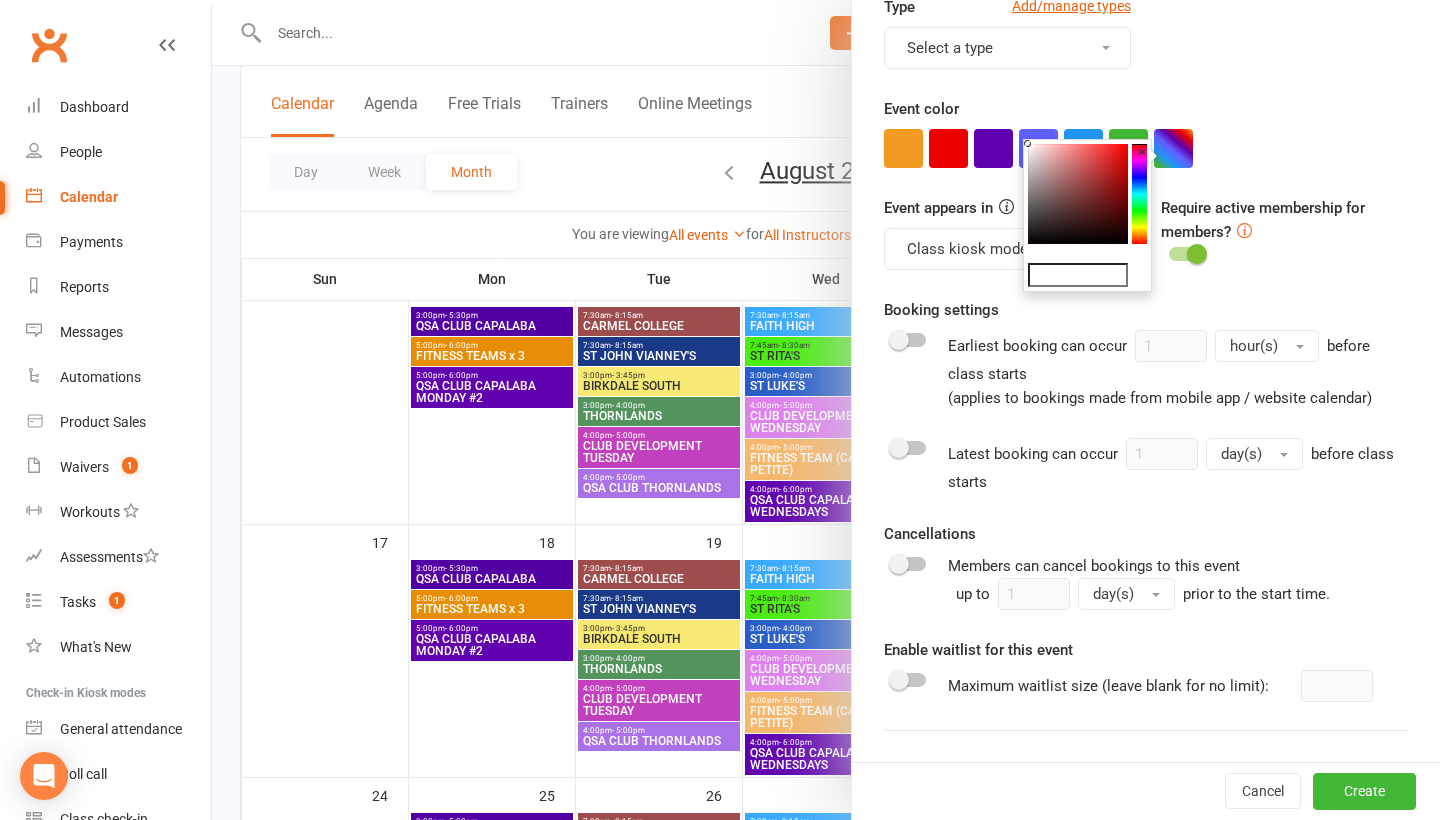 click on "×" at bounding box center [1142, 152] 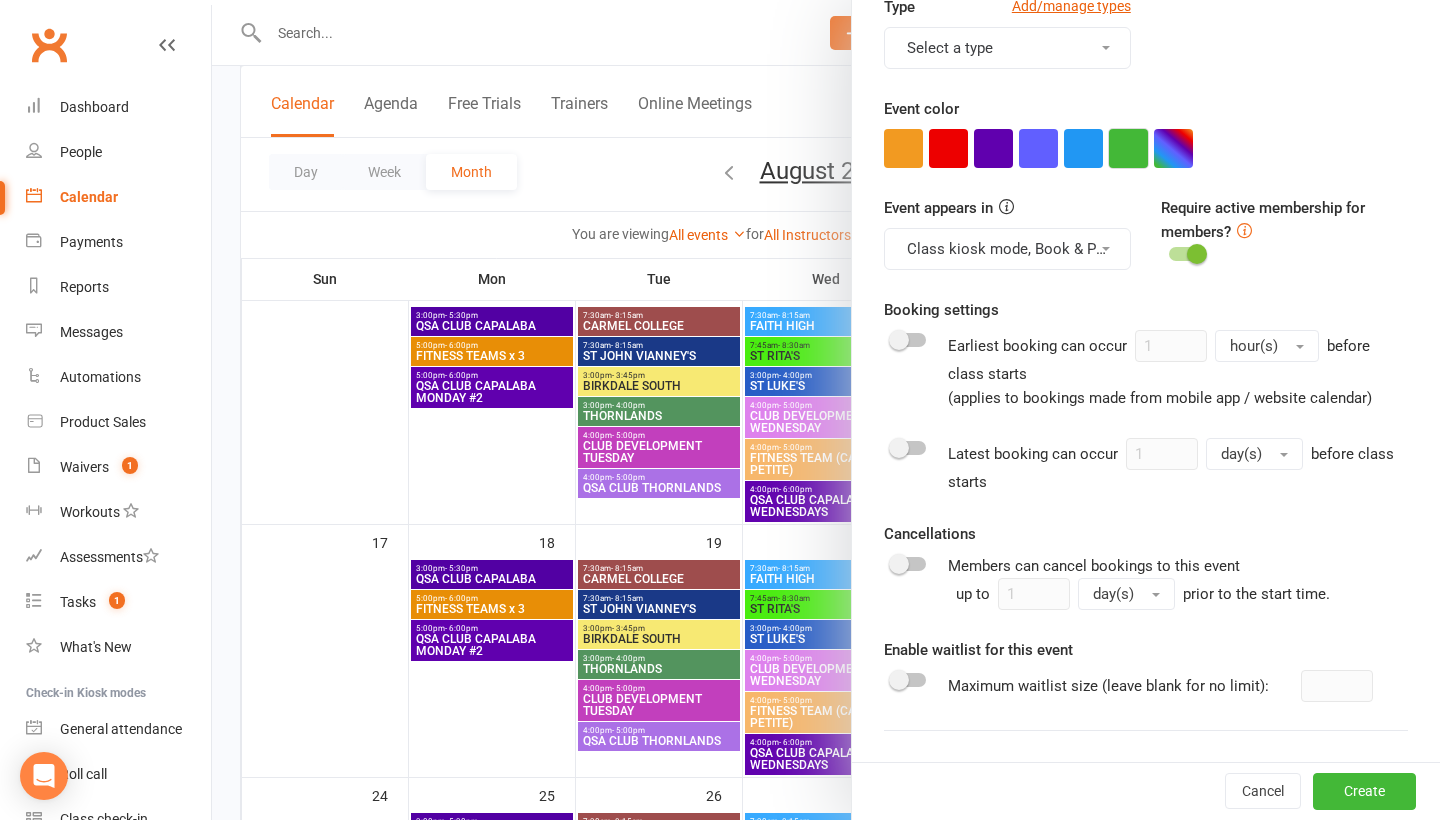 click at bounding box center (1128, 148) 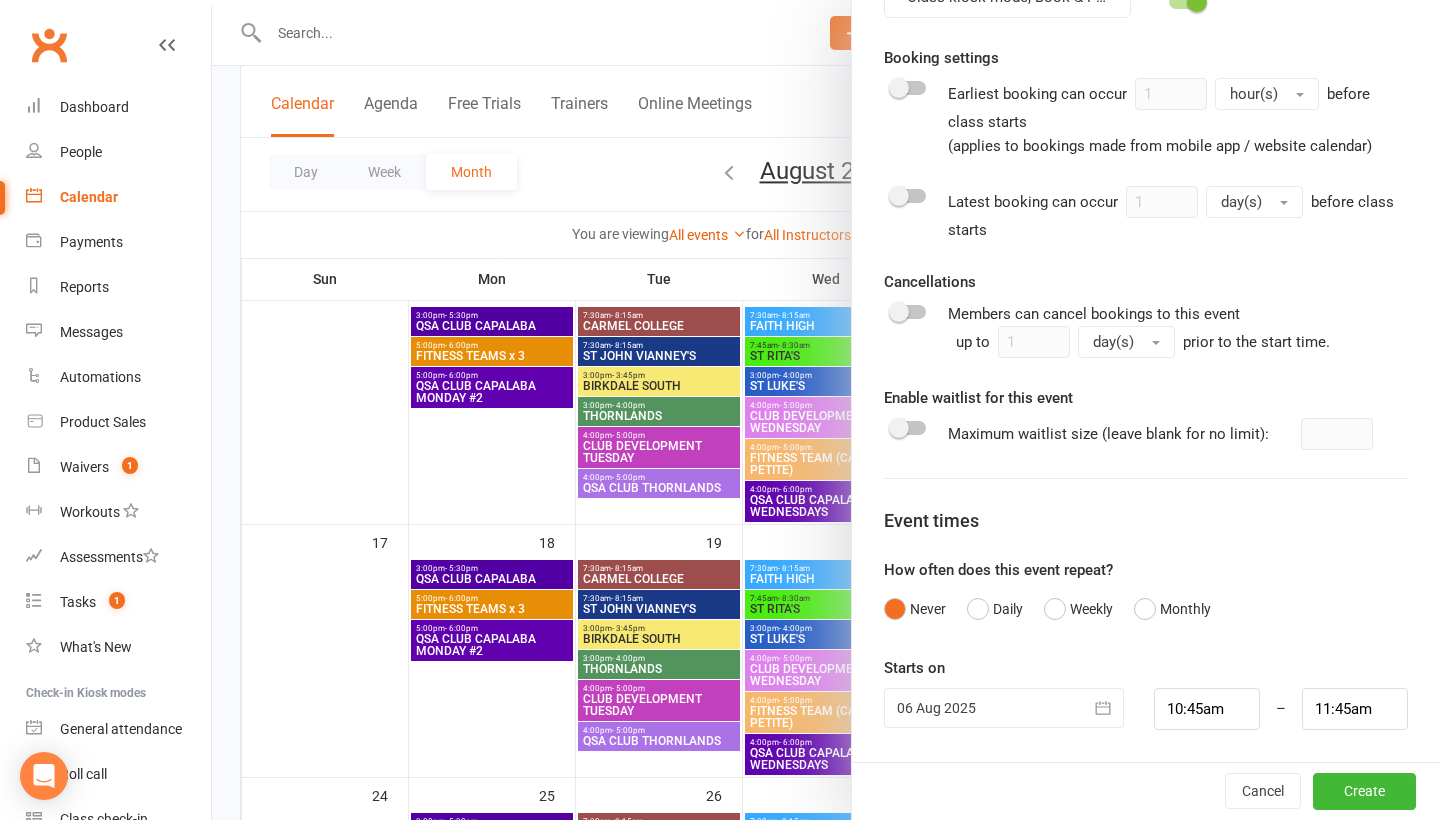 scroll, scrollTop: 786, scrollLeft: 0, axis: vertical 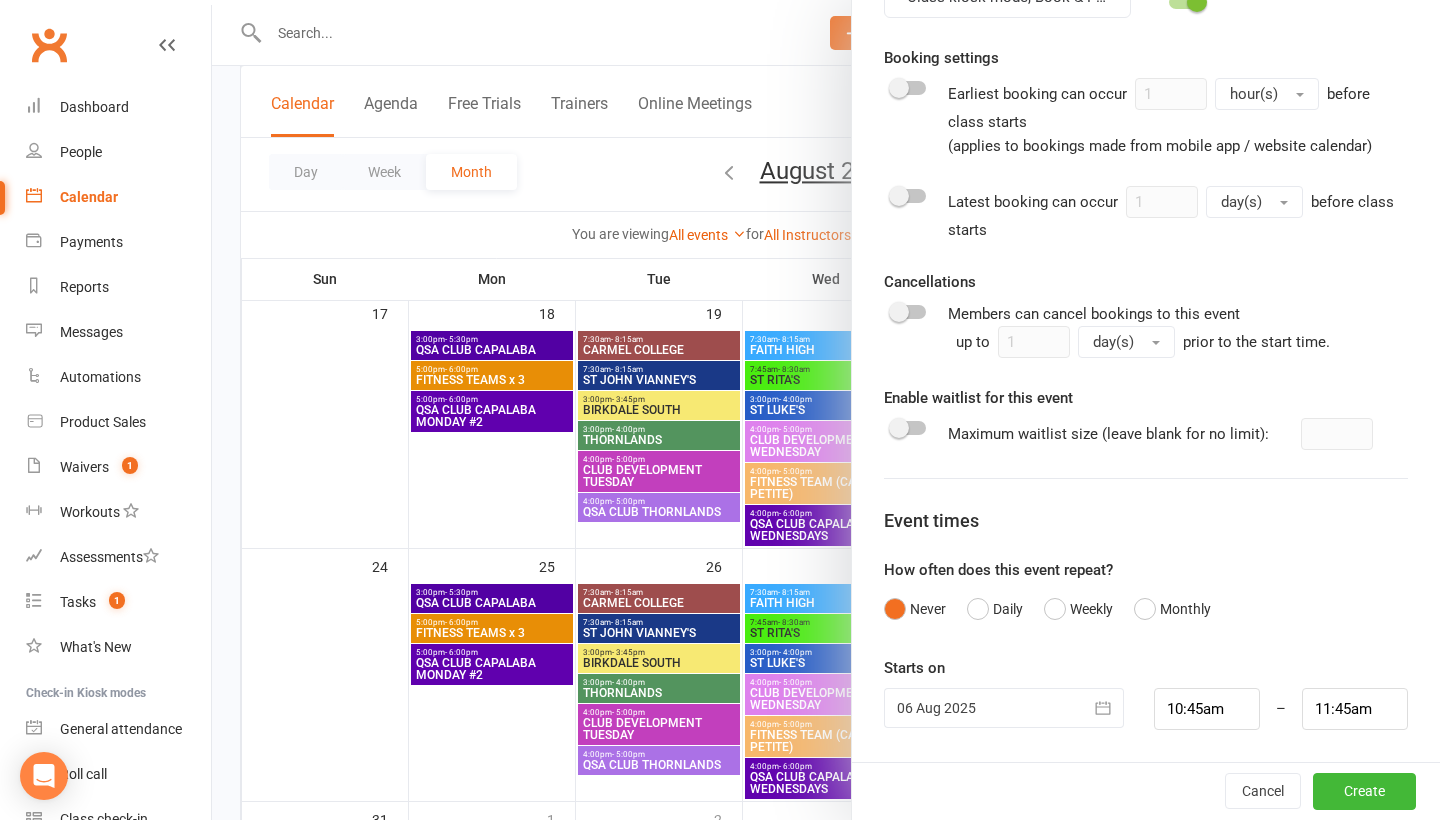 click 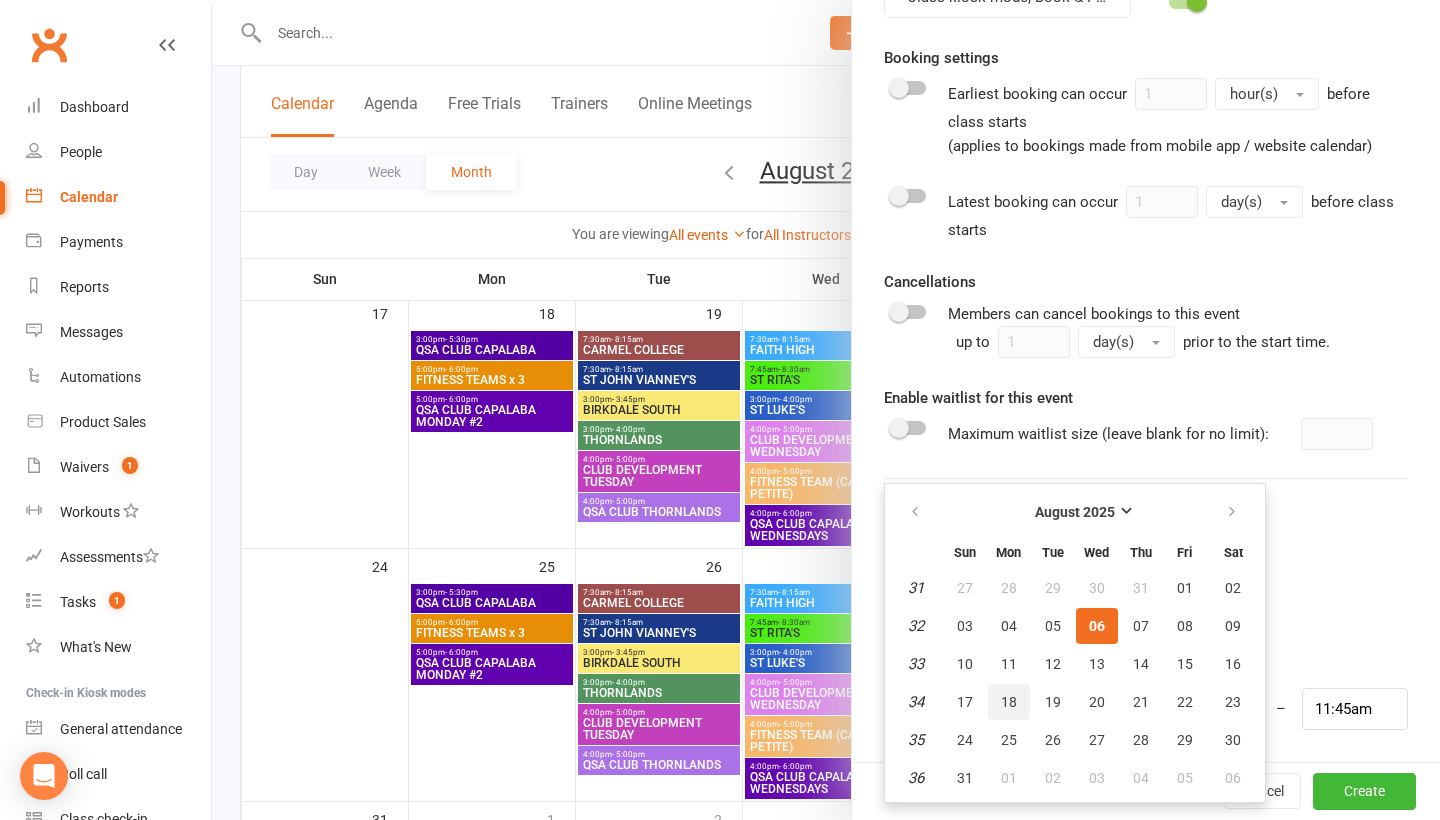 click on "18" at bounding box center [1009, 702] 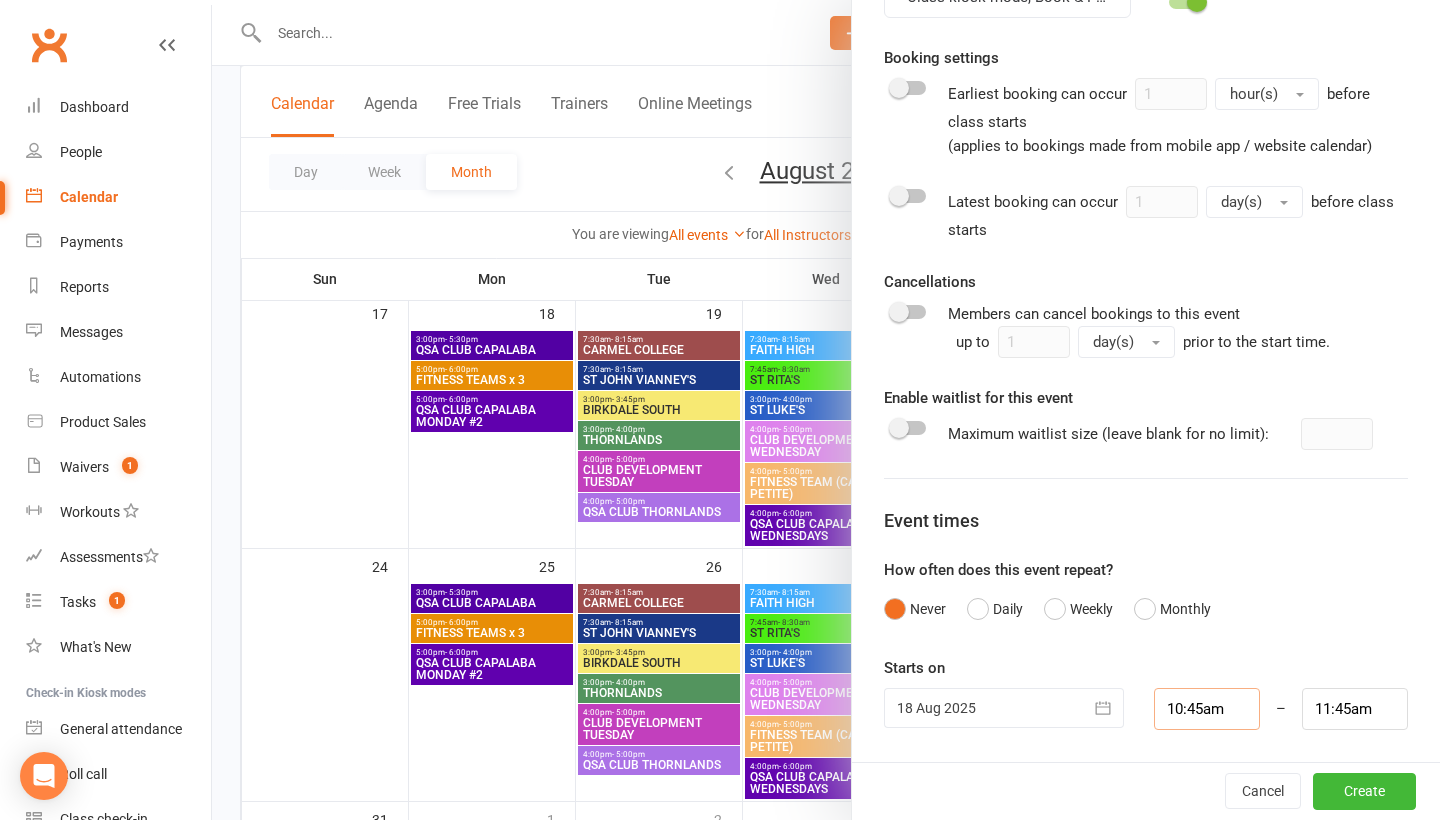 click on "10:45am" at bounding box center [1207, 709] 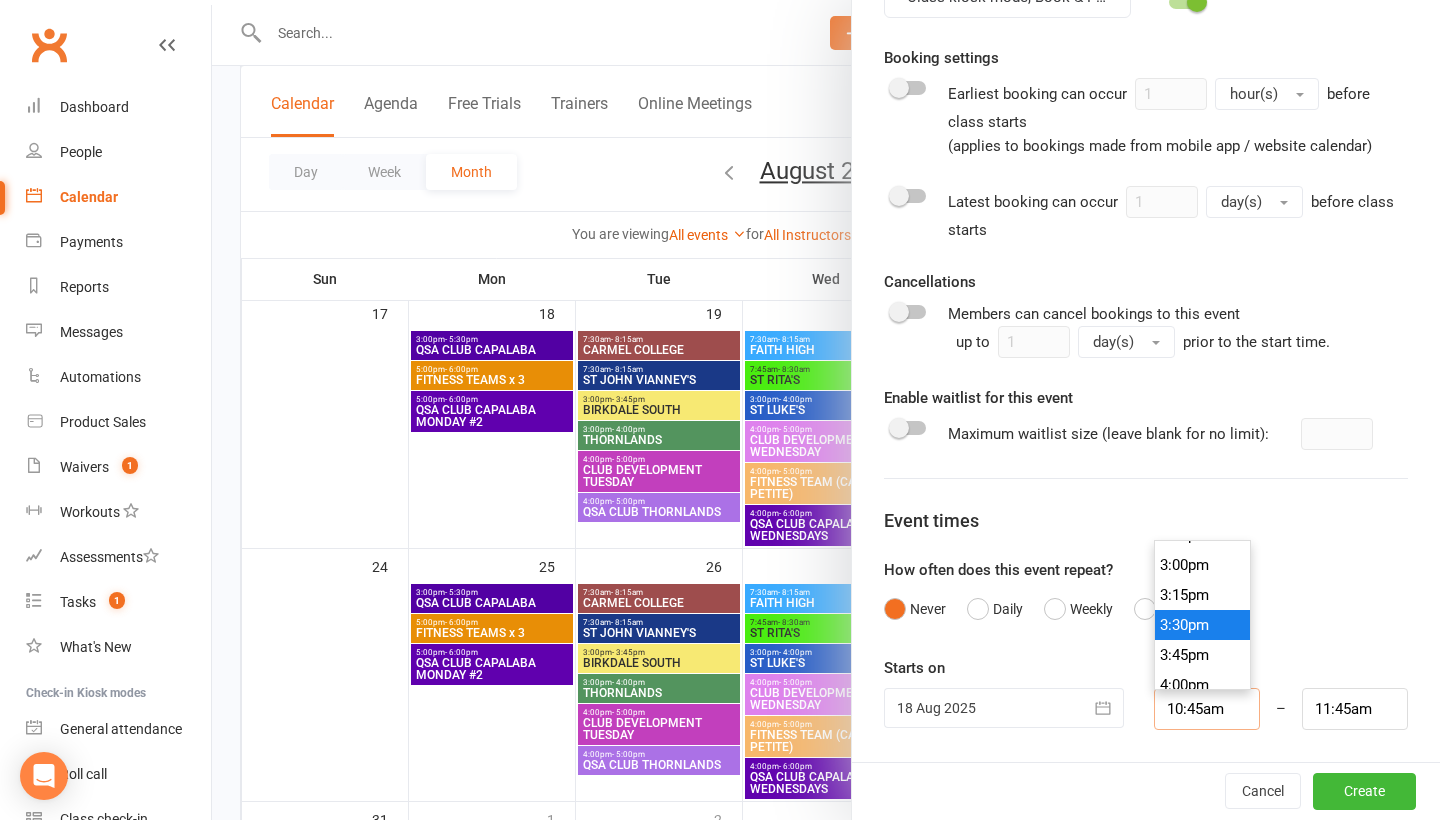 scroll, scrollTop: 1792, scrollLeft: 0, axis: vertical 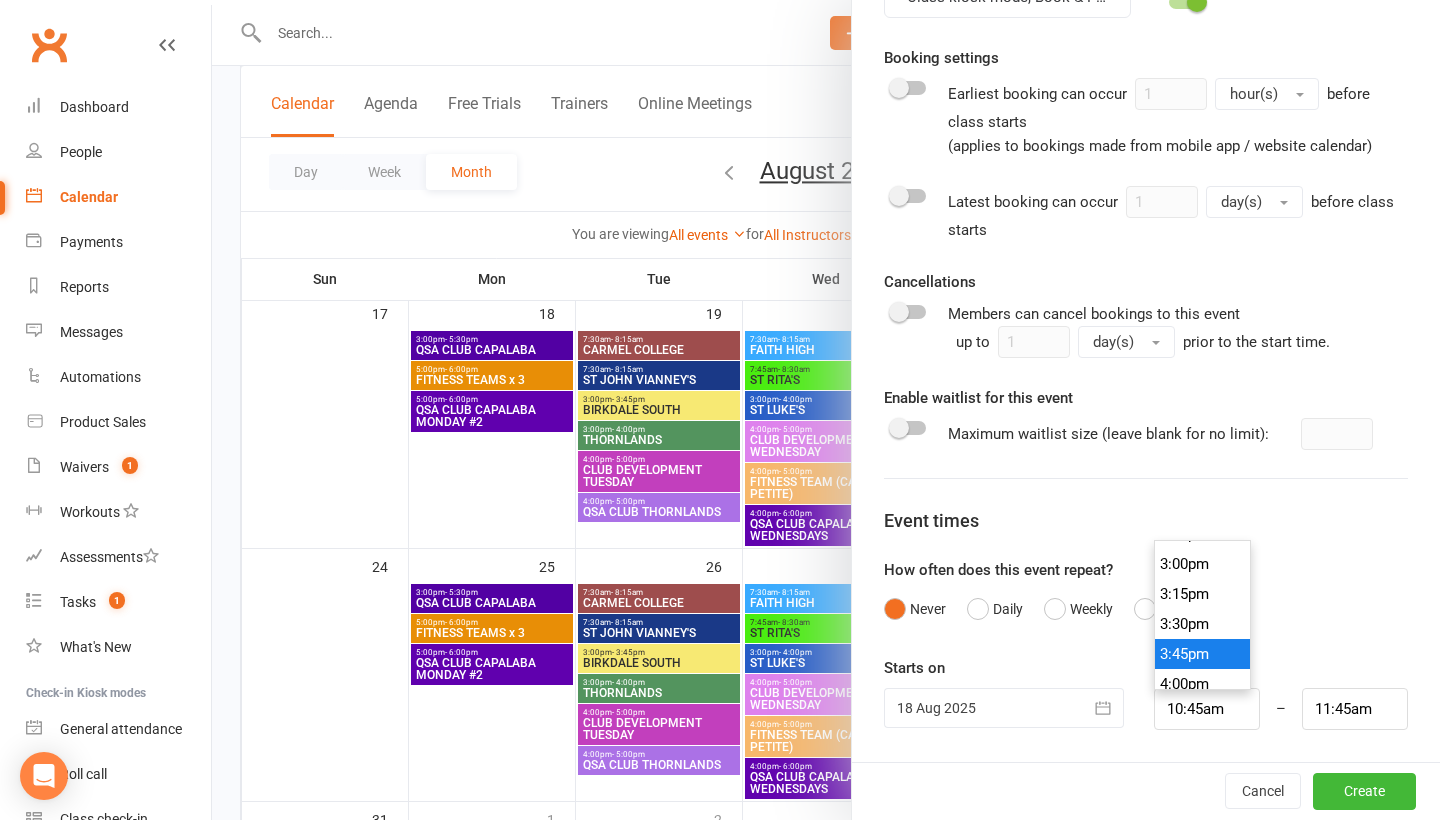 type on "3:45pm" 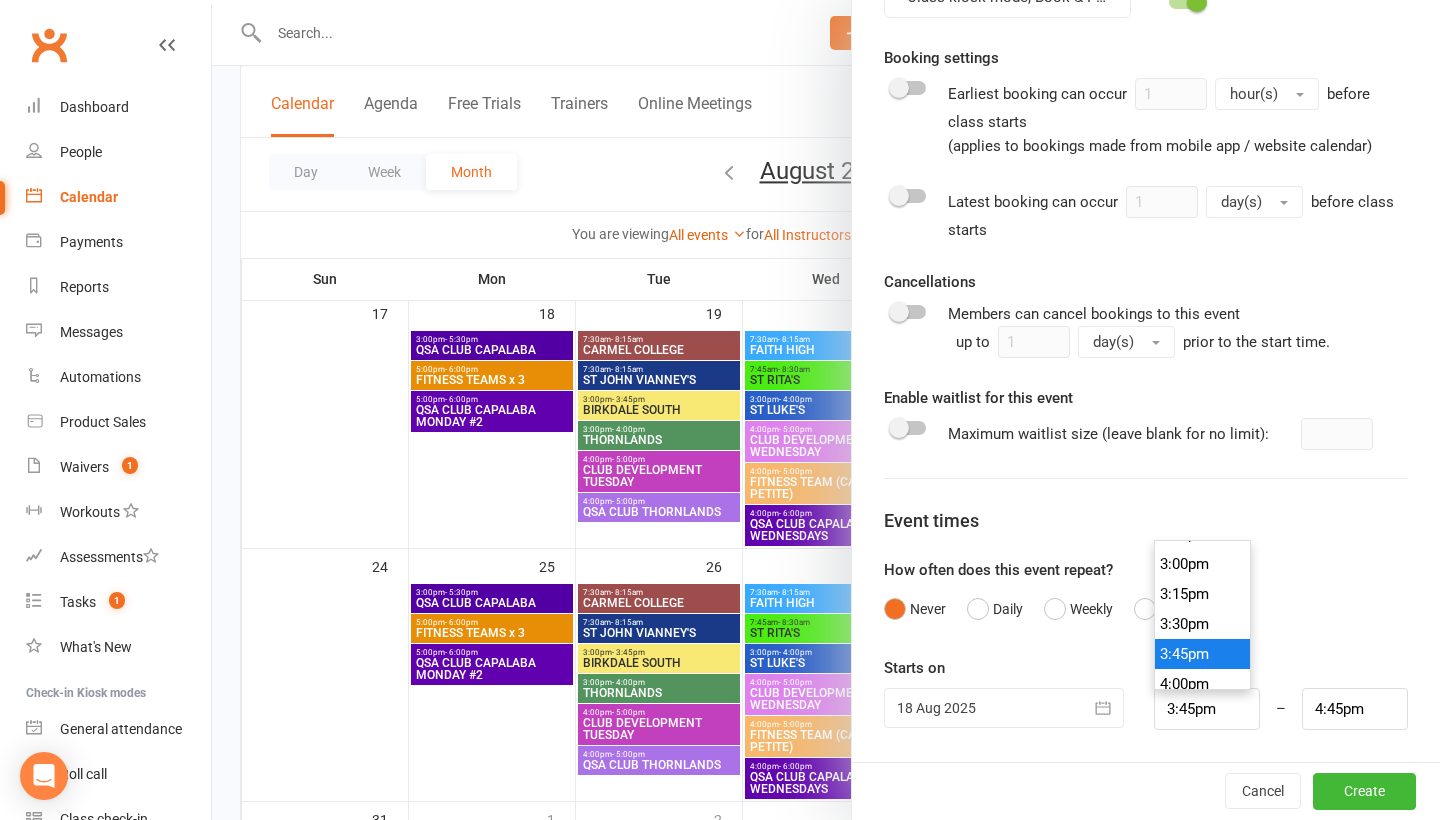click on "3:45pm" at bounding box center (1203, 654) 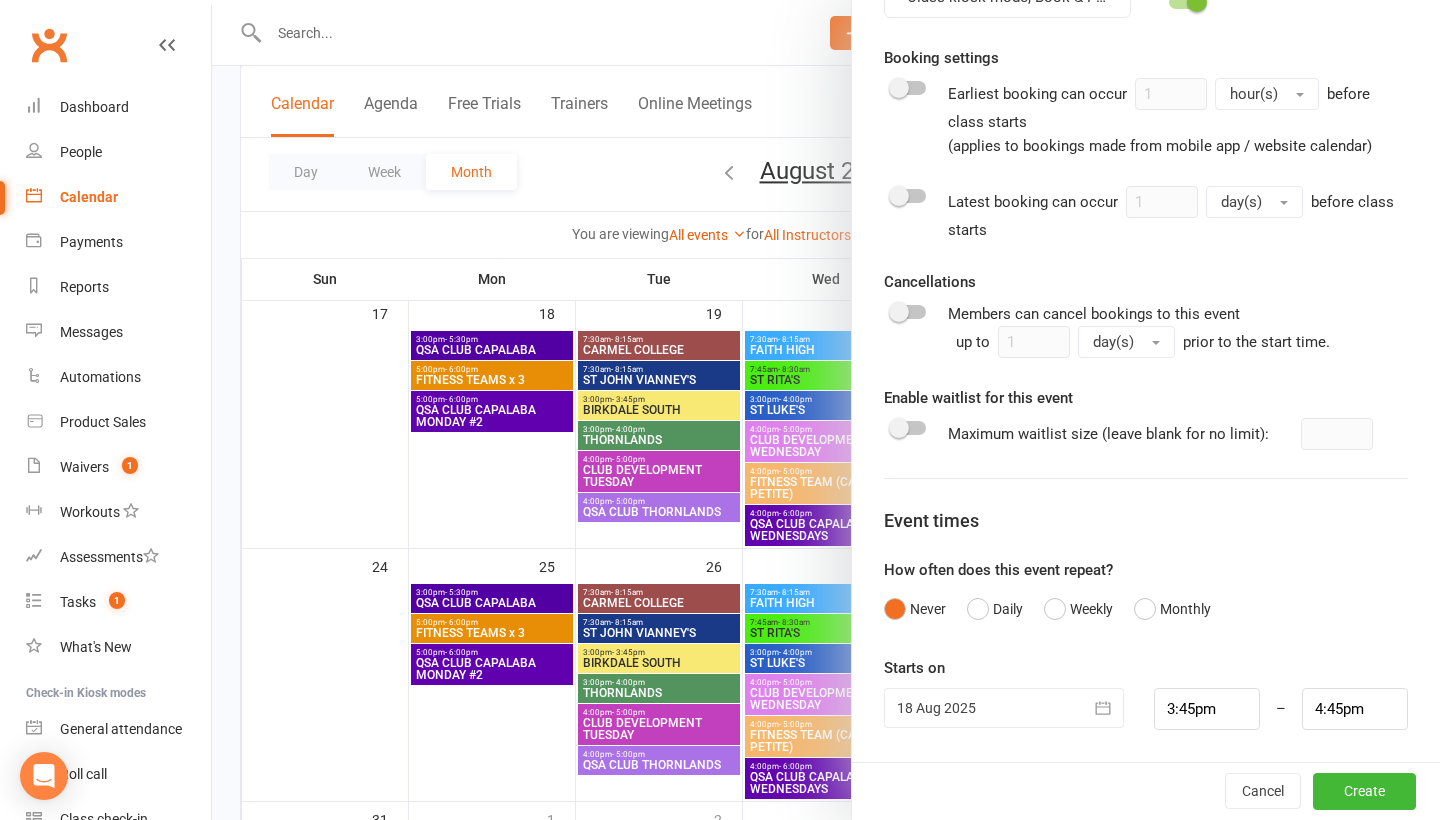 click on "Class / Event name 2026 CLUB DEVELOPMENT Class / Event description 2026 CLUB DEVELOPMENT Max. attendees 10 Max. prospects 0 Trainer QSA Team  QSA Team Rochelle Jonathan [FIRST] [LAST] Zena-Malia Pereira Location Add/manage locations
APPOINTMENT
Type Add/manage types Select a type  APPOINTMENT Birkdale South State School Capalaba College School Team Training Carmel School Team Class Club Training St Luke's Hall Club Training Thornlands Hall Faith Lutheran HIGH School Training Faith Lutheran School Team Training Manly West School Team Training Merchandise St Anthony's School Team Training St John Vianney's School Team St Lukes School Team Training St Matthews School Team Training St Rita's School Team Team Placement 2025 Thornlands Training Session Wondall Heights School Team Training Event color Event appears in Class kiosk mode, Book & Pay, Roll call, Clubworx website calendar and Mobile app  Clubworx website calendar and Mobile app Class kiosk mode" at bounding box center (1146, 20) 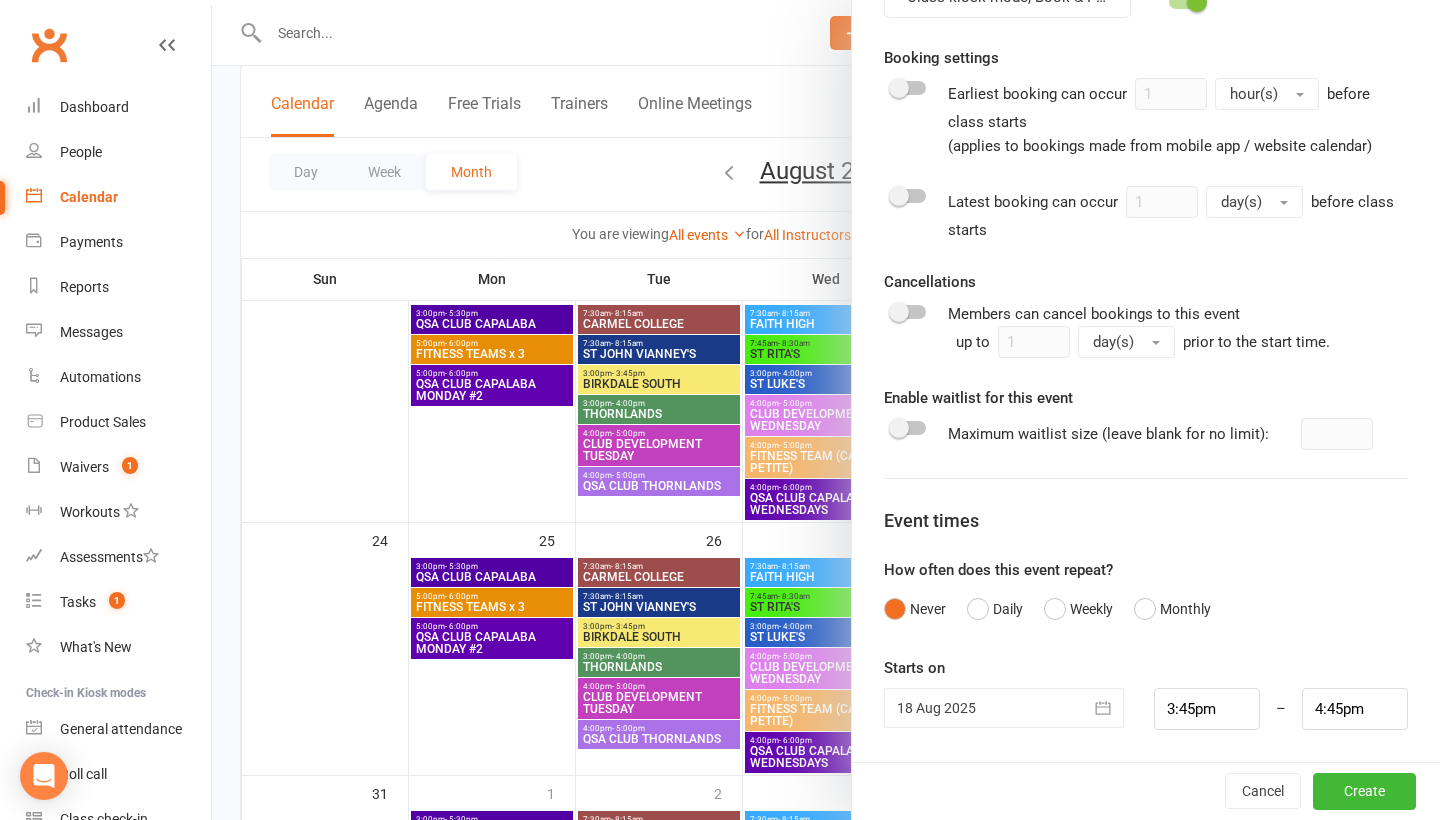 scroll, scrollTop: 987, scrollLeft: 0, axis: vertical 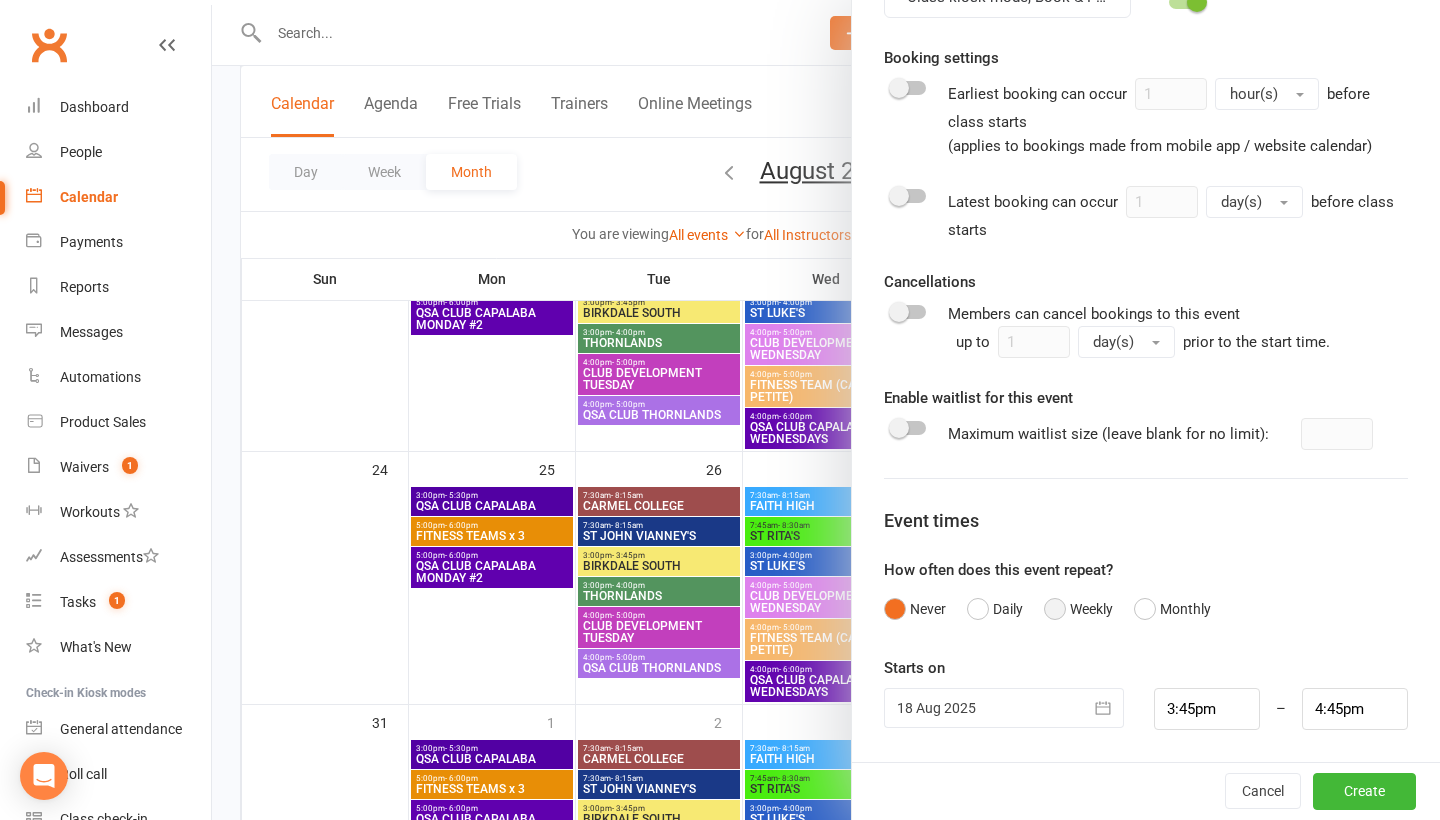 click on "Weekly" at bounding box center [1078, 609] 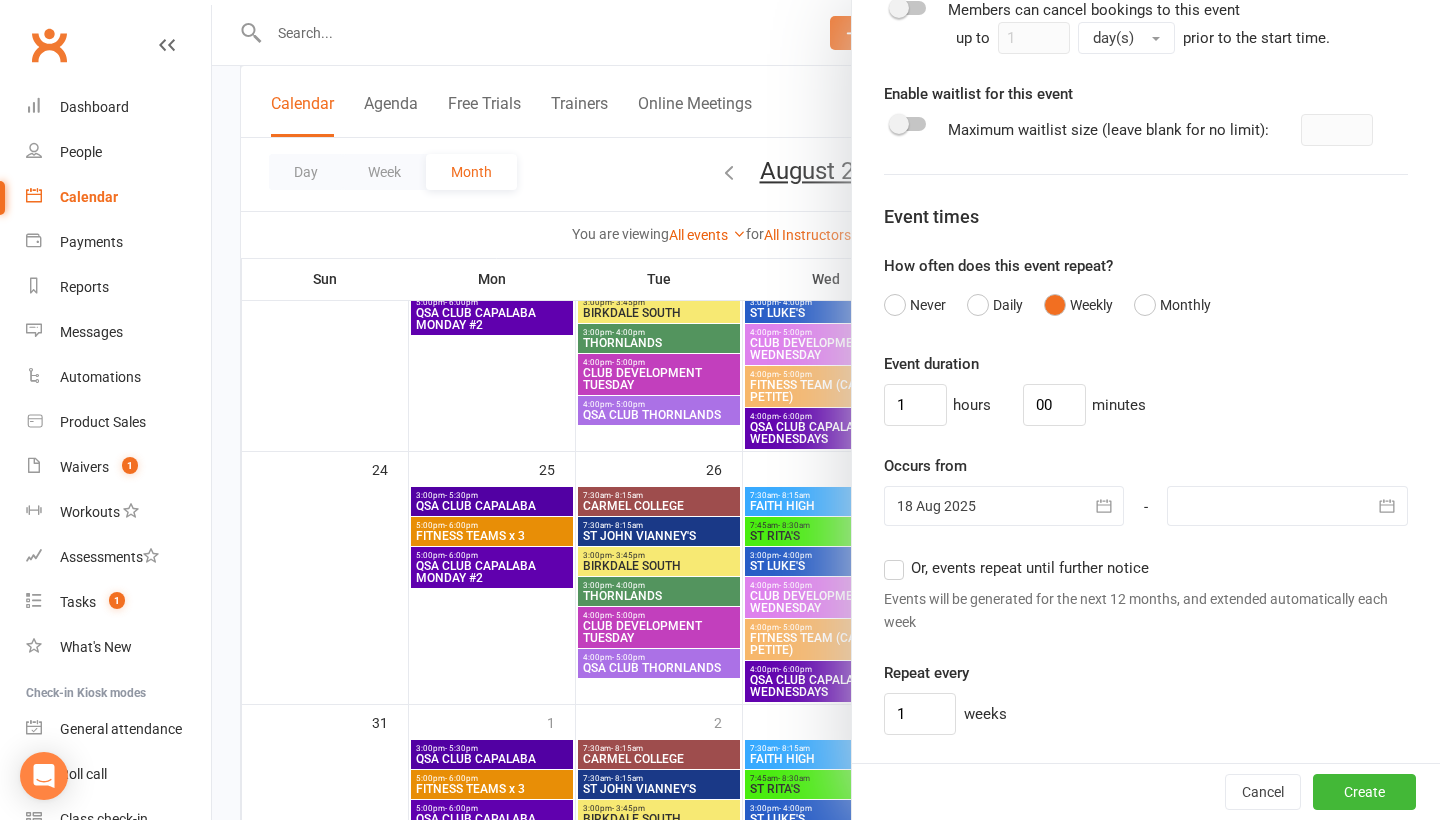 scroll, scrollTop: 1125, scrollLeft: 0, axis: vertical 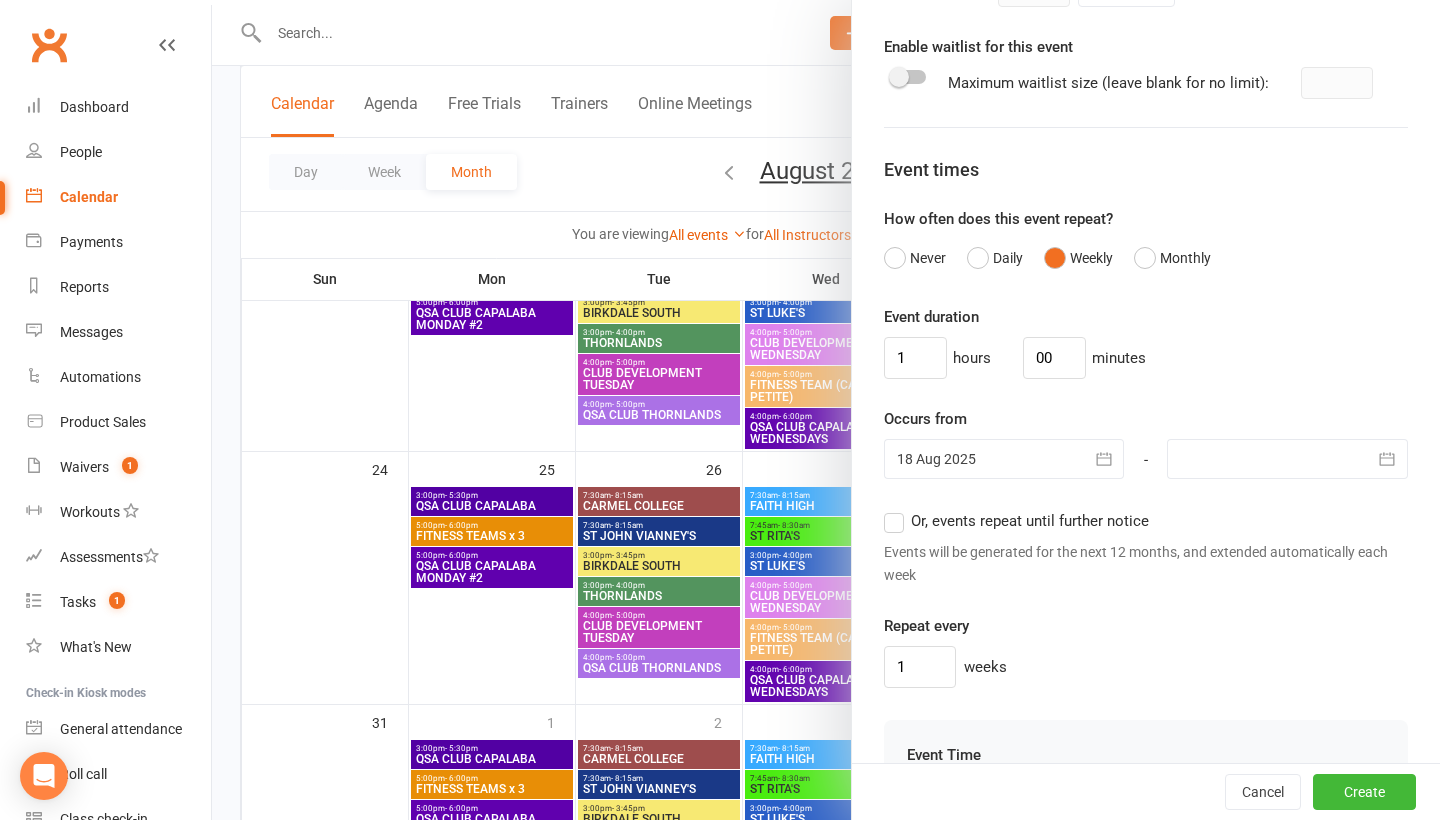 click 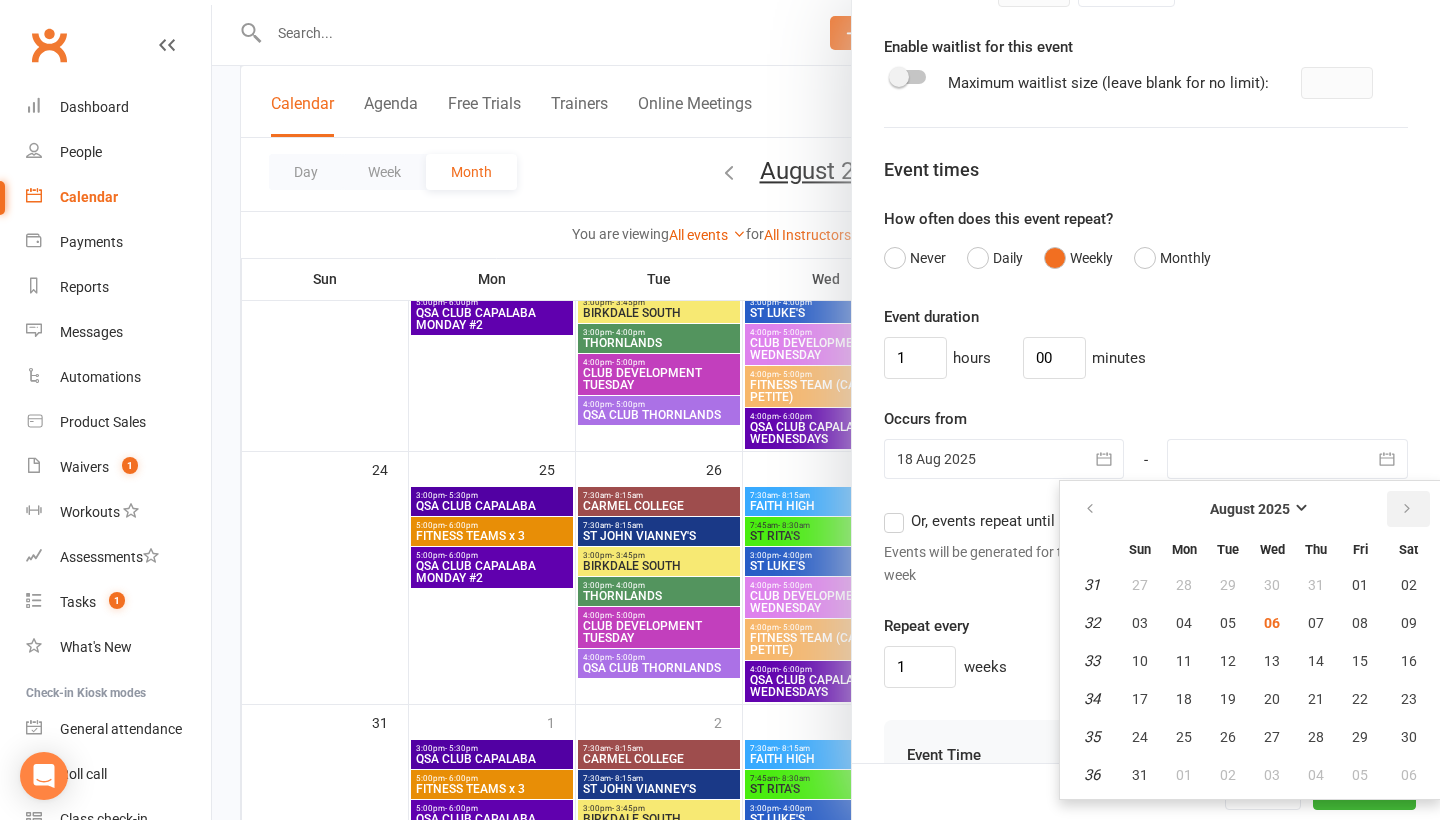 click at bounding box center [1407, 509] 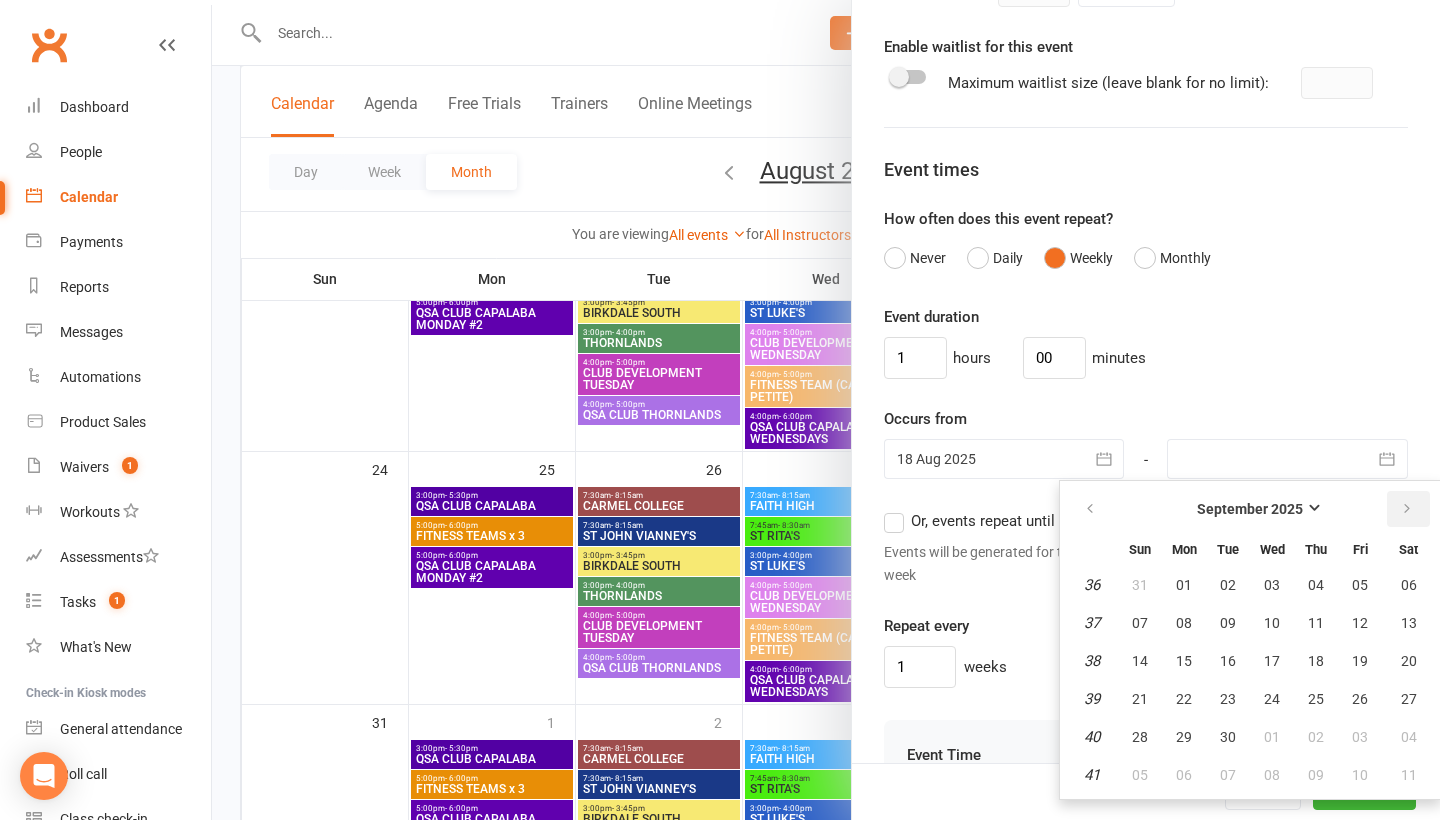 click at bounding box center (1407, 509) 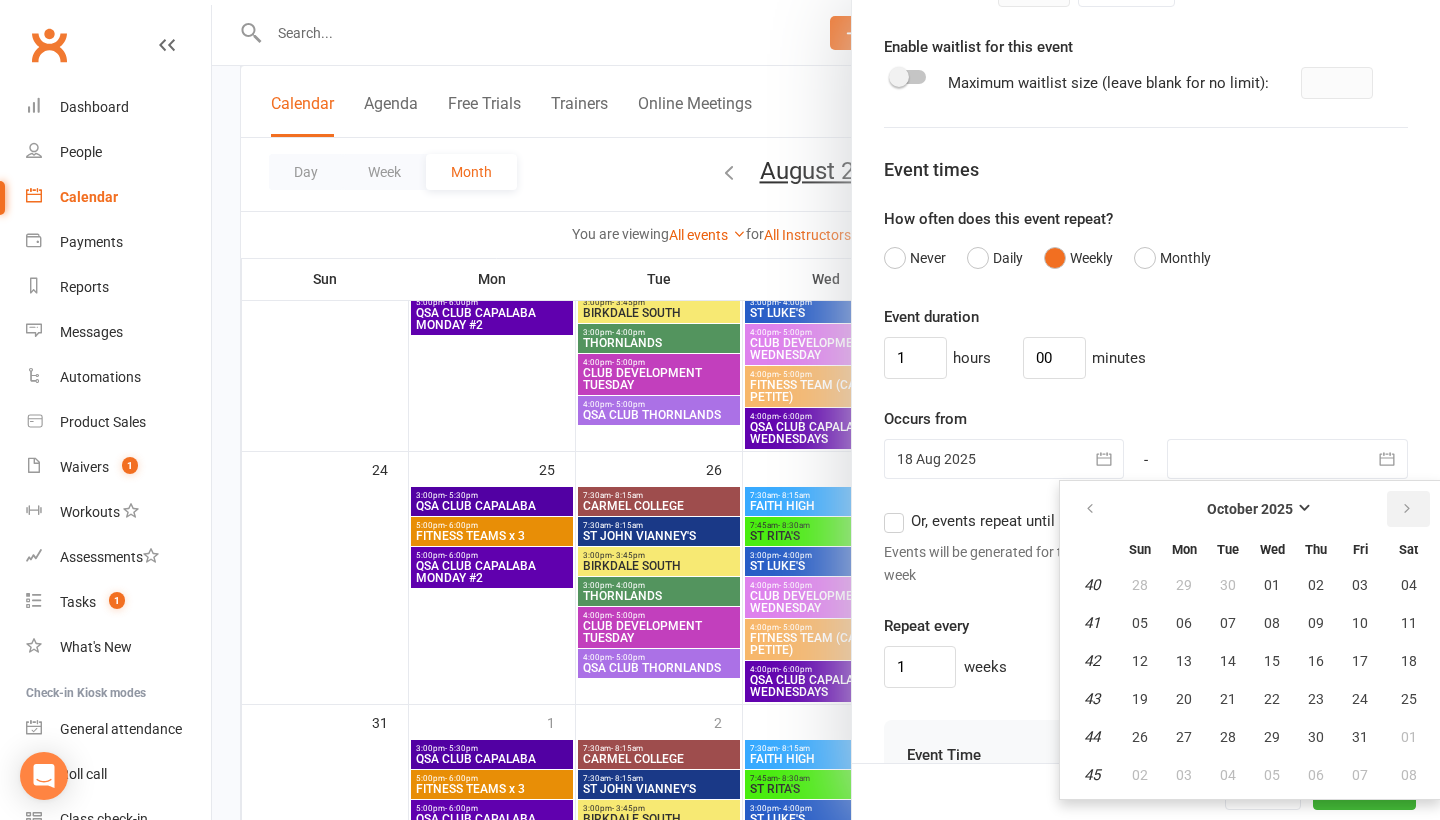 click at bounding box center [1407, 509] 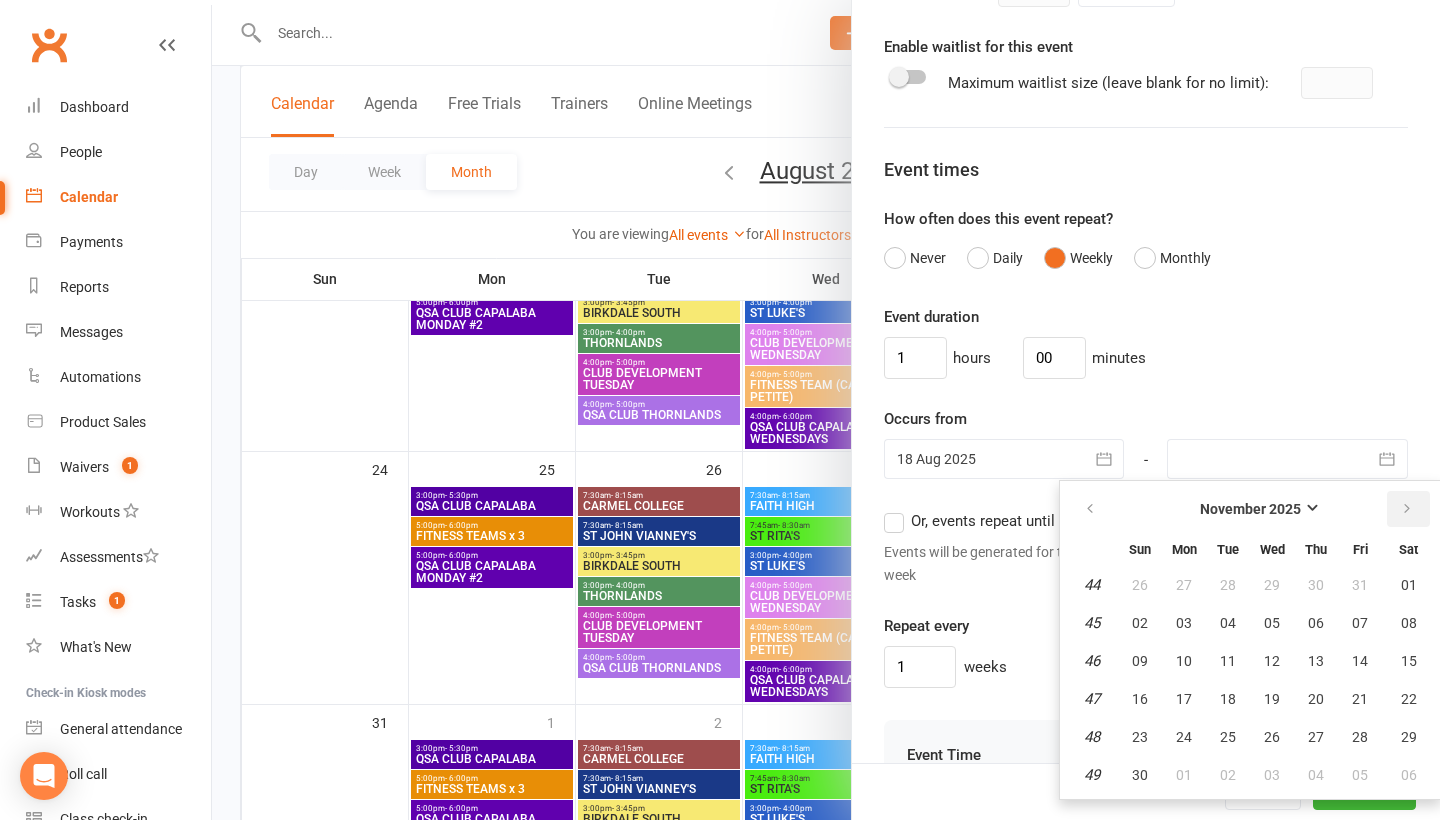 click at bounding box center (1407, 509) 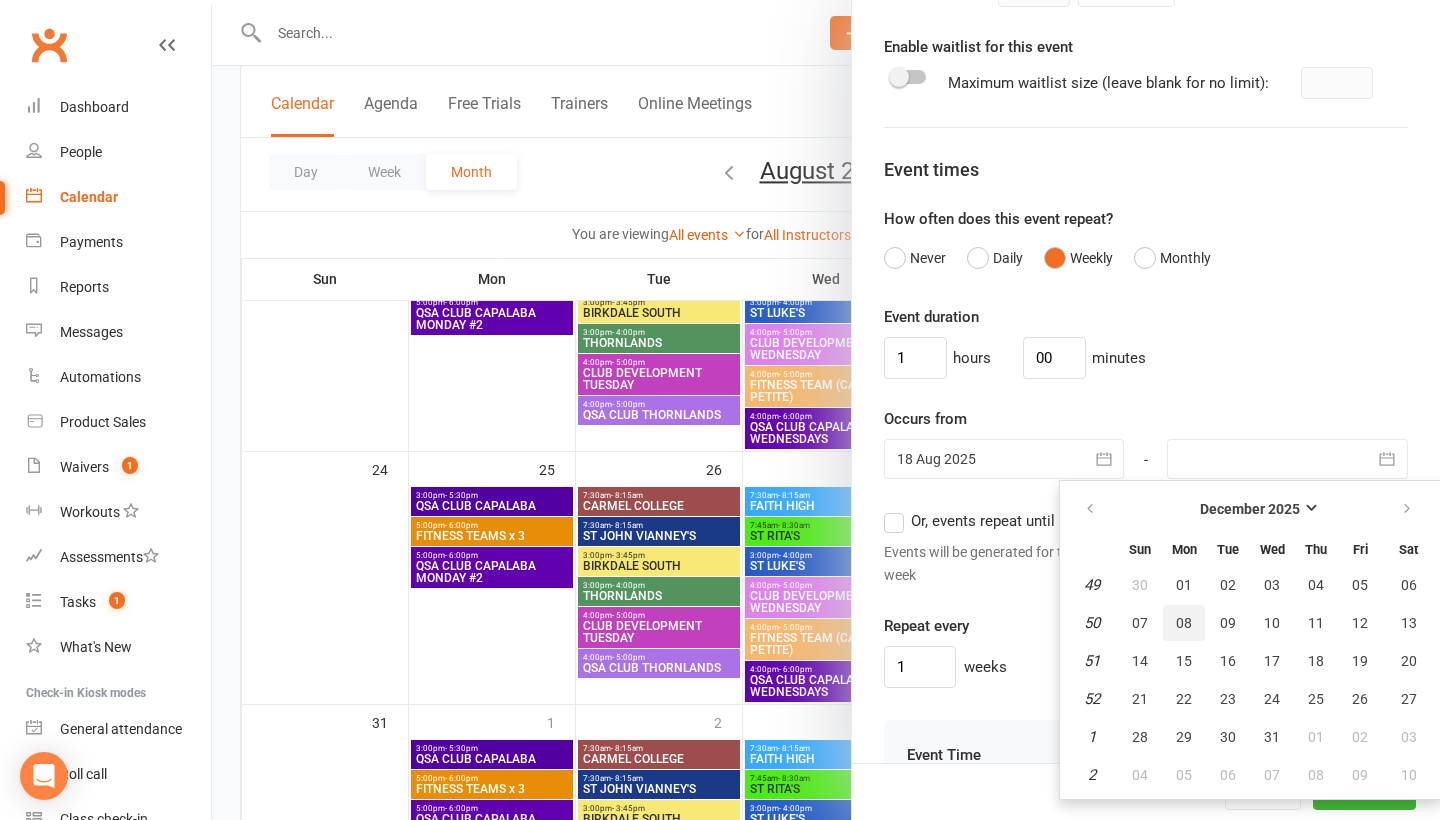 click on "08" at bounding box center [1184, 623] 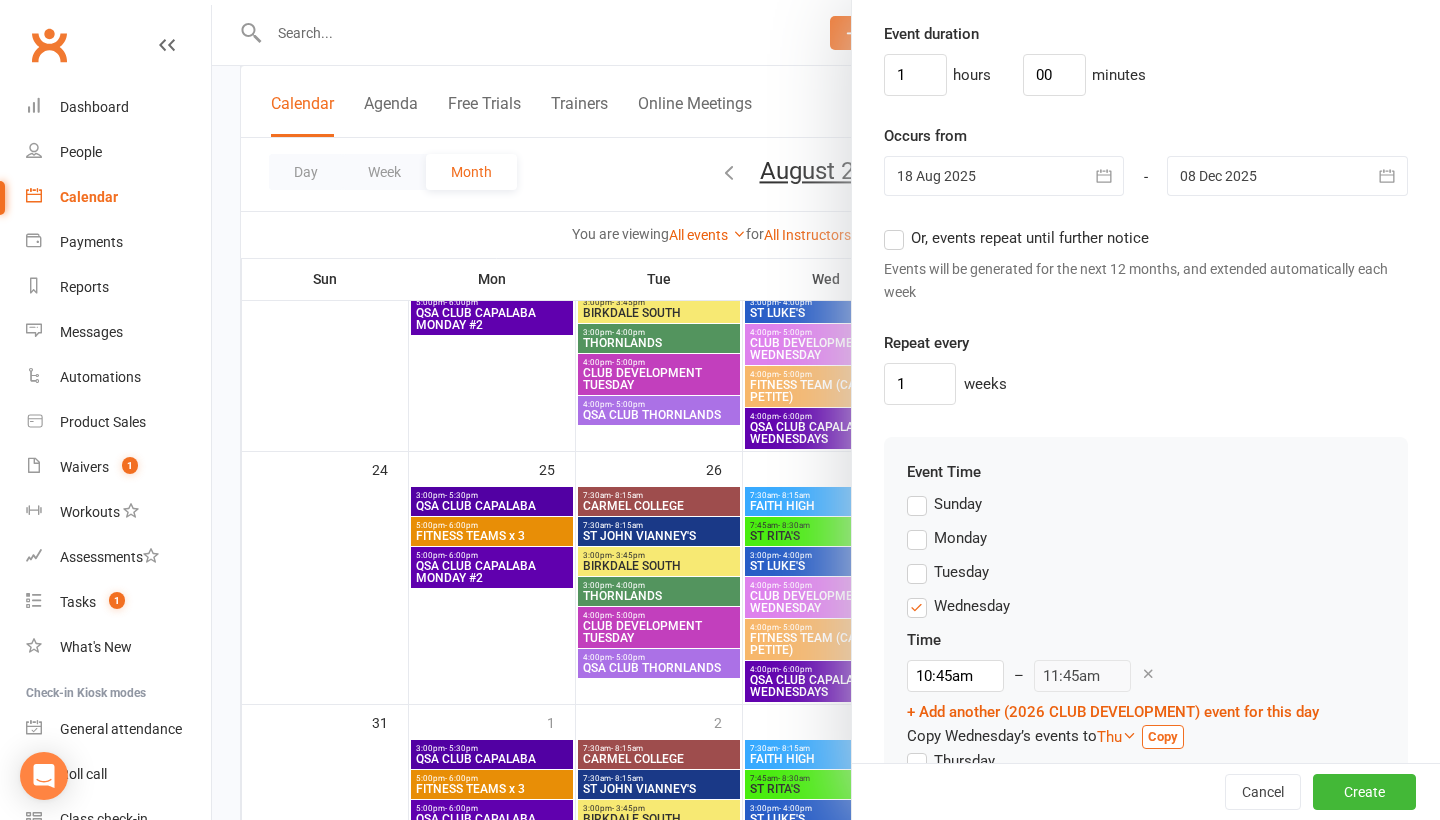 scroll, scrollTop: 1436, scrollLeft: 0, axis: vertical 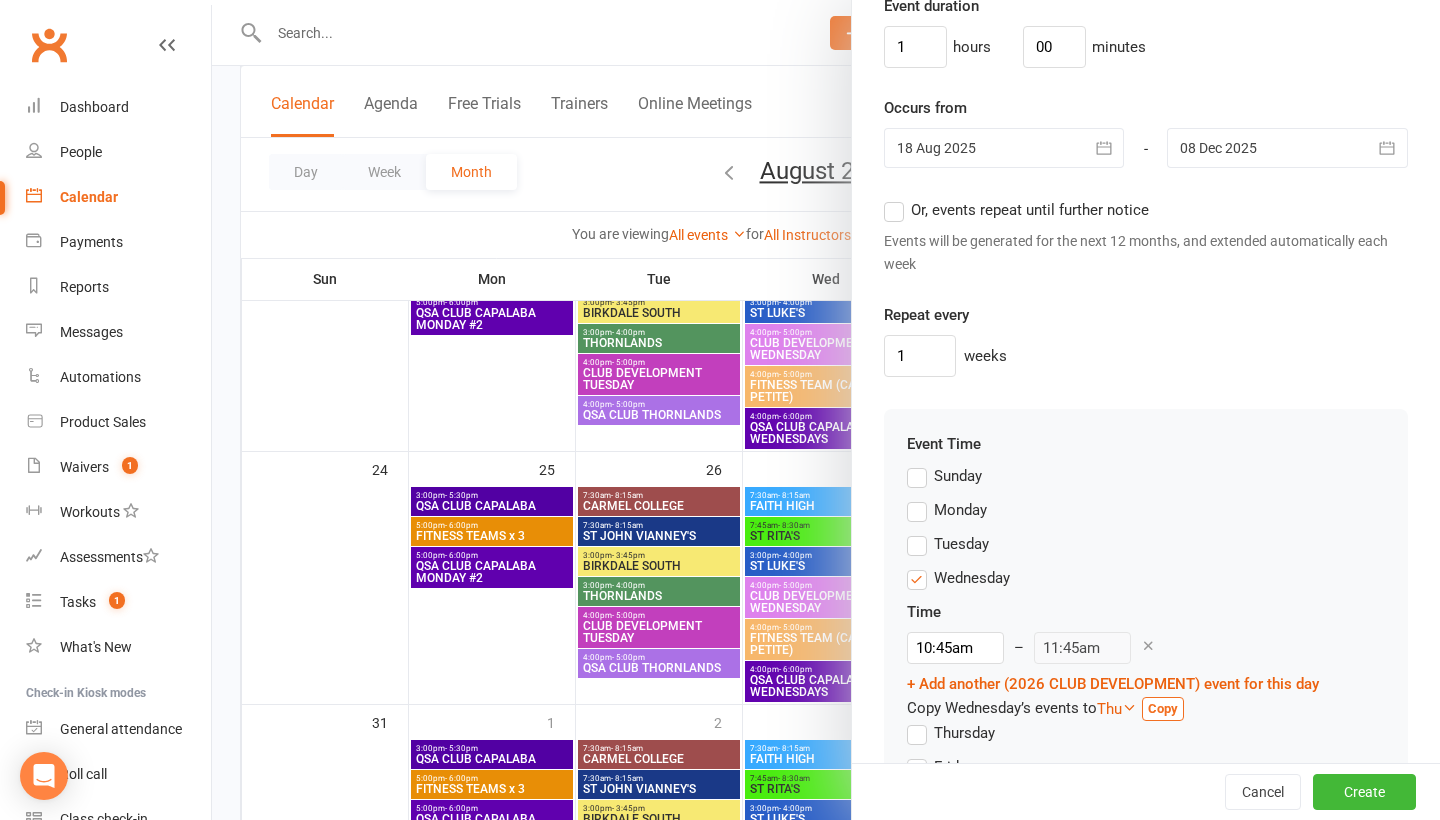 click on "Monday" at bounding box center [947, 510] 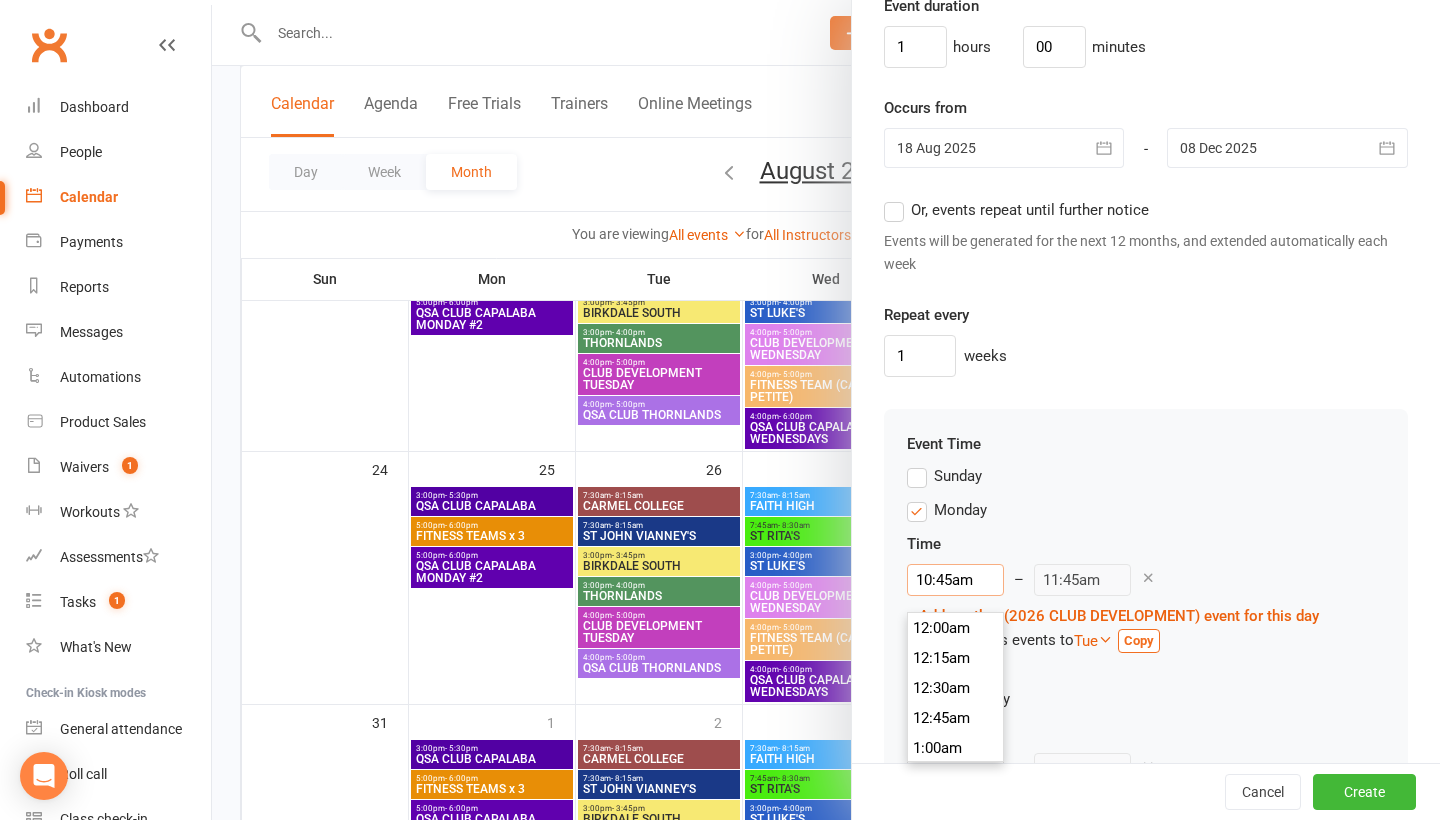 click on "10:45am" at bounding box center (955, 580) 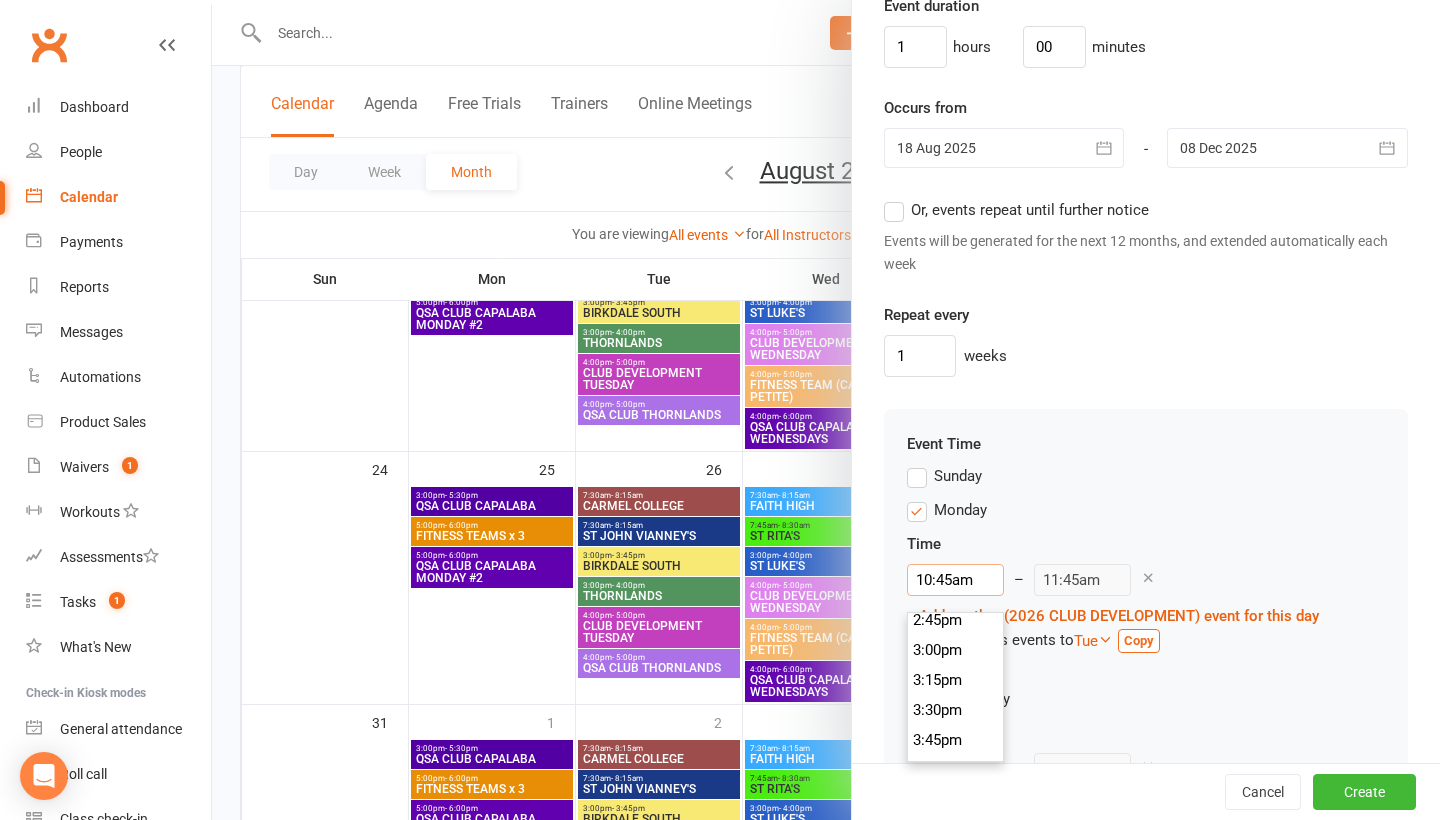 scroll, scrollTop: 1807, scrollLeft: 0, axis: vertical 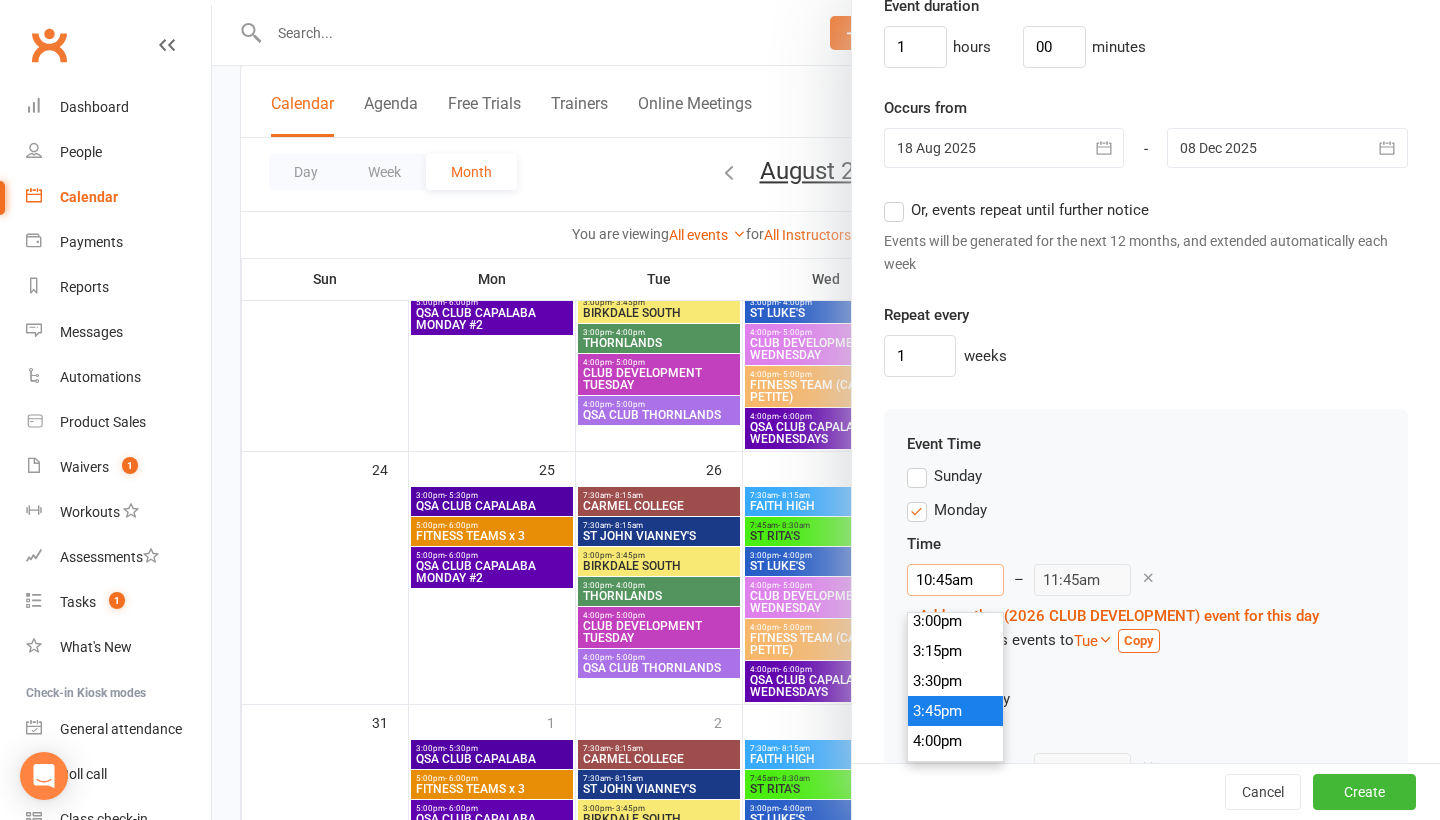 type on "3:45pm" 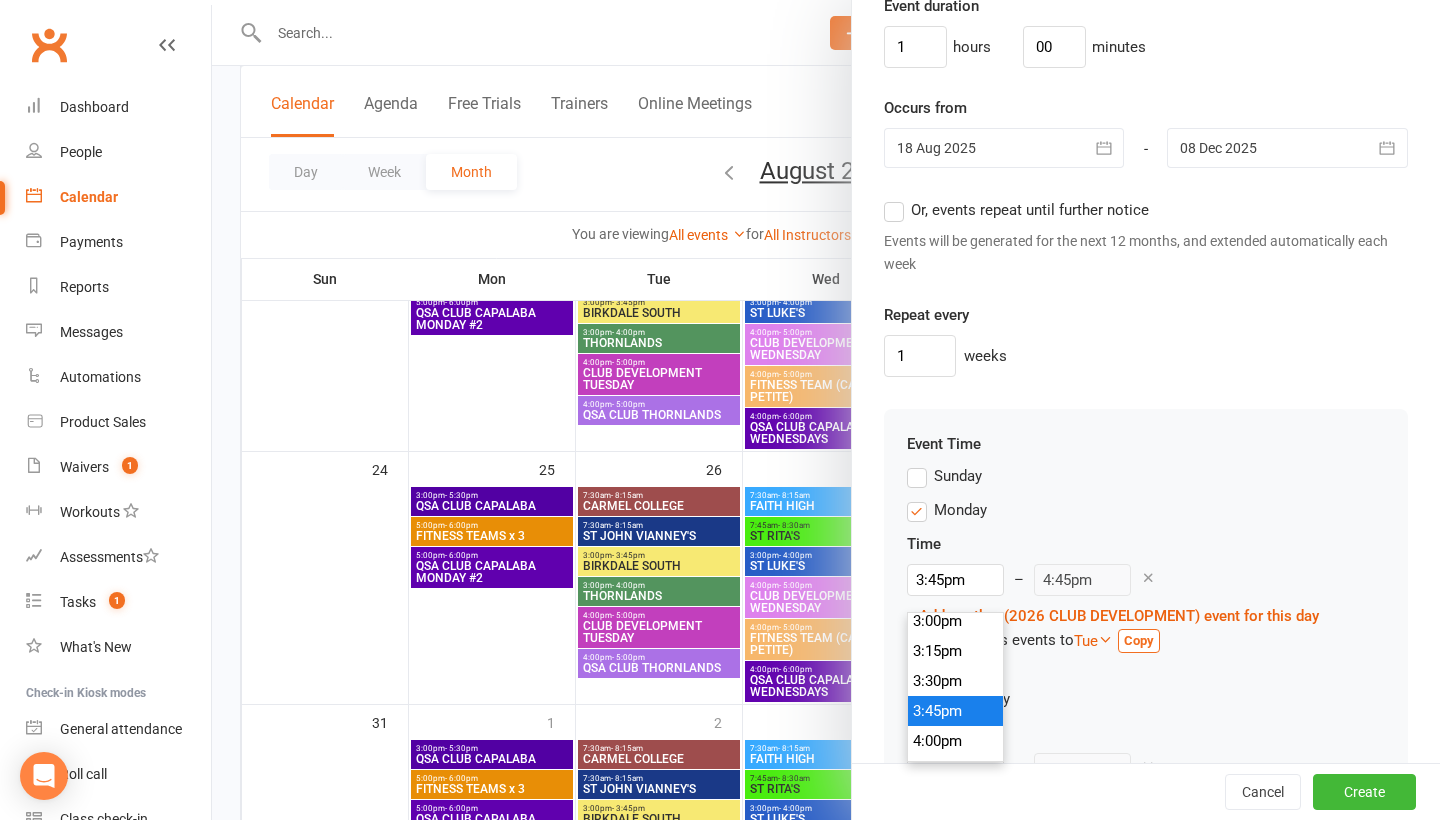 click on "3:45pm" at bounding box center (956, 711) 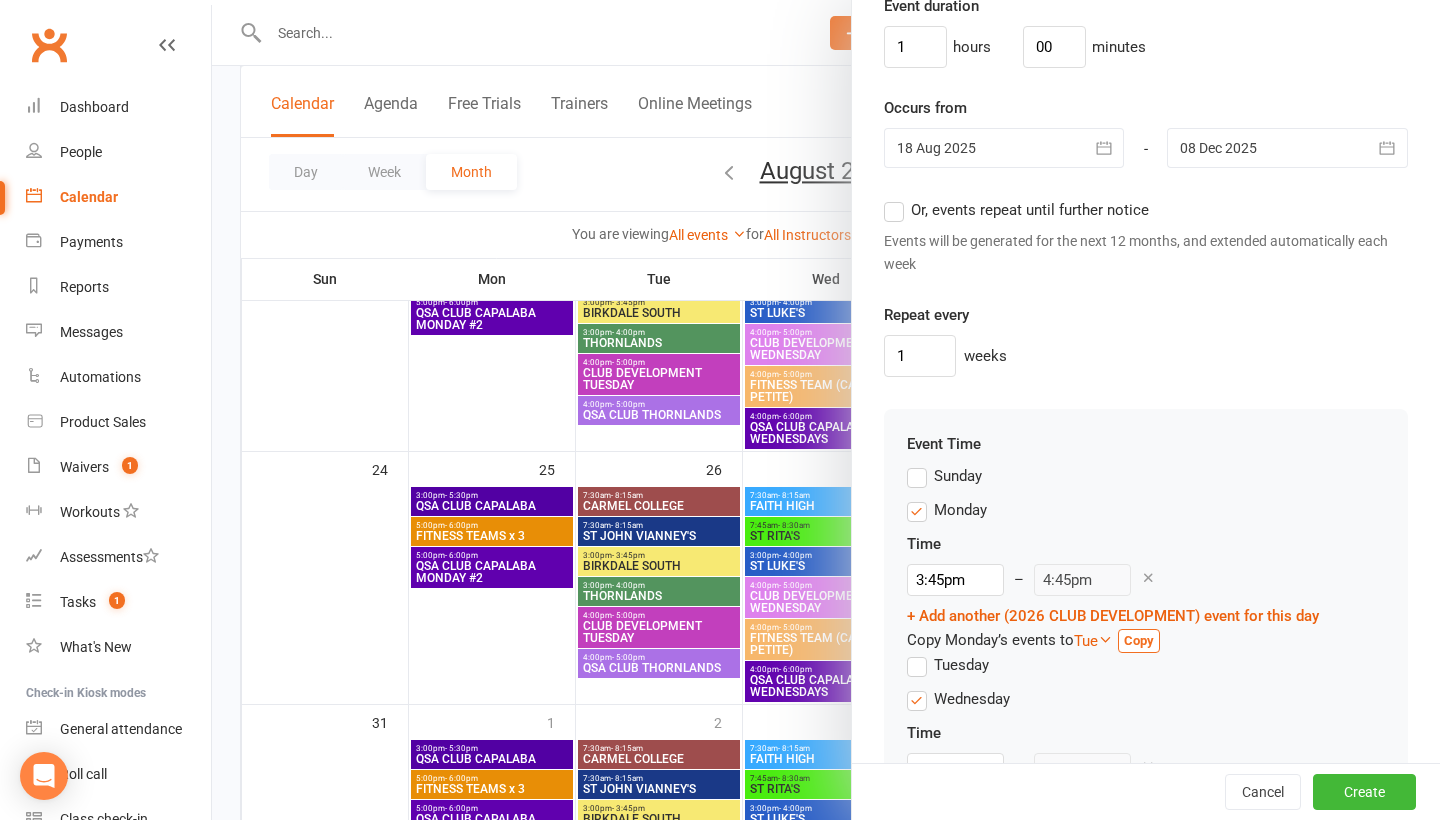 click on "Tuesday" at bounding box center [948, 665] 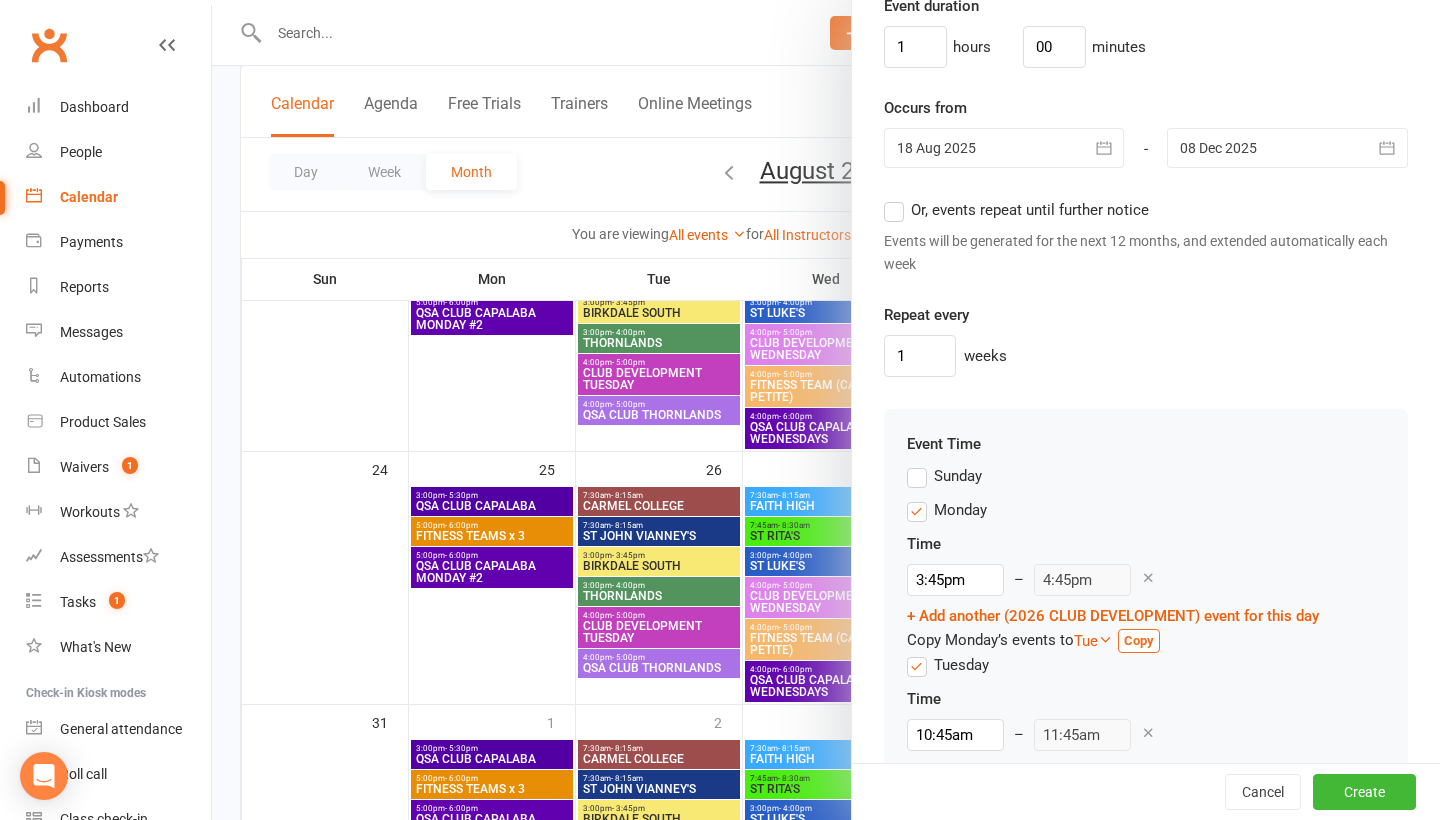 click on "Tuesday" at bounding box center [948, 665] 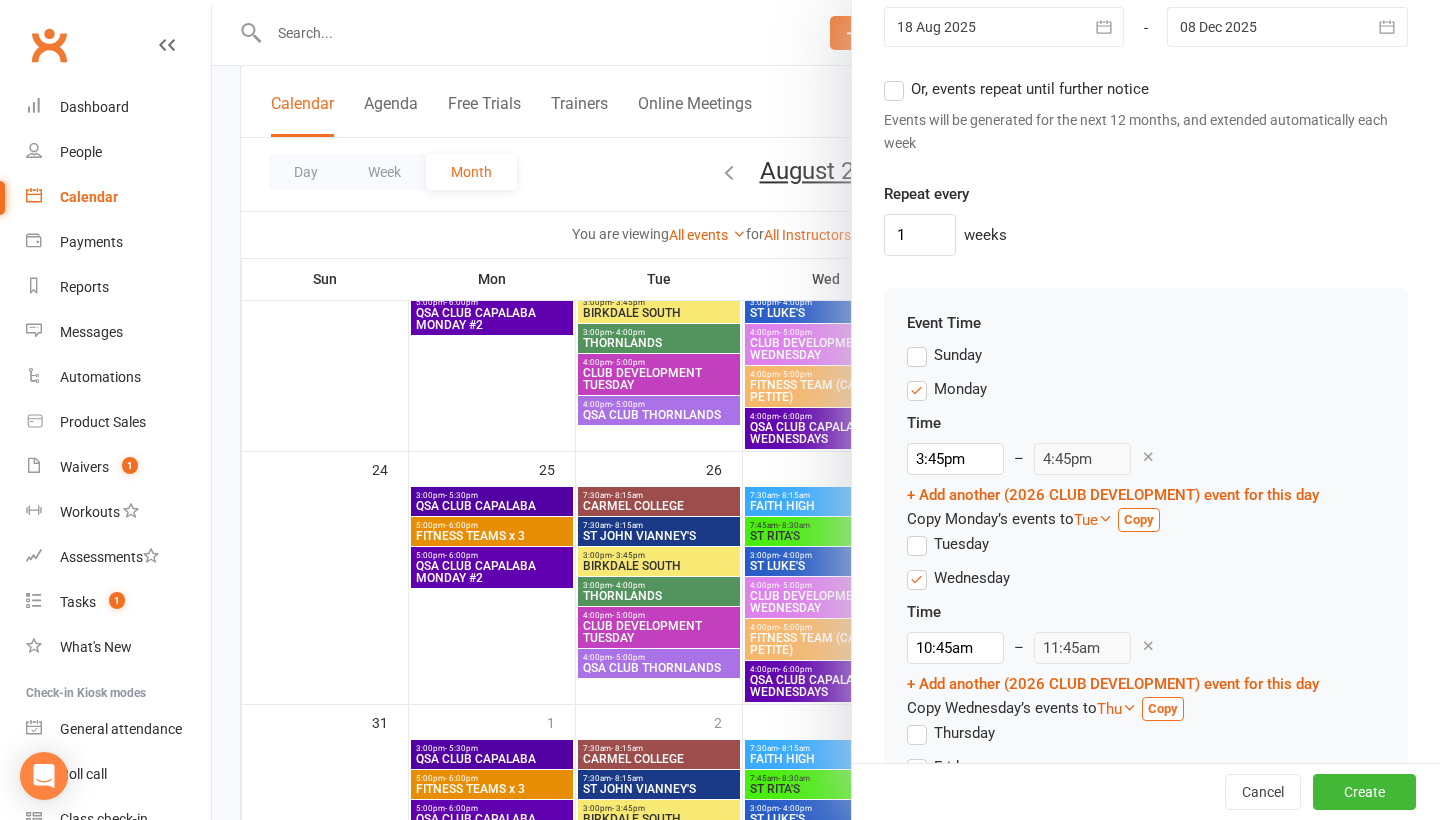 scroll, scrollTop: 1668, scrollLeft: 0, axis: vertical 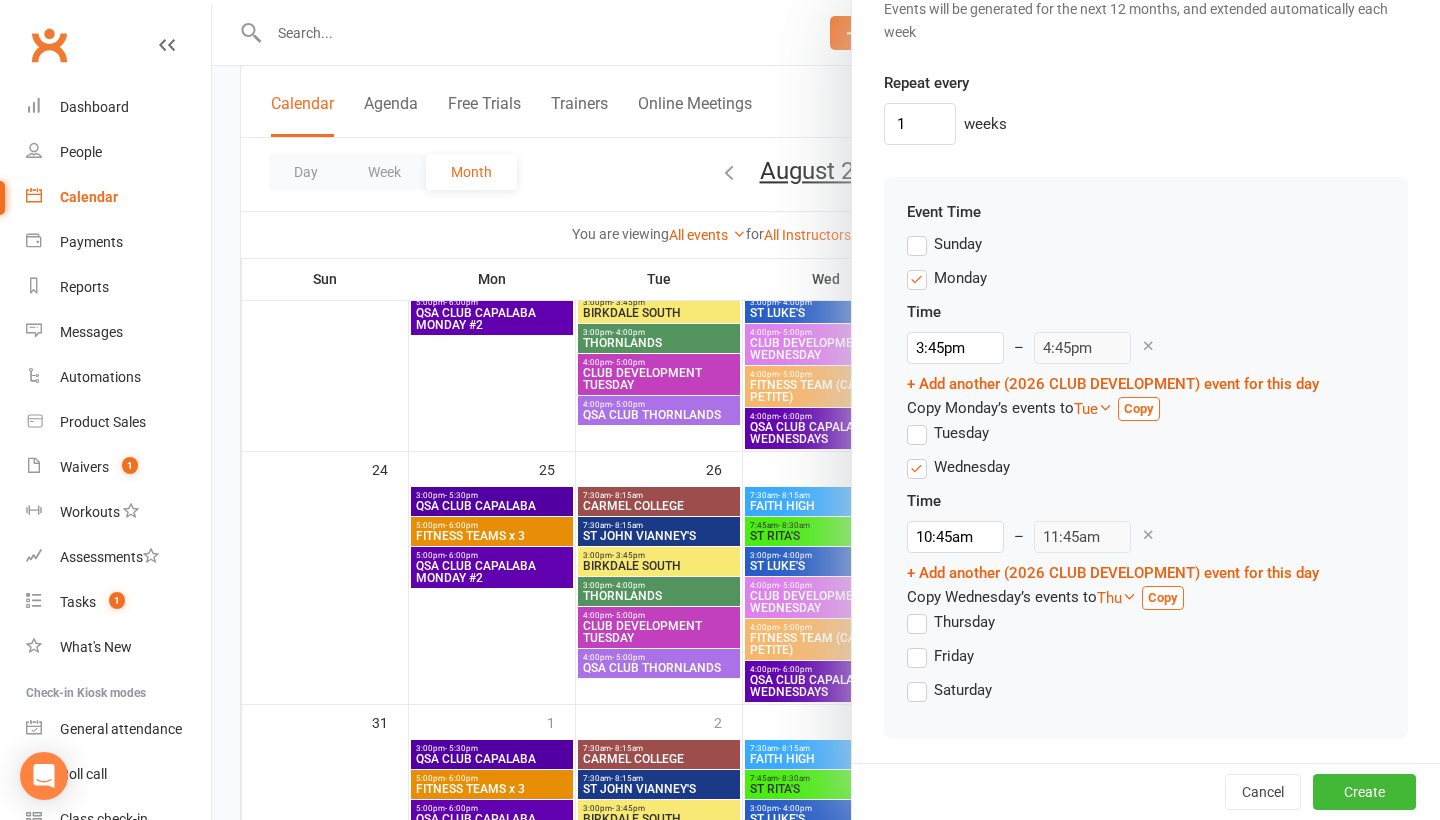 click at bounding box center (1148, 534) 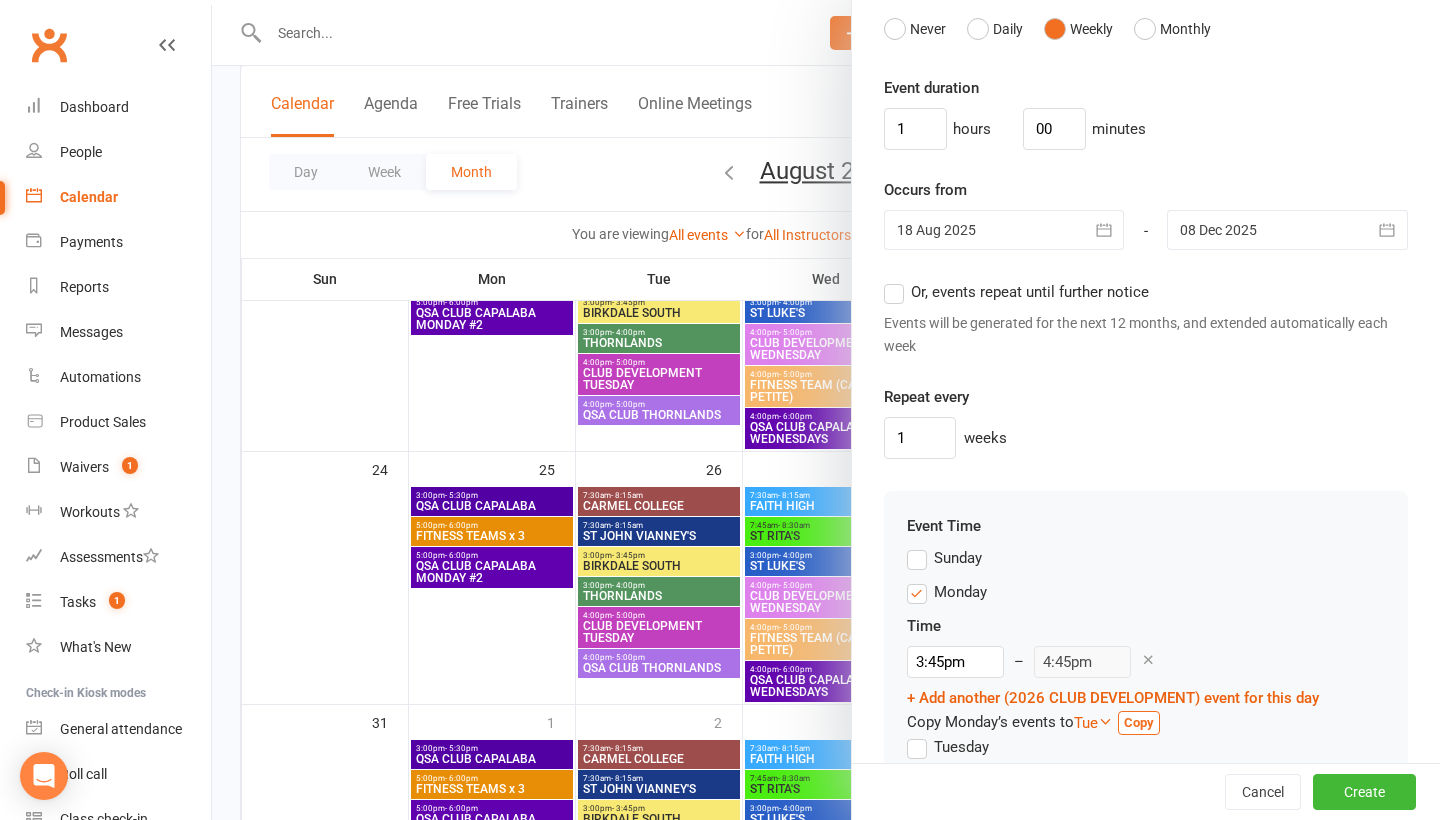 scroll, scrollTop: 1343, scrollLeft: 0, axis: vertical 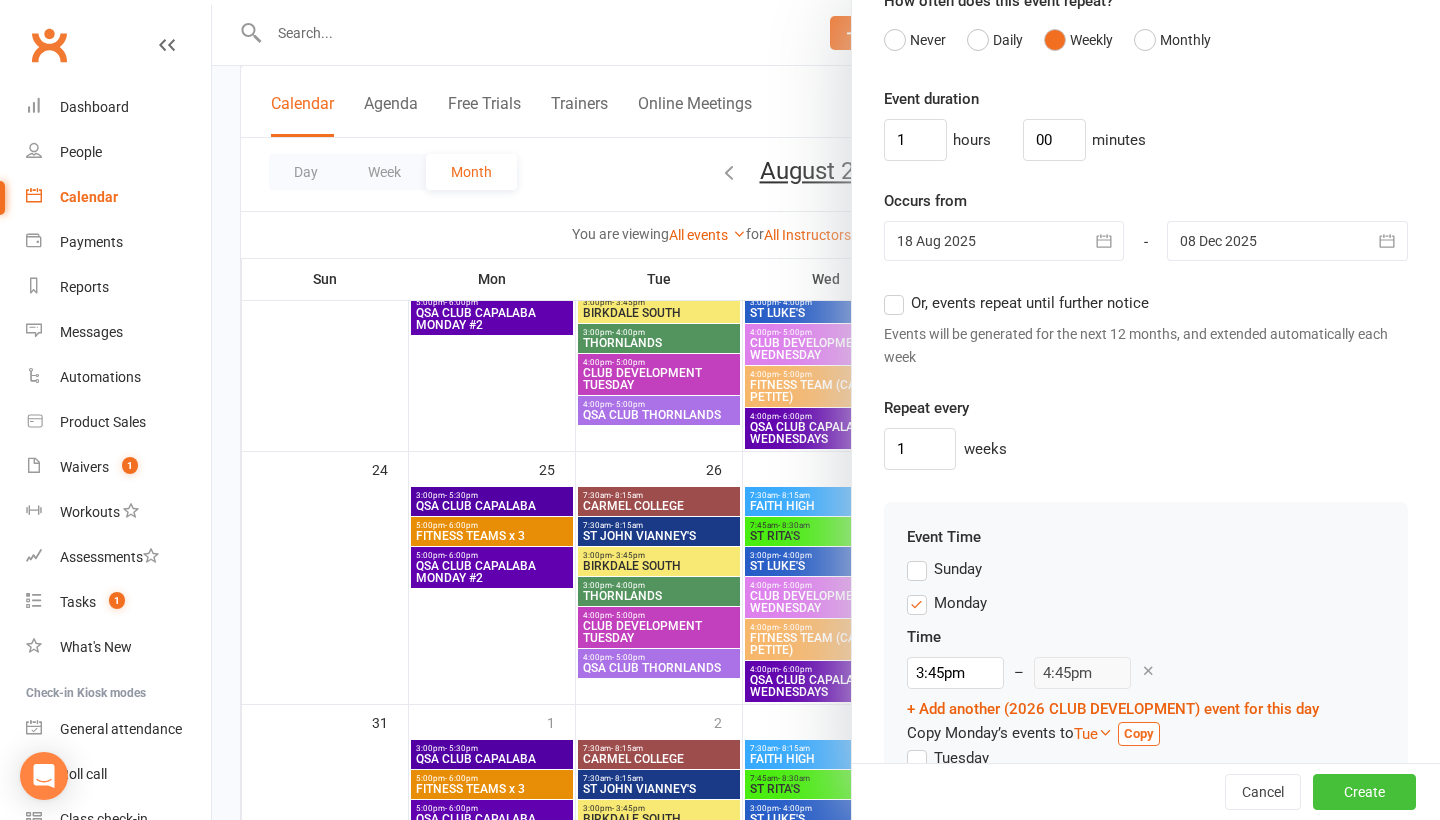 click on "Create" at bounding box center [1364, 792] 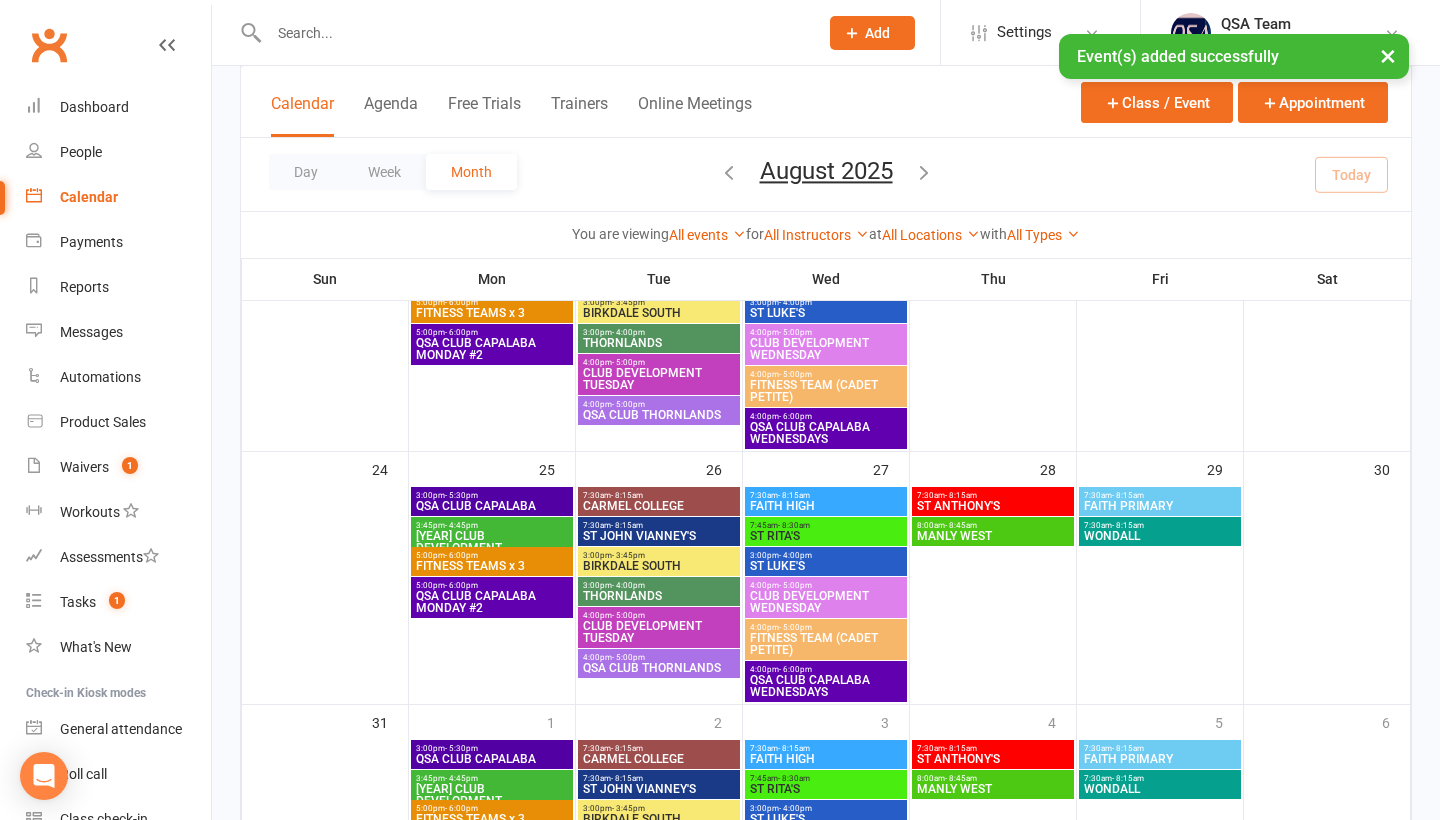click on "3:45pm  - 4:45pm" at bounding box center (492, 525) 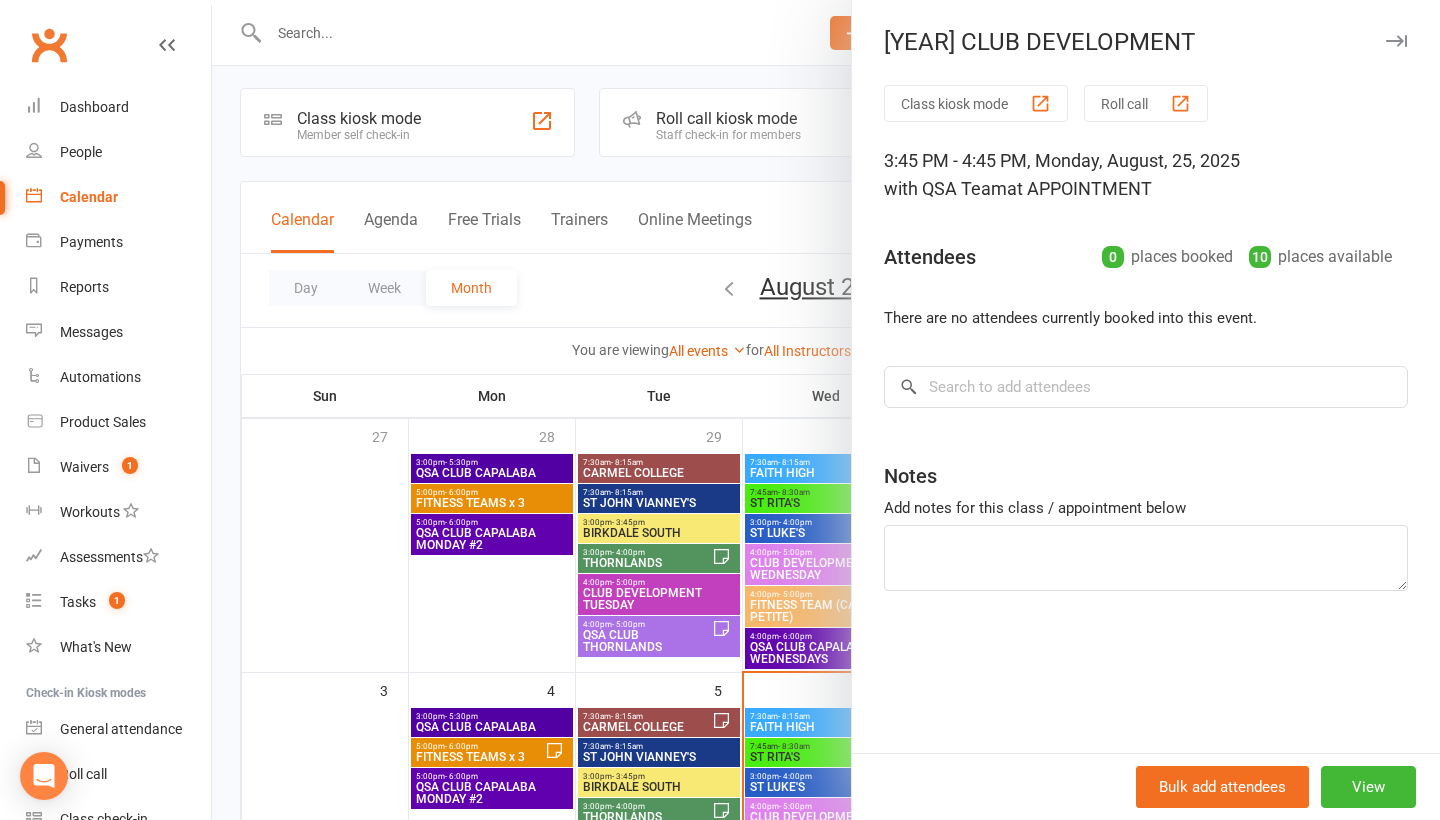 scroll, scrollTop: 8, scrollLeft: 0, axis: vertical 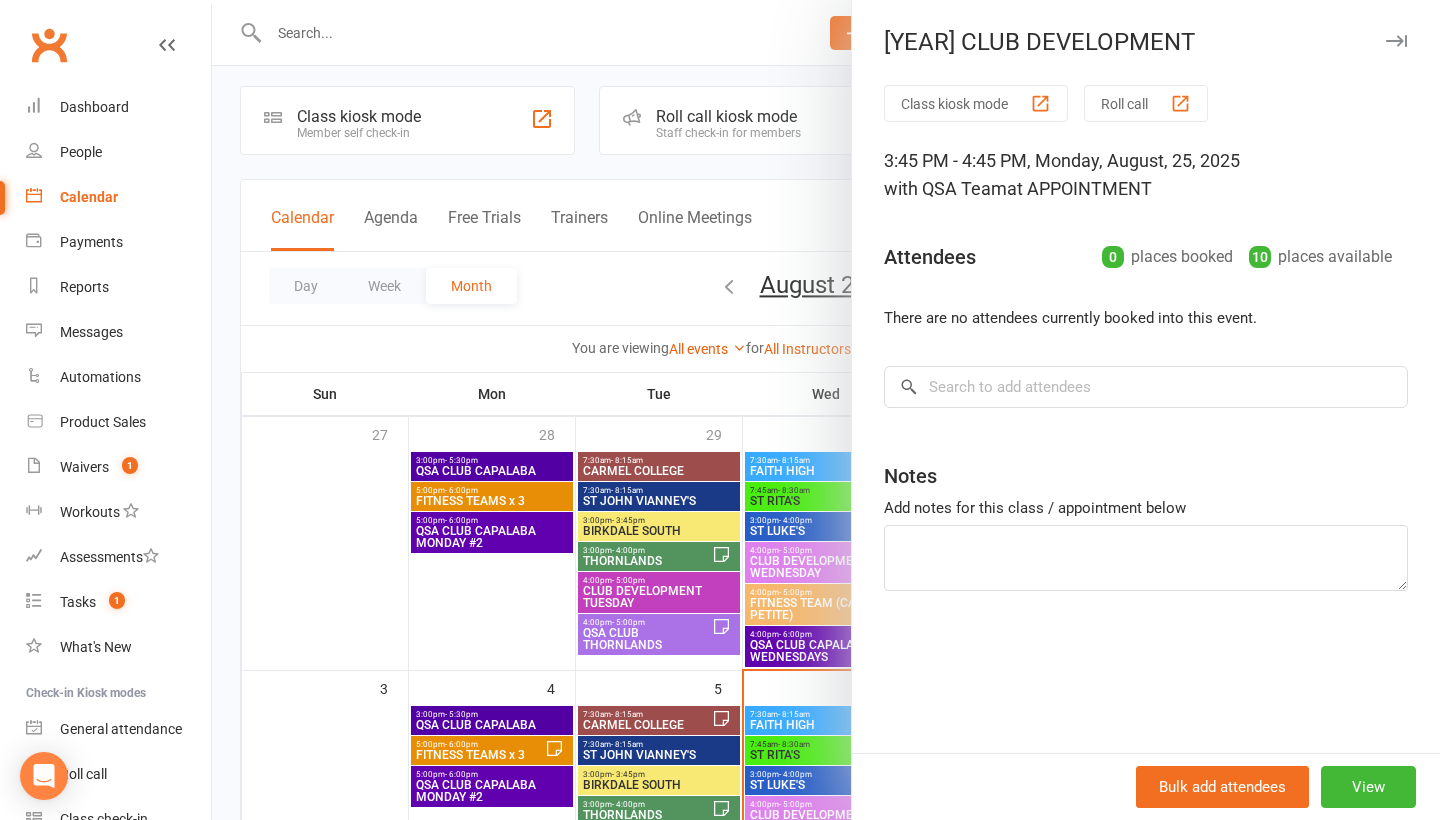 click at bounding box center [826, 410] 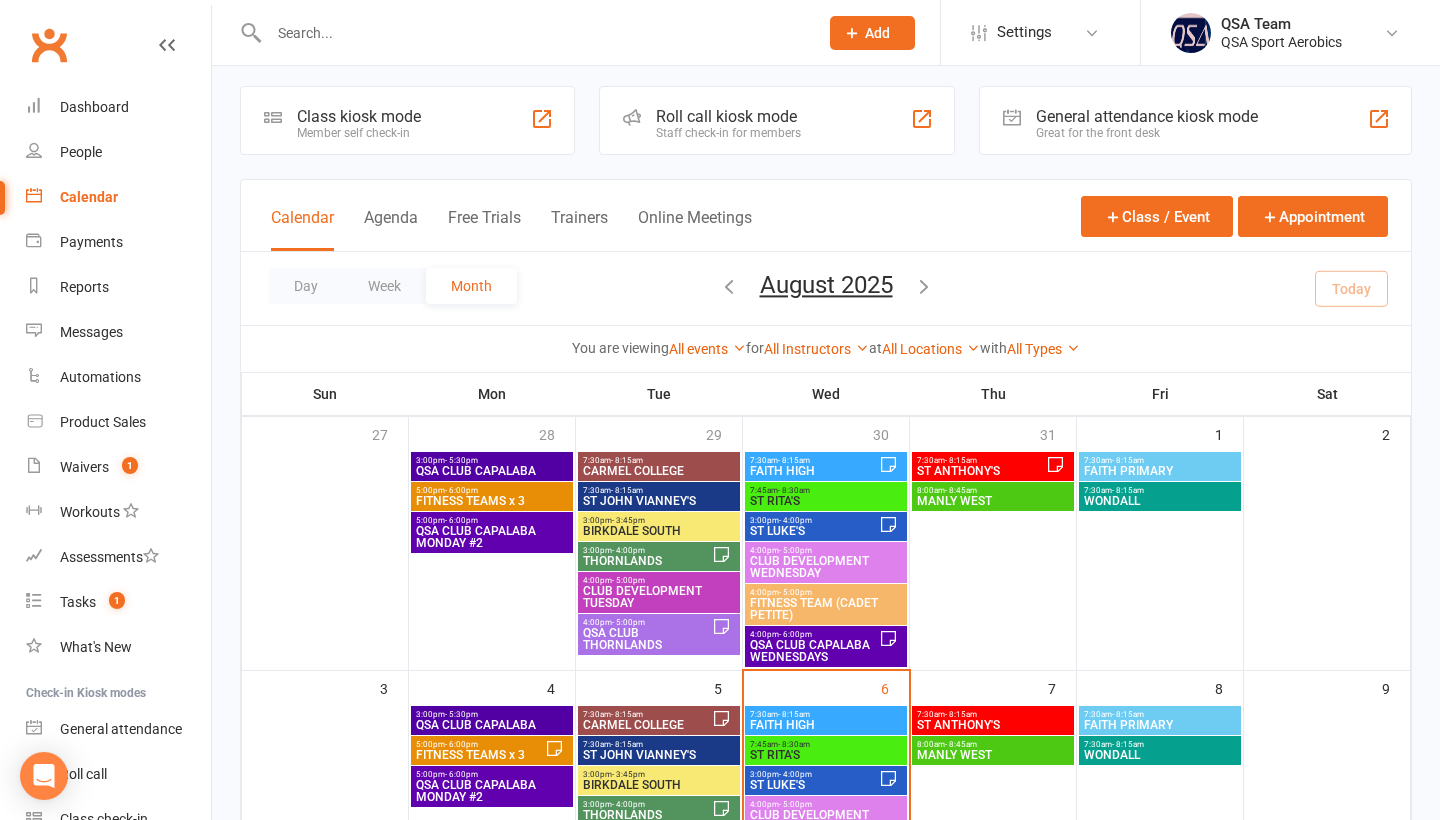 click at bounding box center [522, 32] 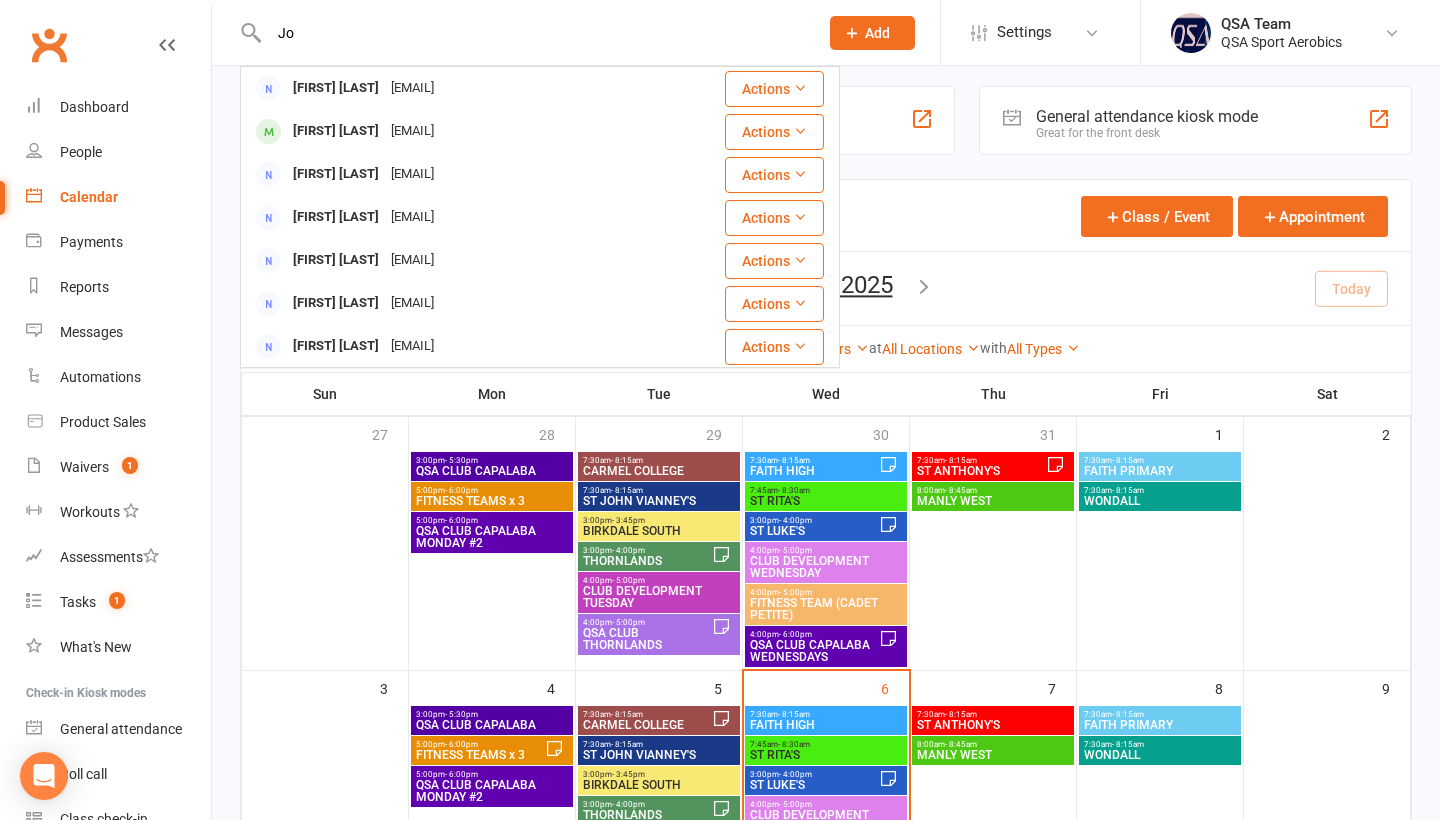 type on "J" 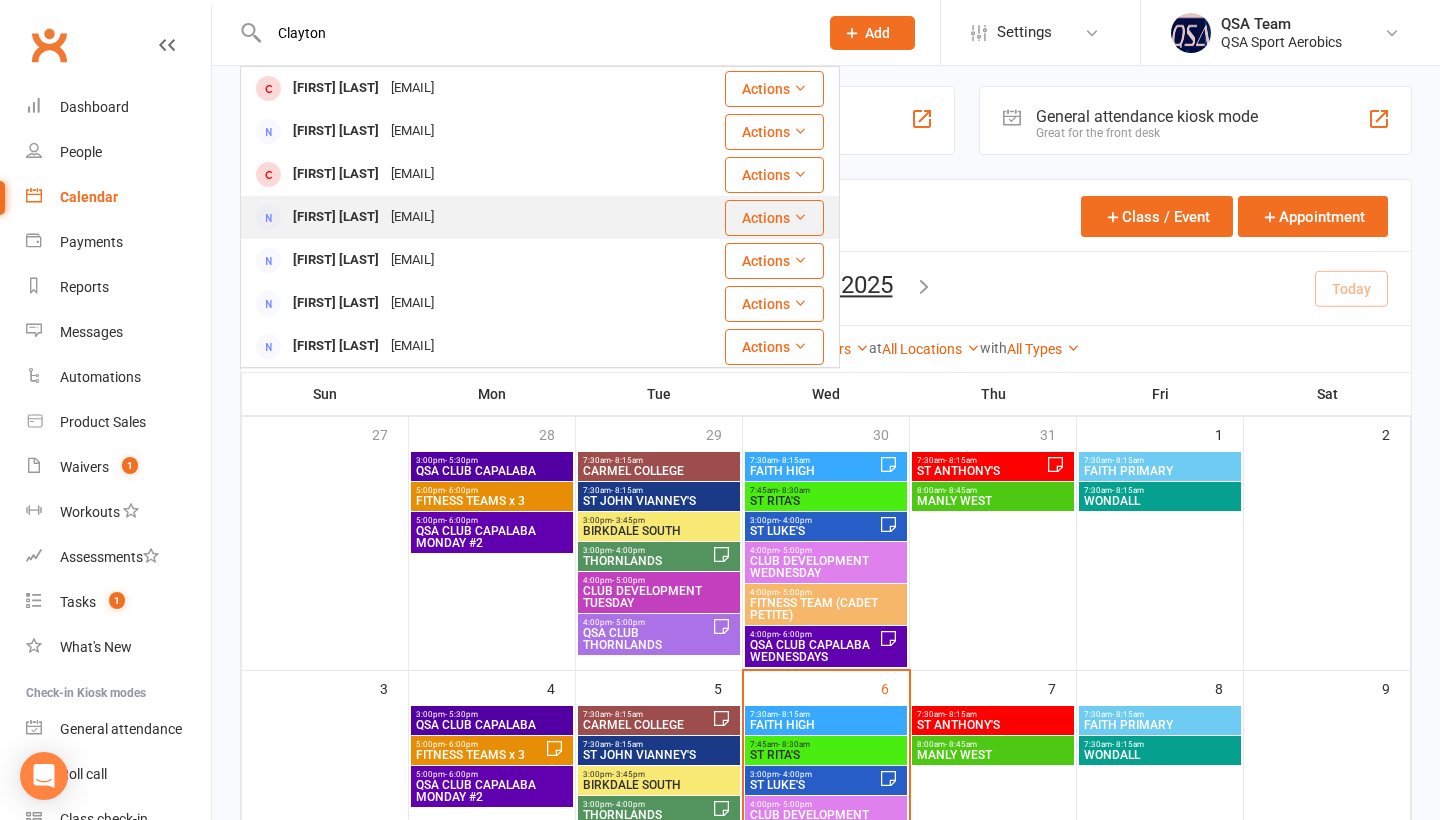 scroll, scrollTop: 0, scrollLeft: 0, axis: both 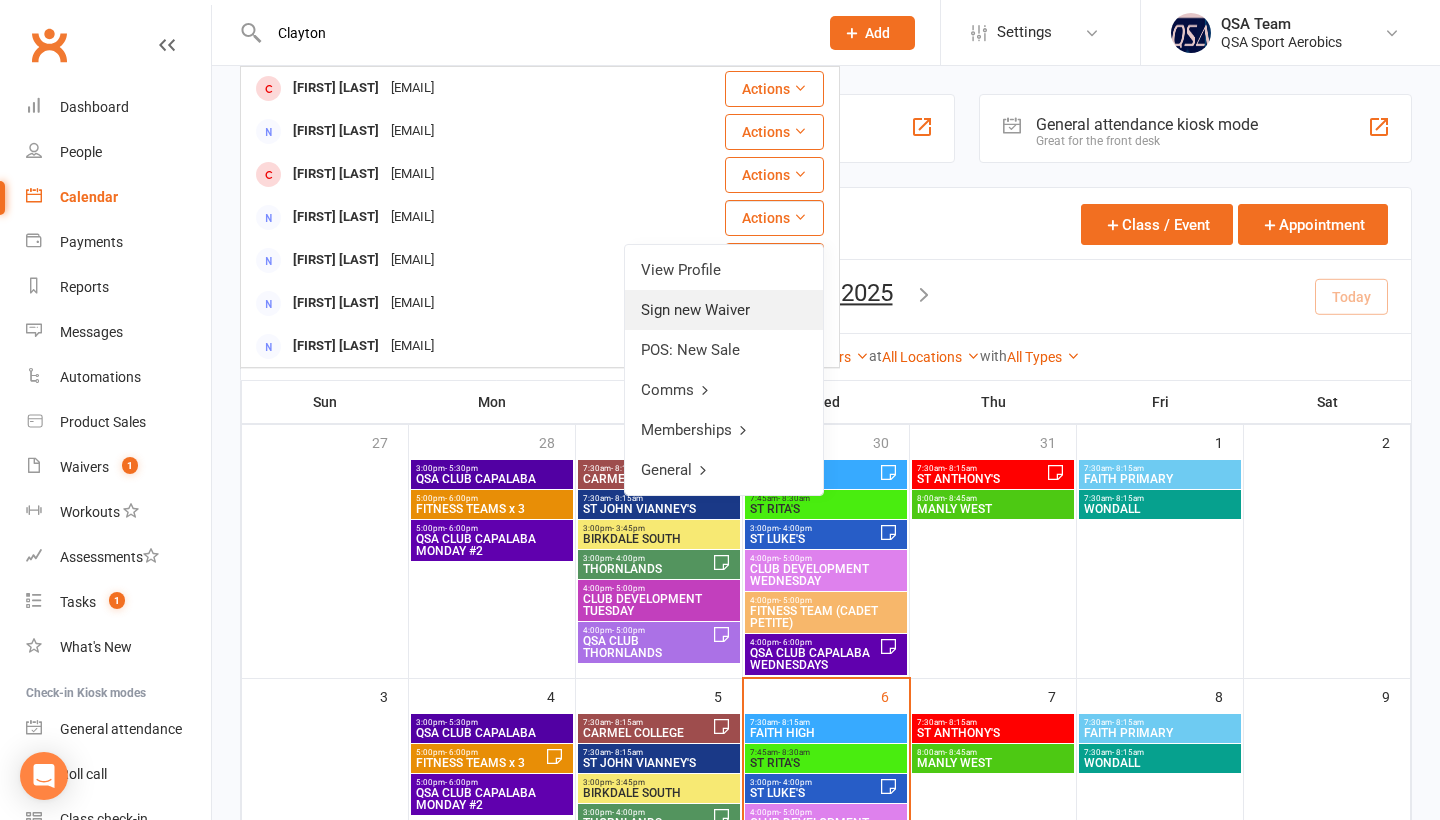 click on "Sign new Waiver" at bounding box center [724, 310] 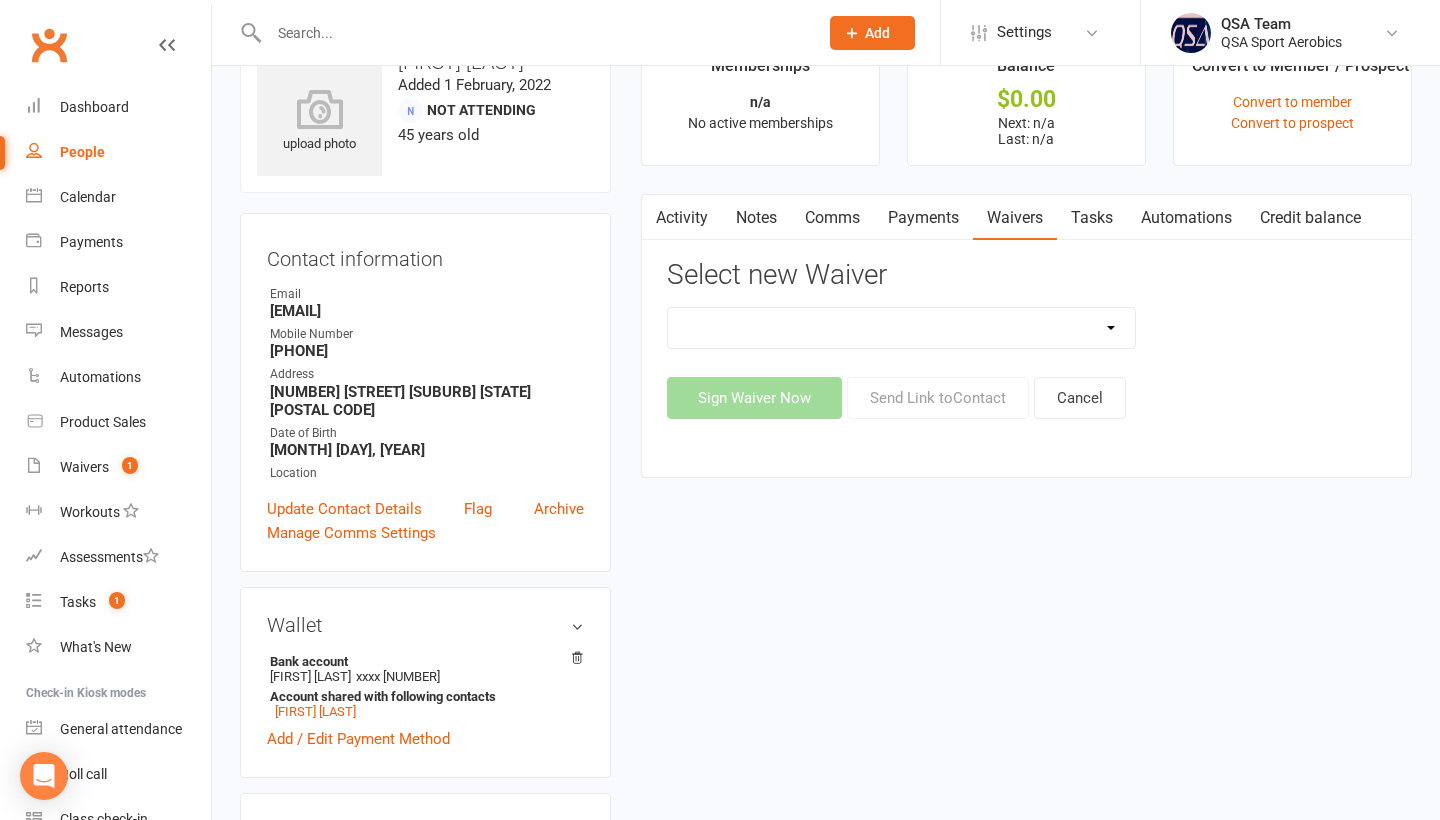 scroll, scrollTop: 60, scrollLeft: 0, axis: vertical 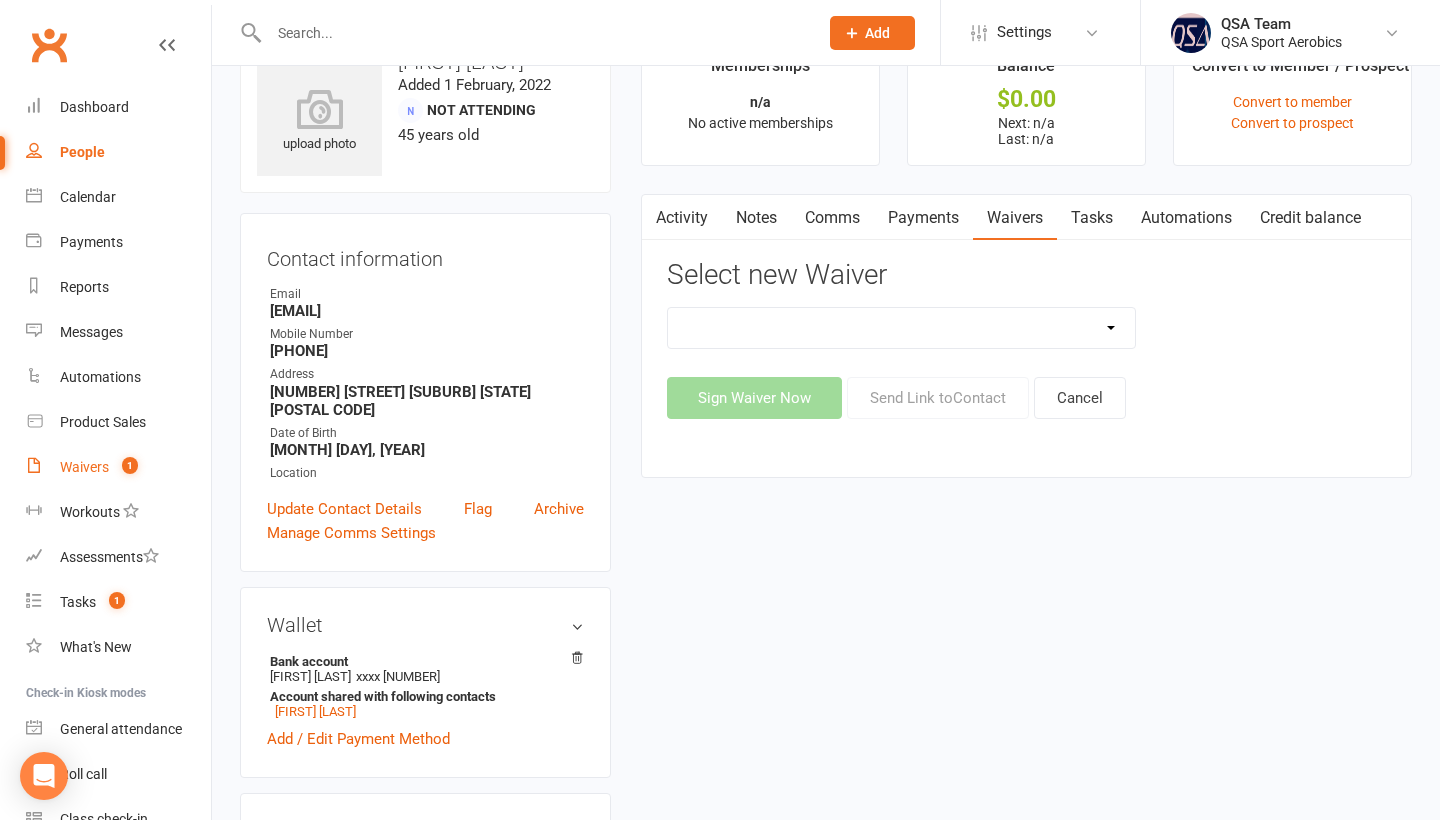 click on "Waivers" at bounding box center [84, 467] 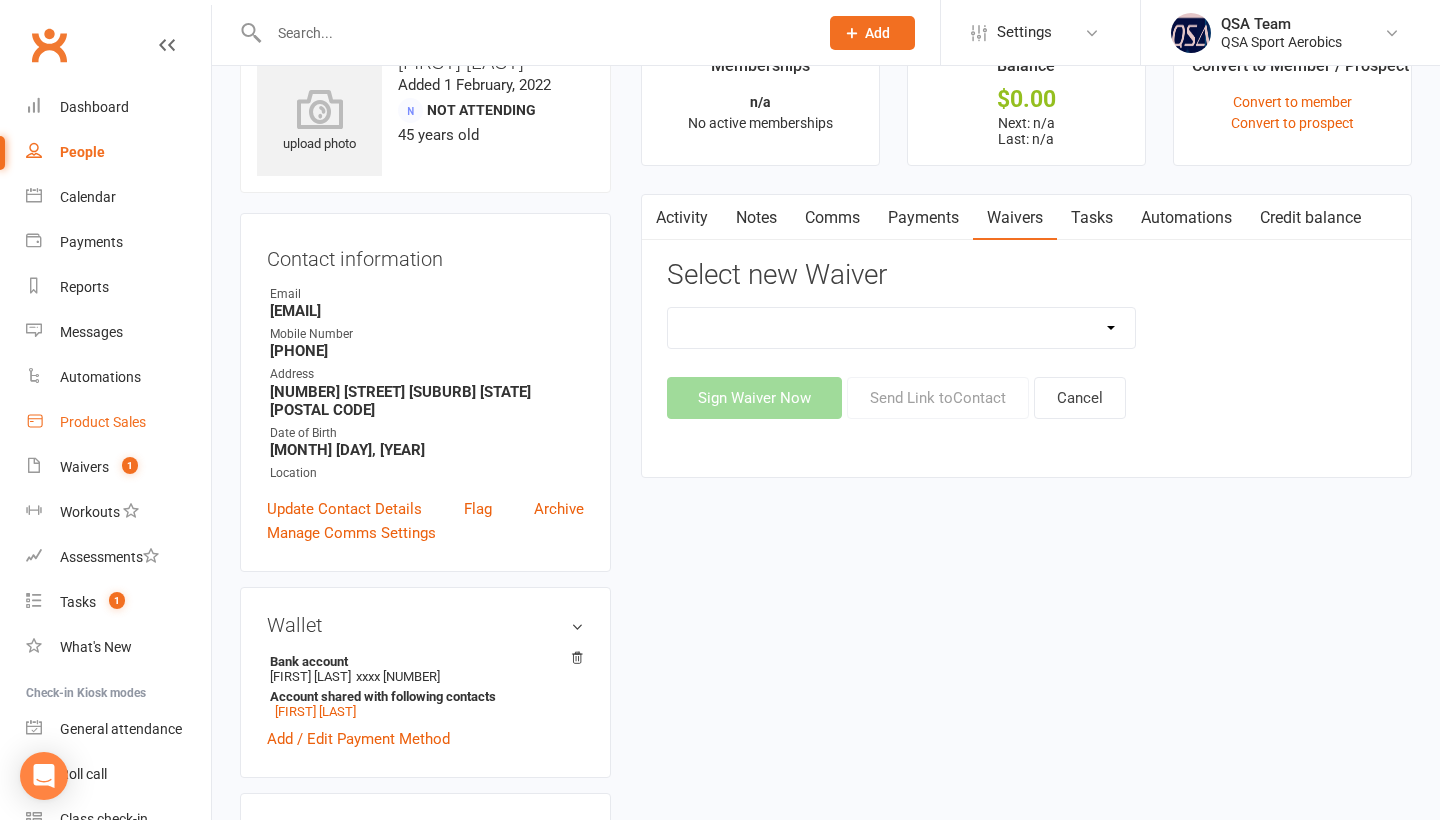 scroll, scrollTop: 0, scrollLeft: 0, axis: both 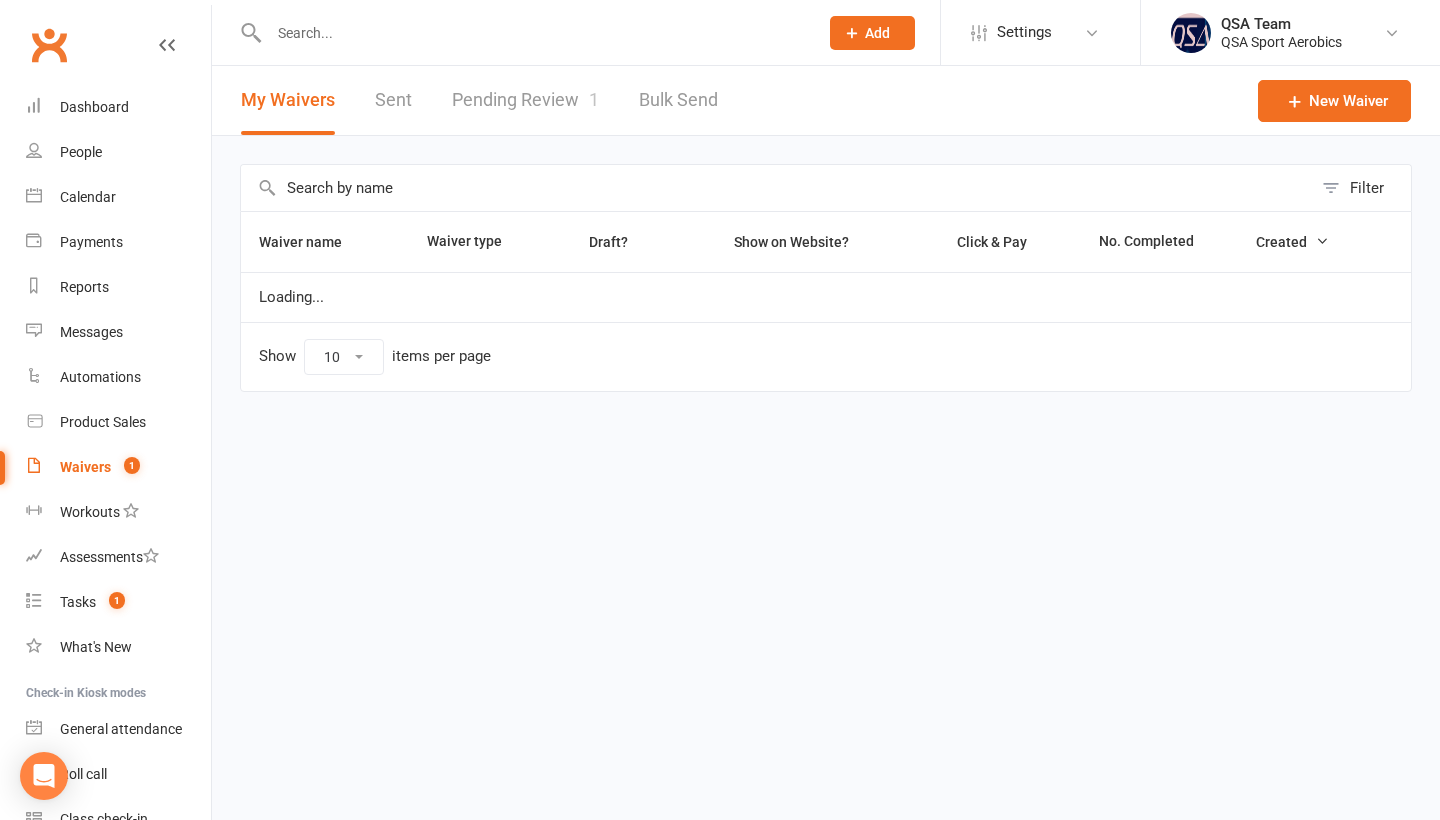 click on "Pending Review 1" at bounding box center [525, 100] 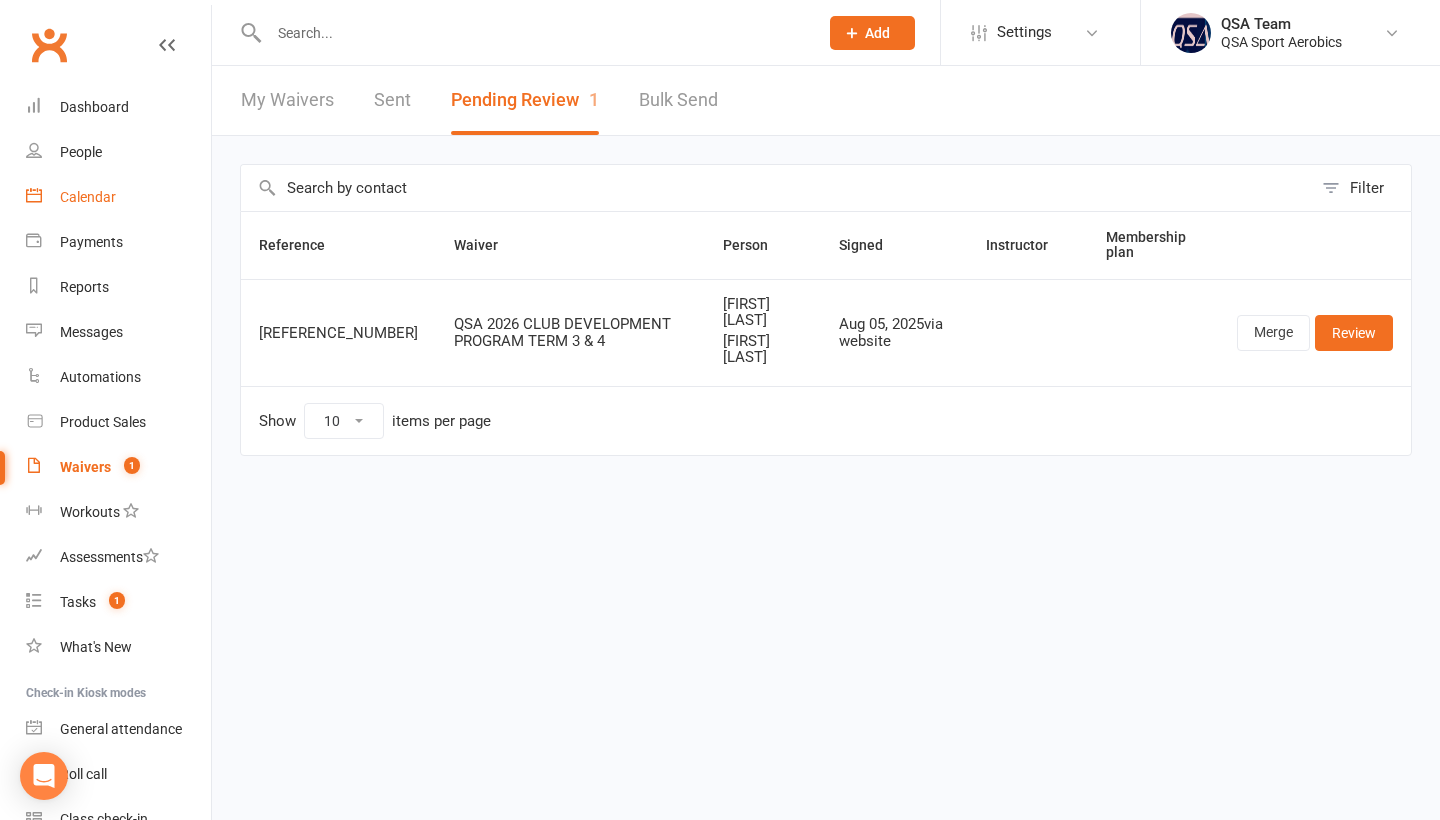 click on "Calendar" at bounding box center (118, 197) 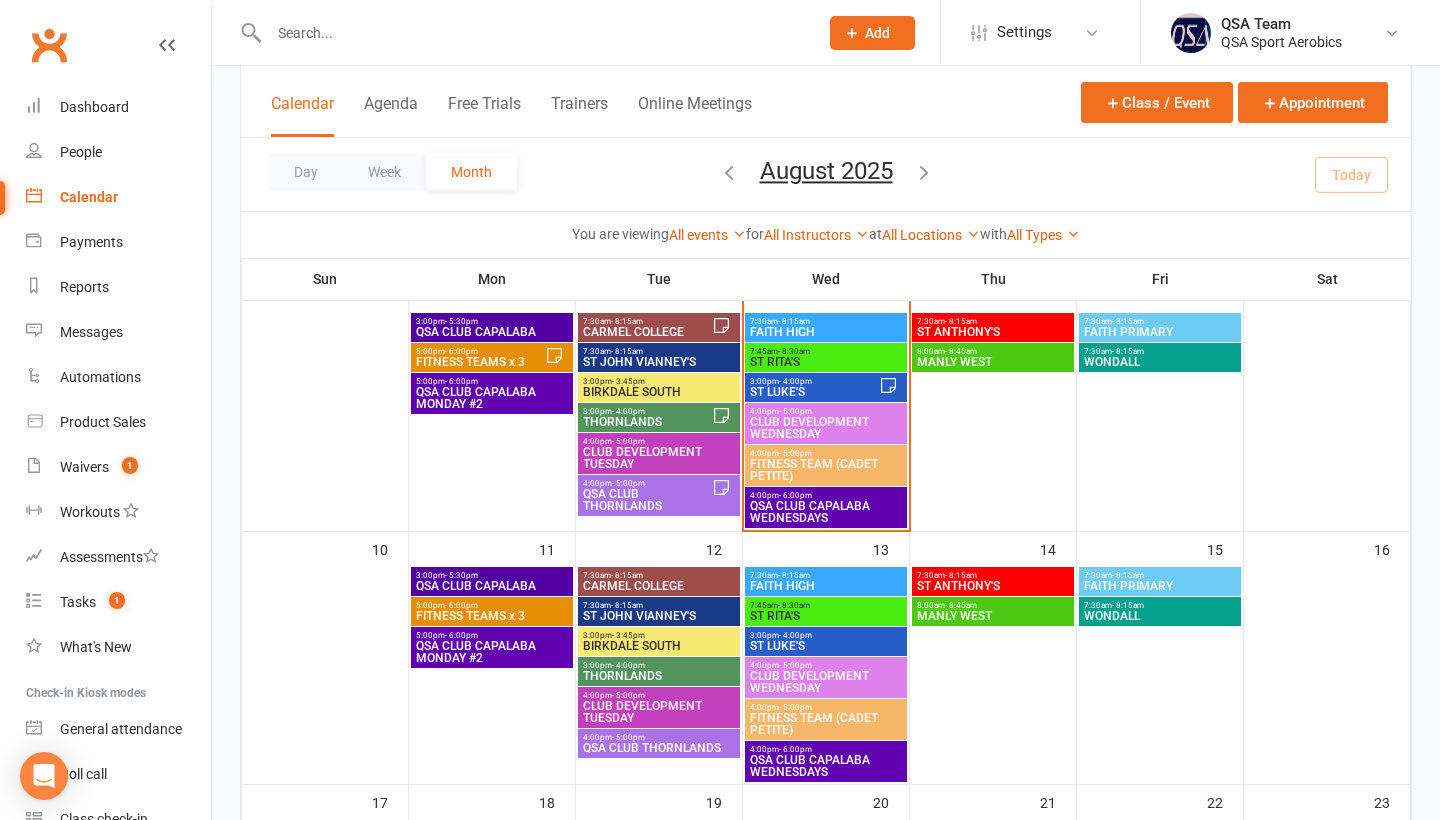 scroll, scrollTop: 398, scrollLeft: 0, axis: vertical 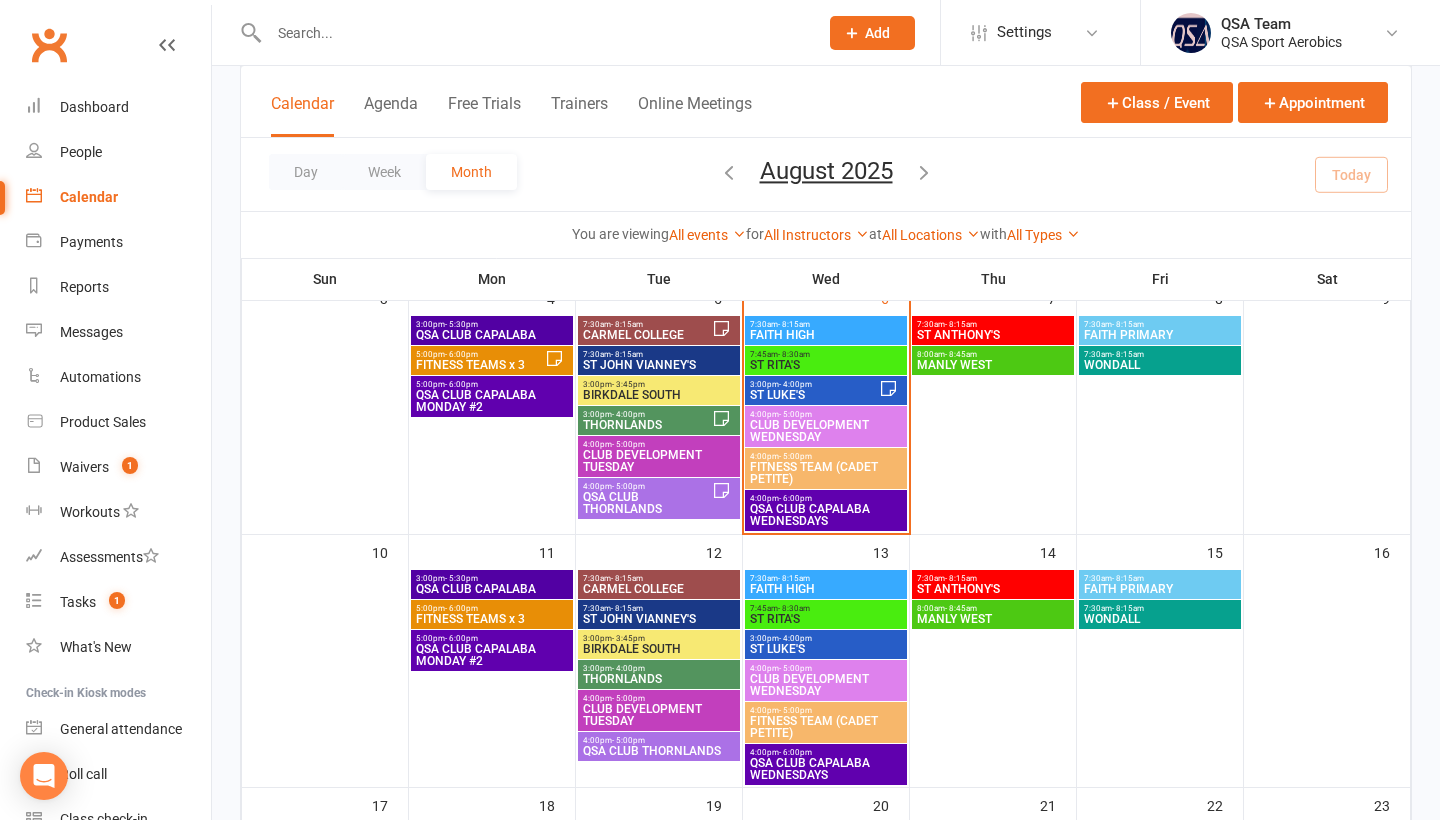 click at bounding box center [533, 33] 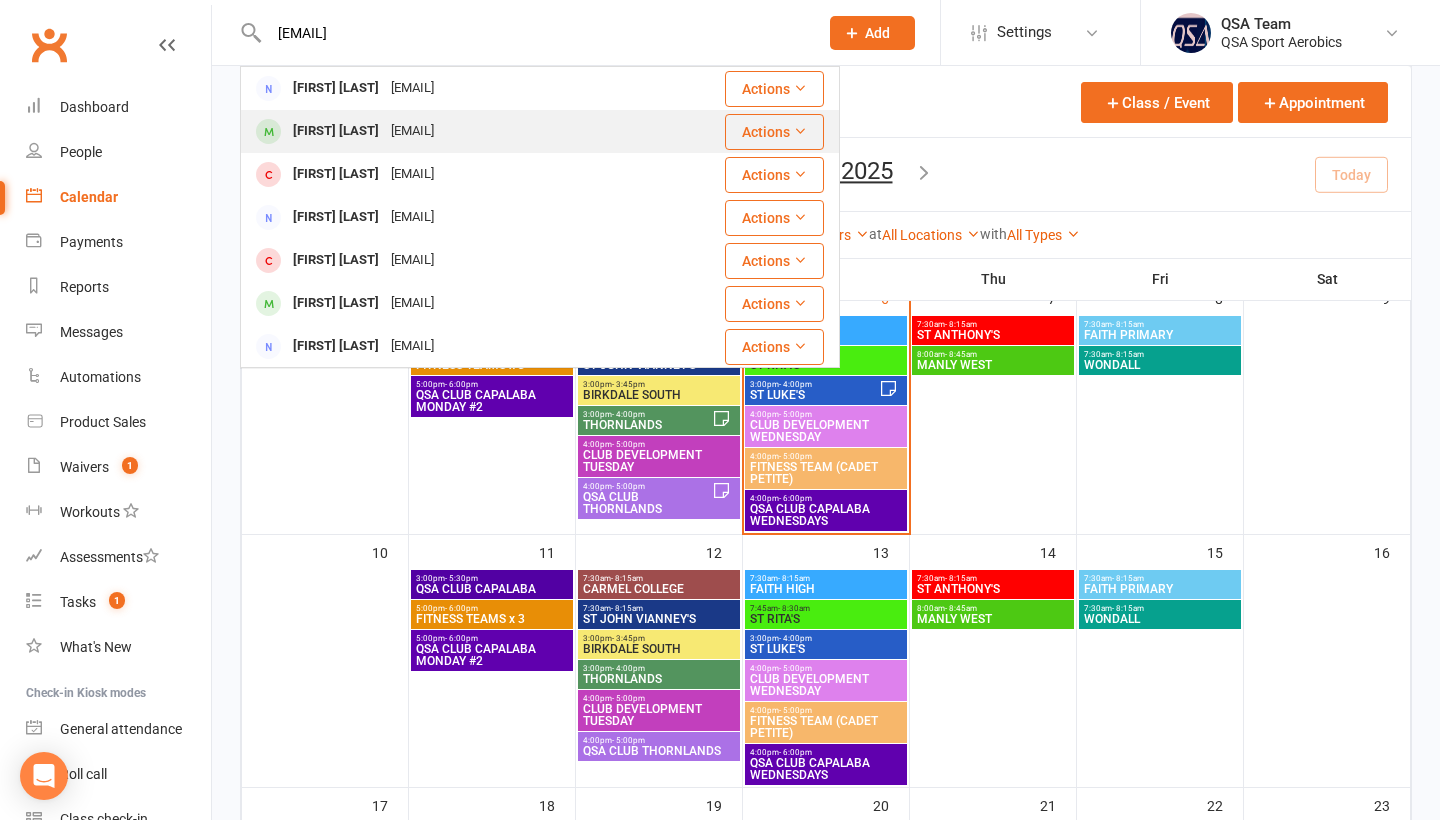 type on "[EMAIL]" 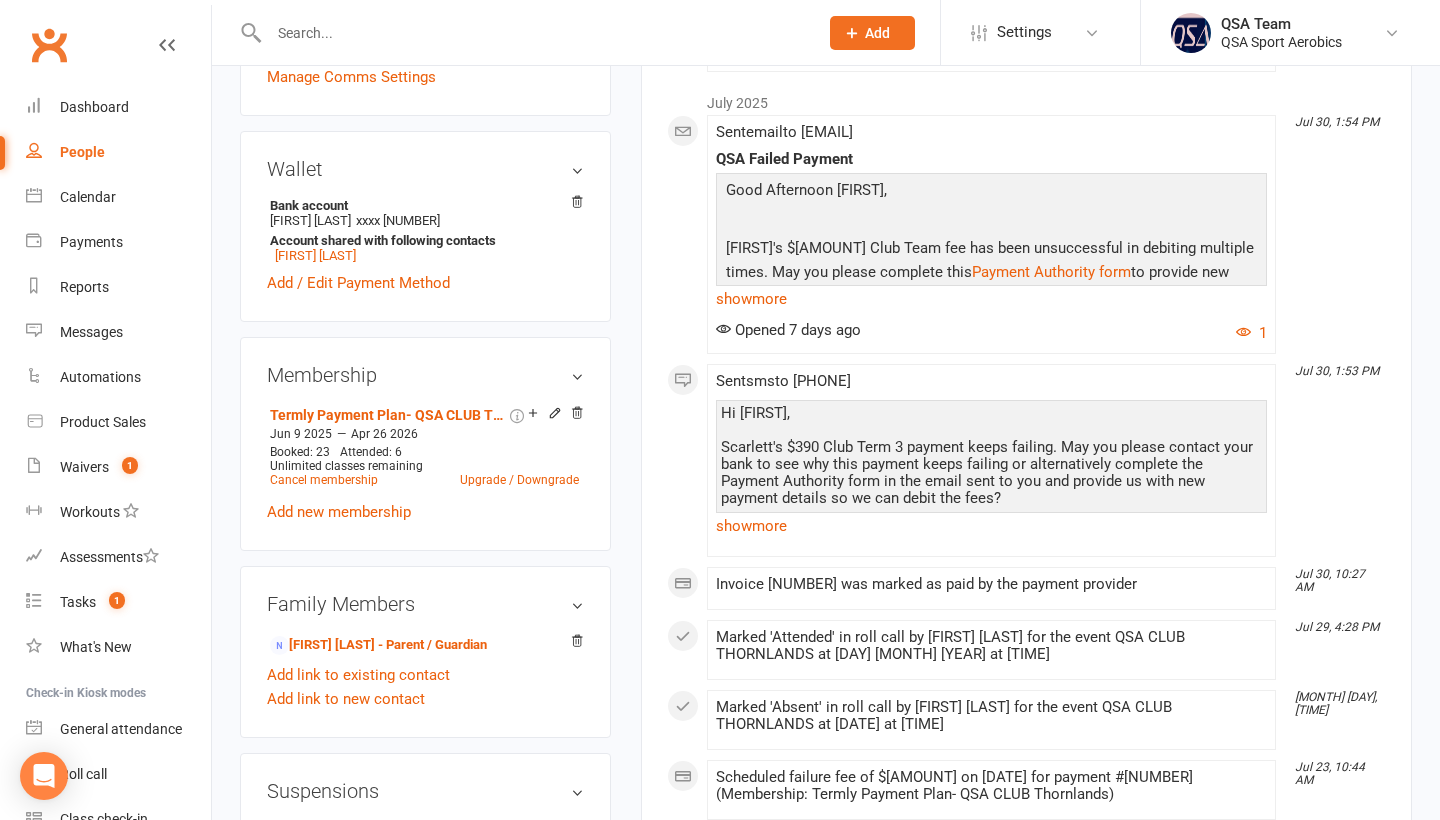scroll, scrollTop: 596, scrollLeft: 0, axis: vertical 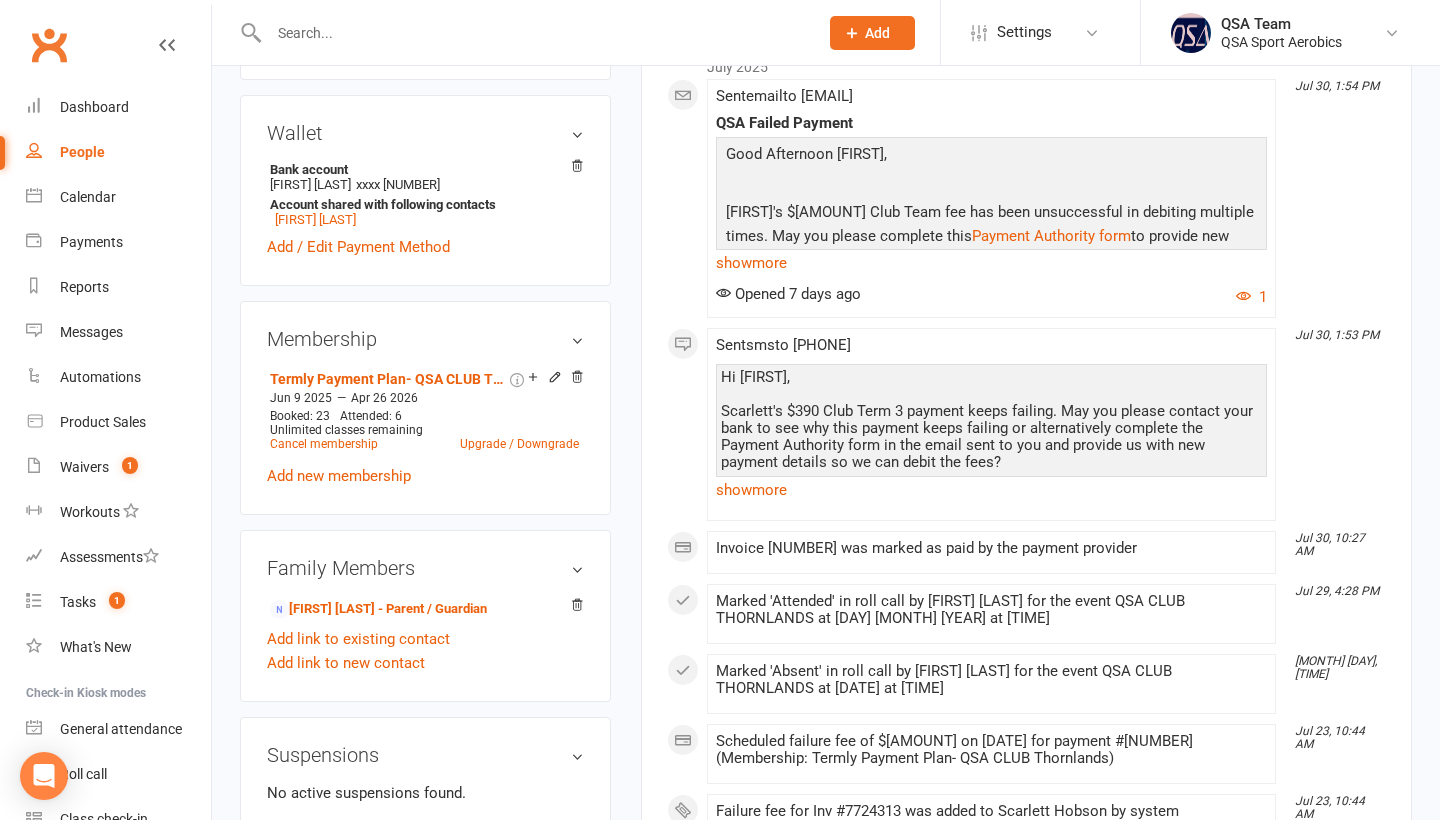 click on "show  more" at bounding box center [991, 490] 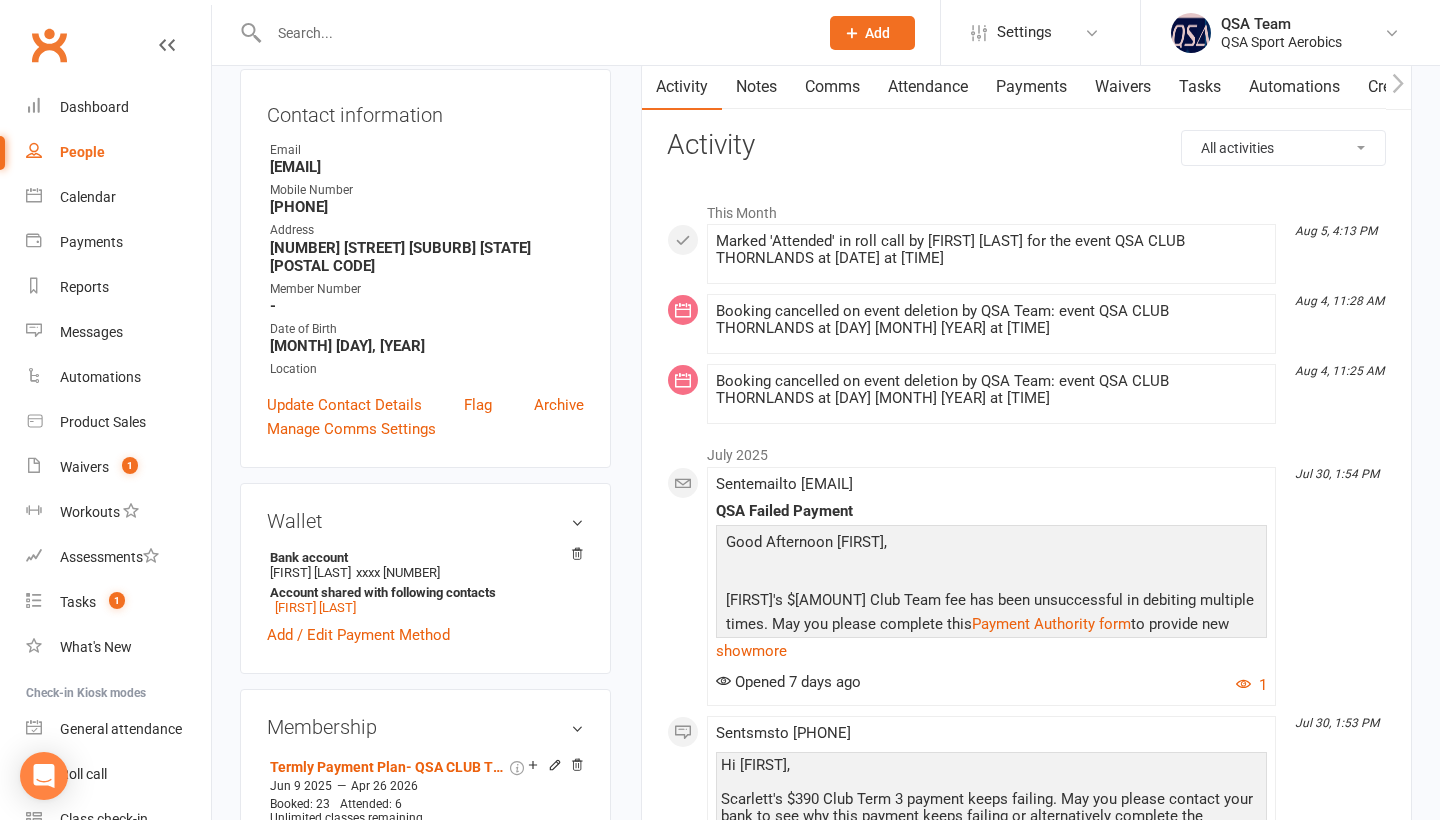 scroll, scrollTop: 208, scrollLeft: 0, axis: vertical 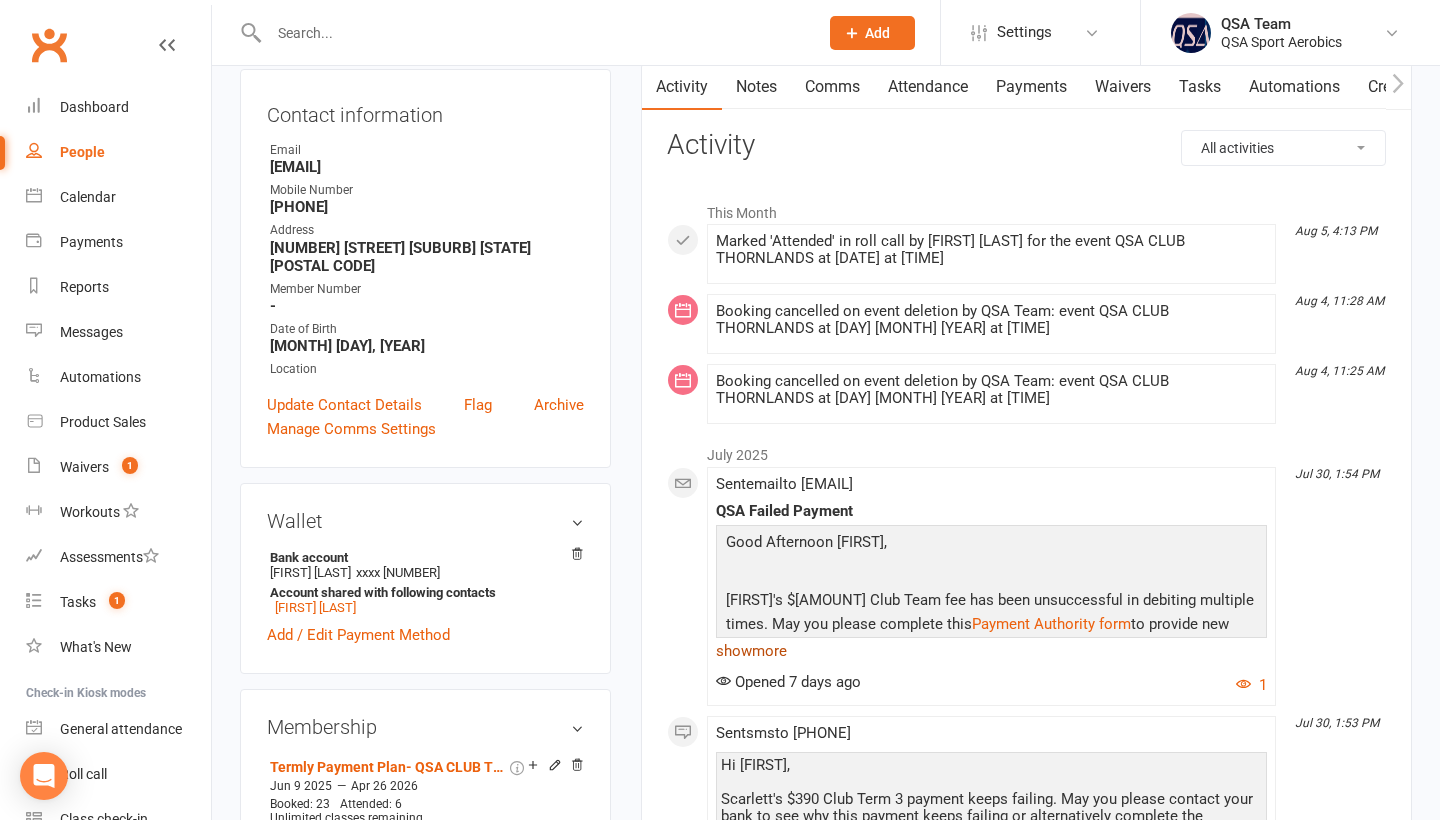 click on "show  more" at bounding box center (991, 651) 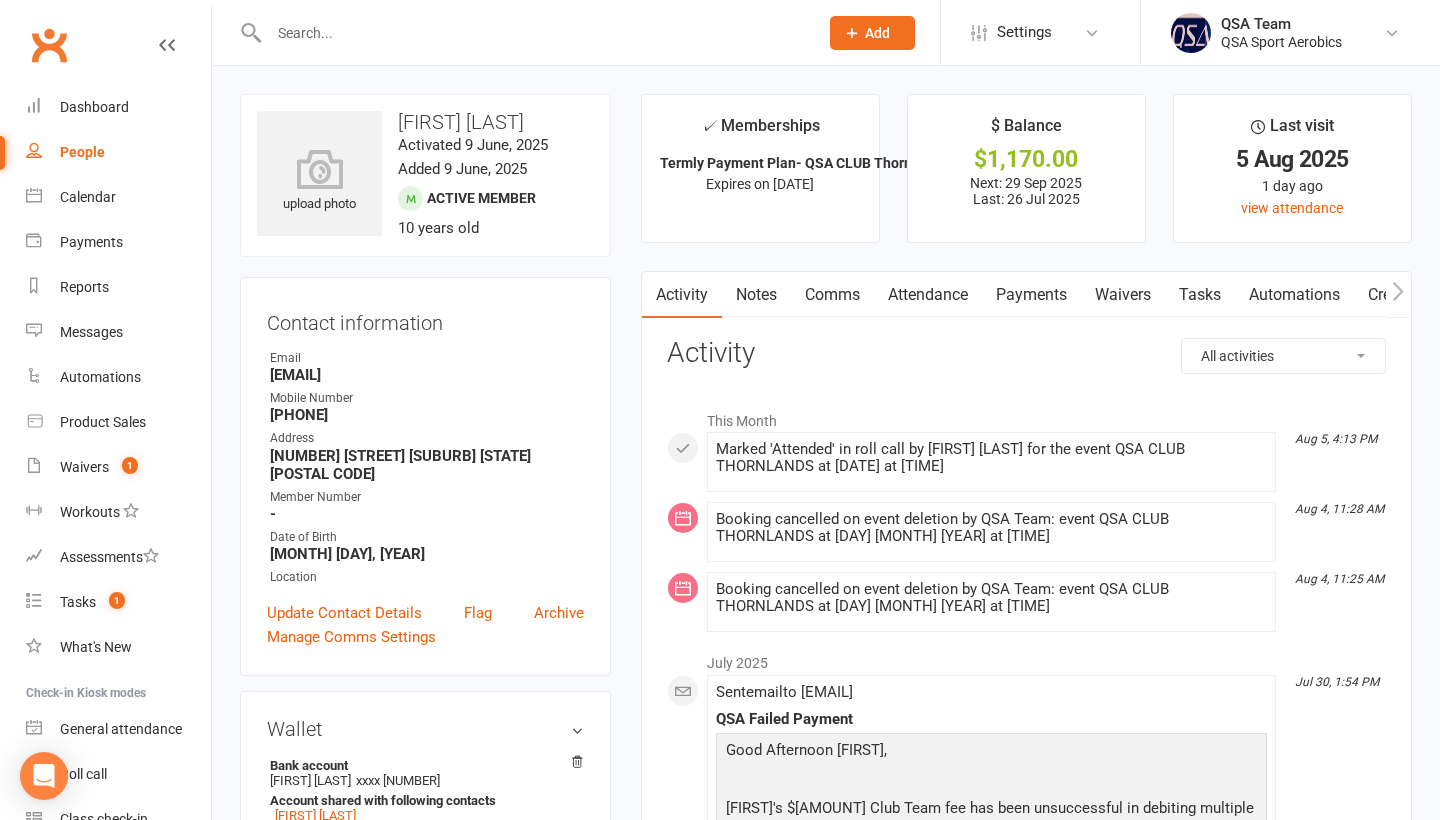 scroll, scrollTop: 0, scrollLeft: 0, axis: both 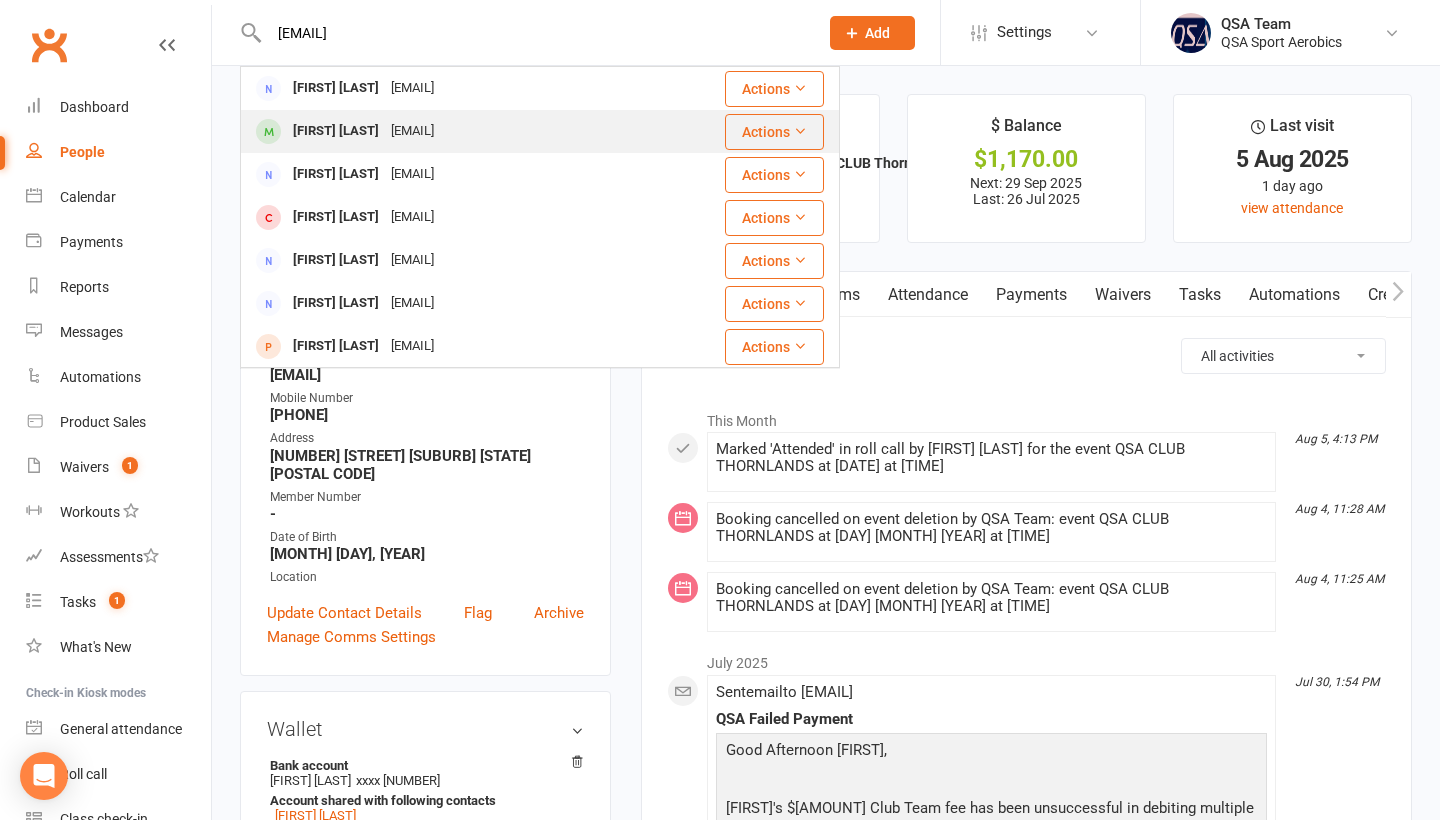 type on "[EMAIL]" 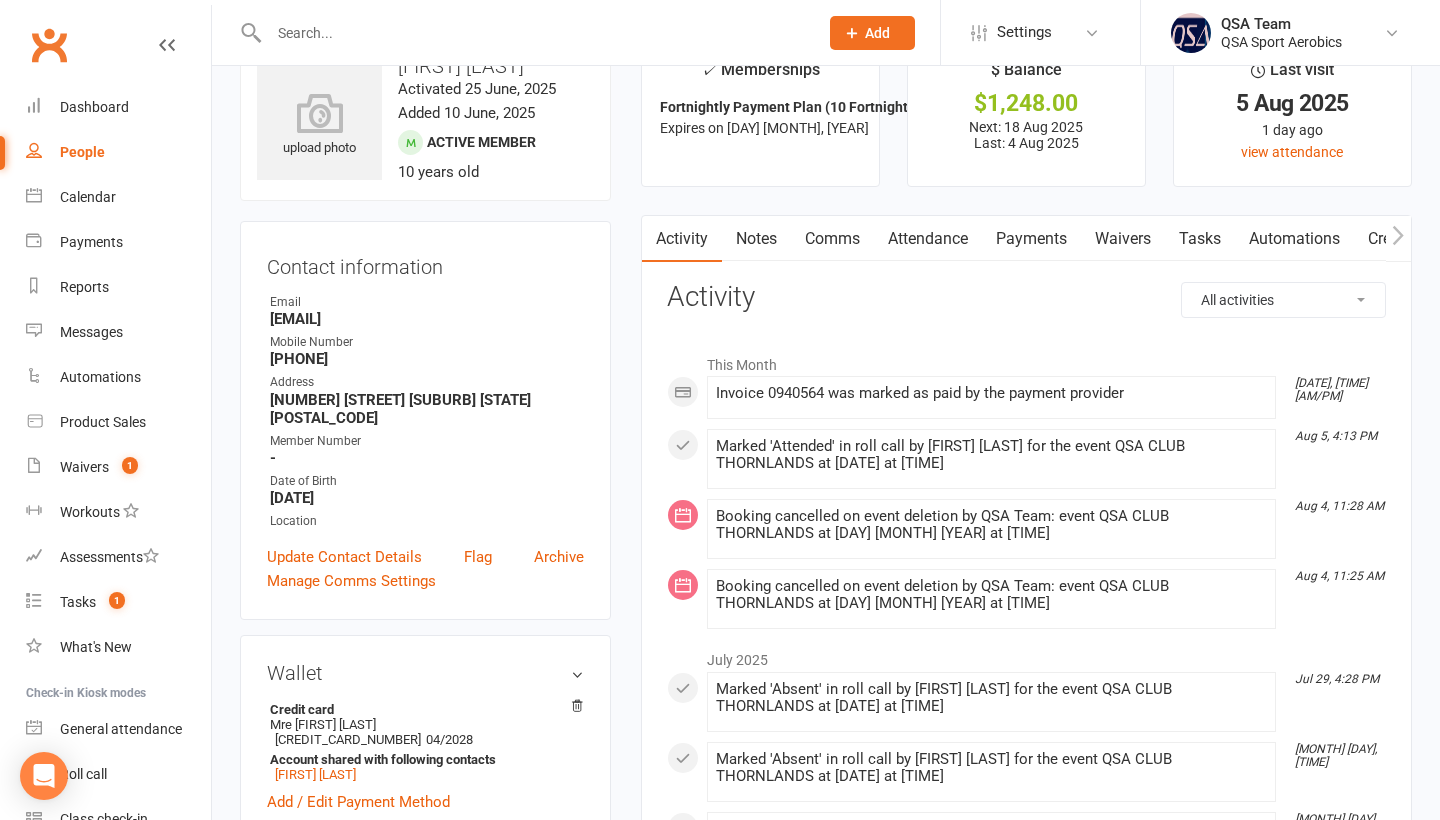 scroll, scrollTop: 0, scrollLeft: 0, axis: both 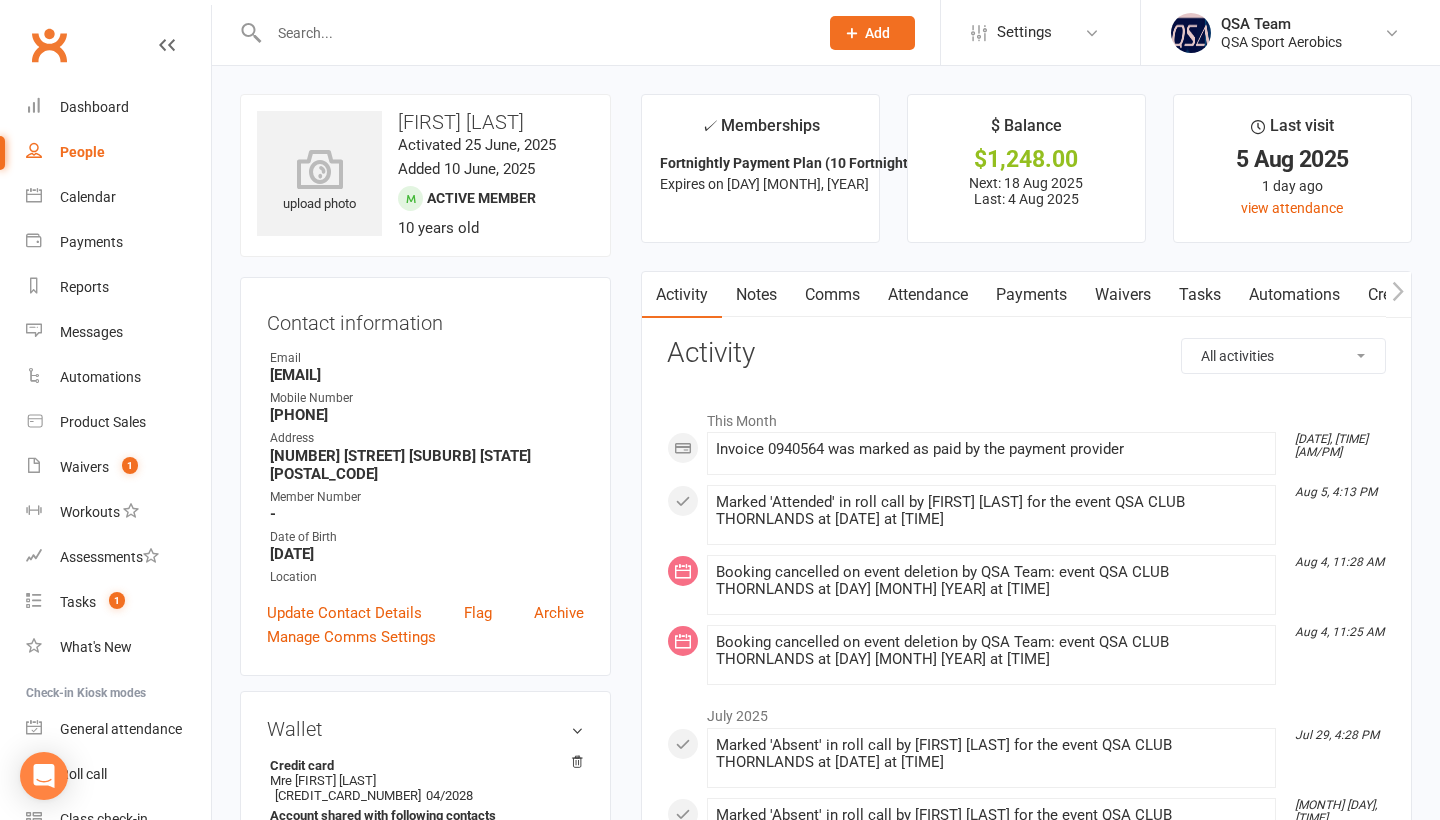click at bounding box center (533, 33) 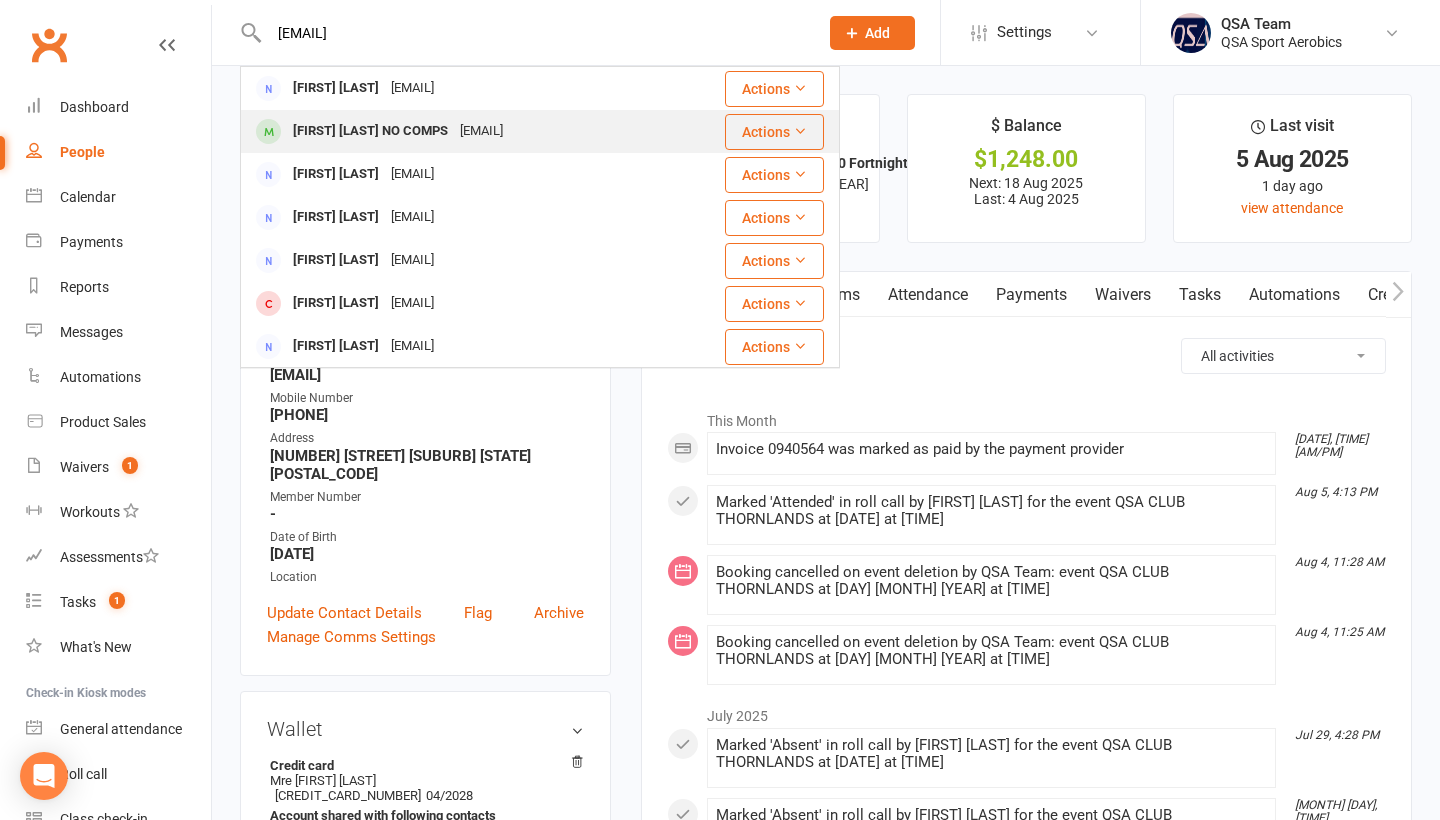 type on "[EMAIL]" 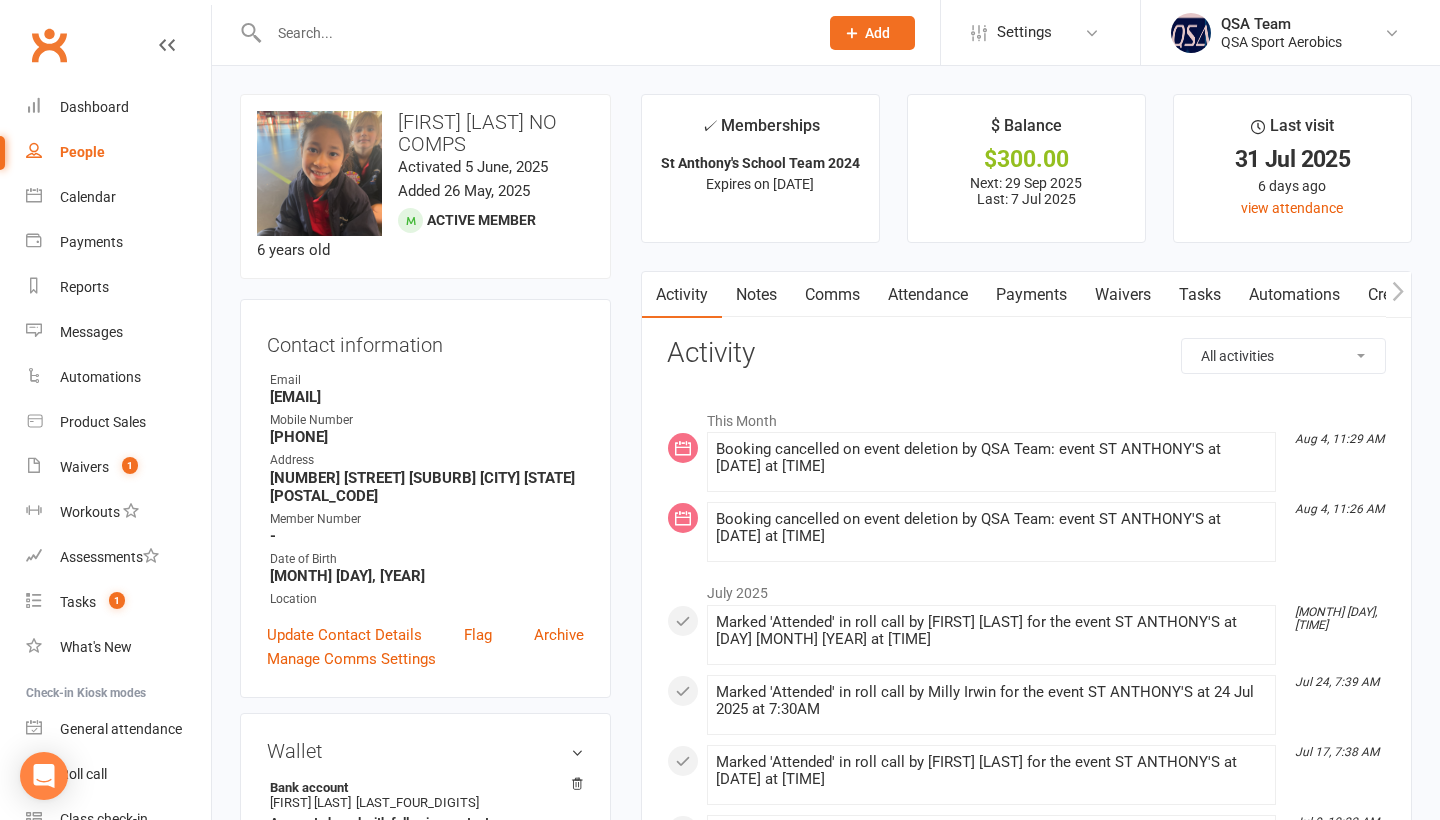 scroll, scrollTop: 0, scrollLeft: 0, axis: both 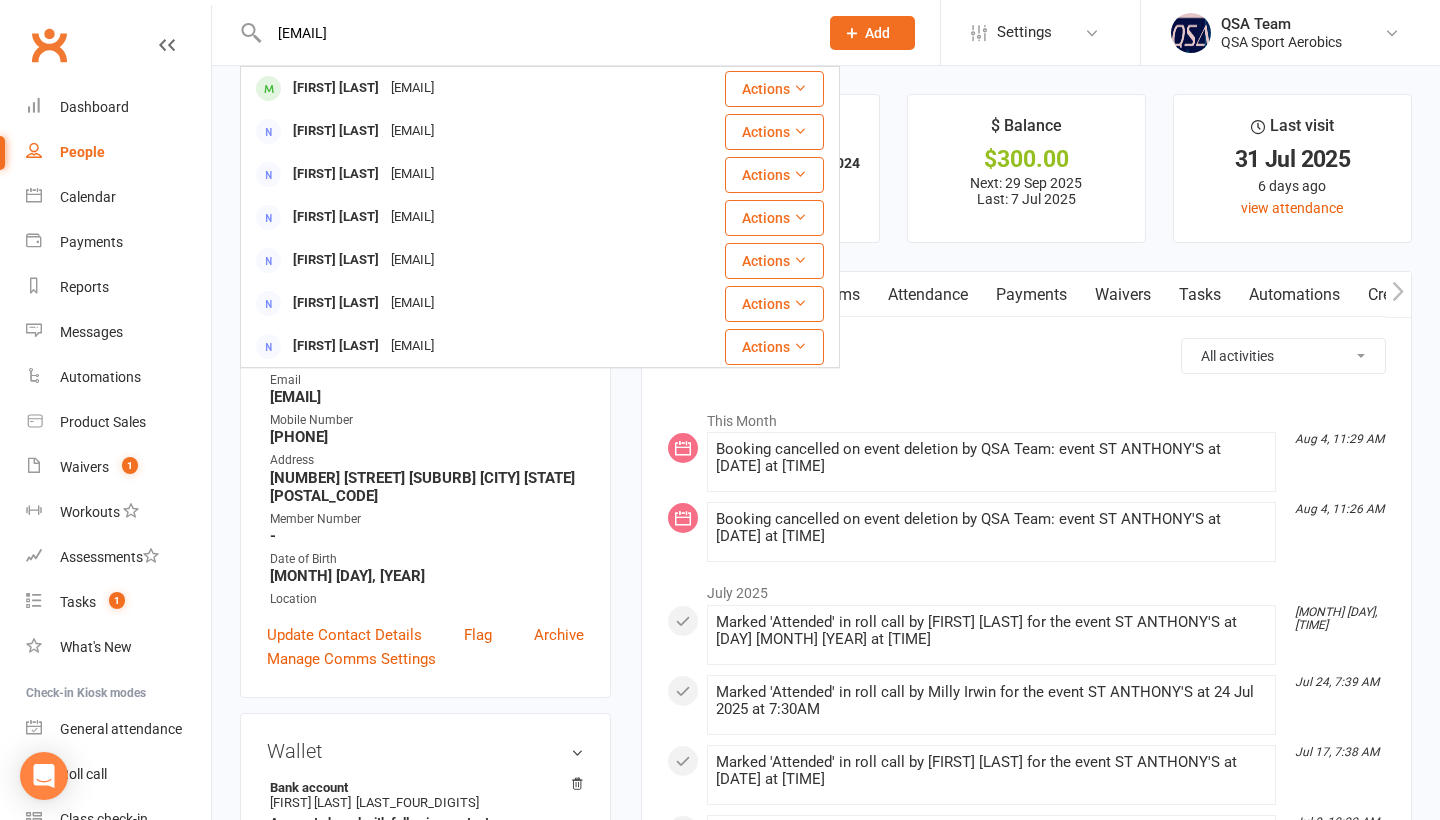 type on "[EMAIL]" 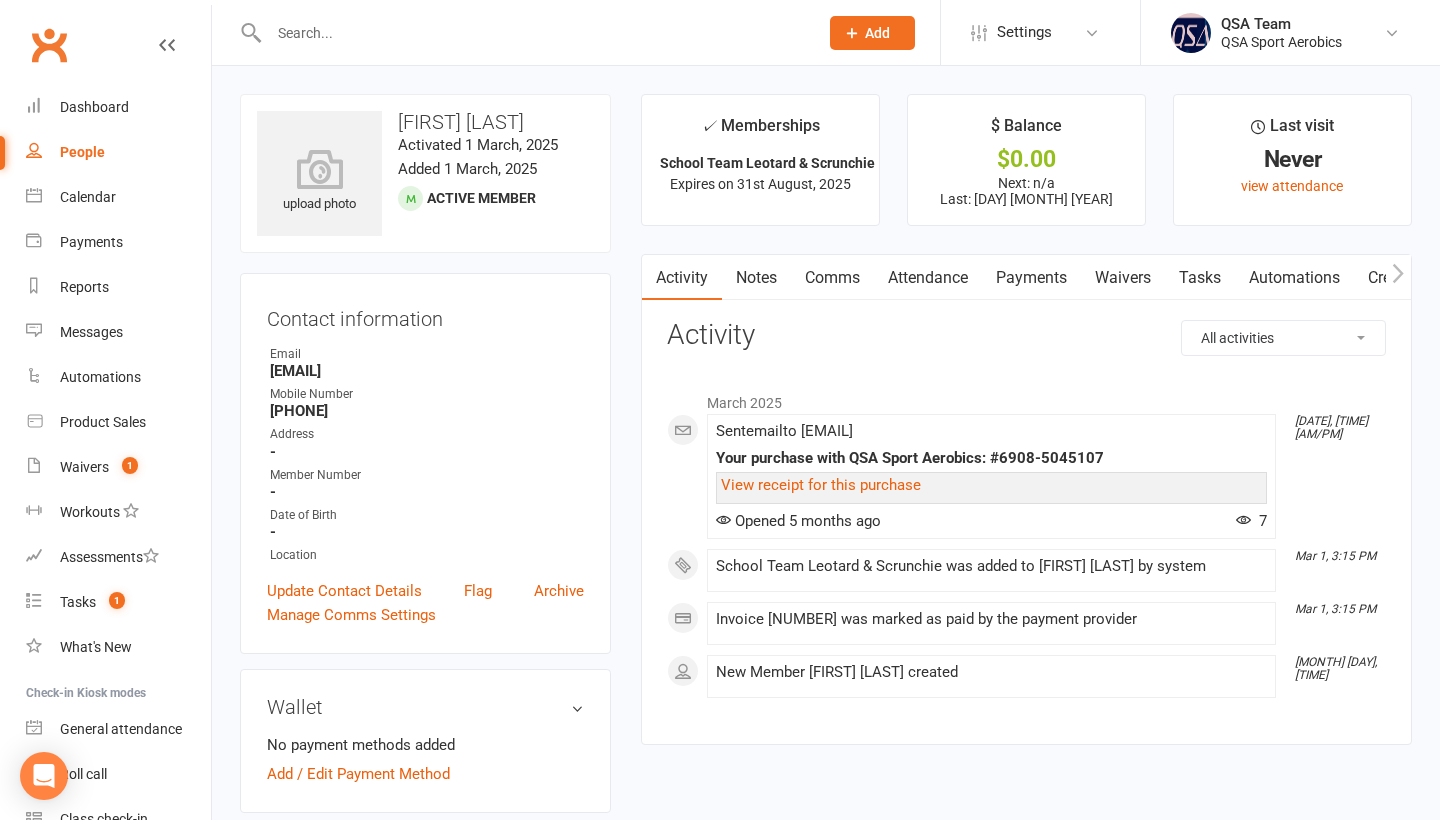 scroll, scrollTop: 0, scrollLeft: 0, axis: both 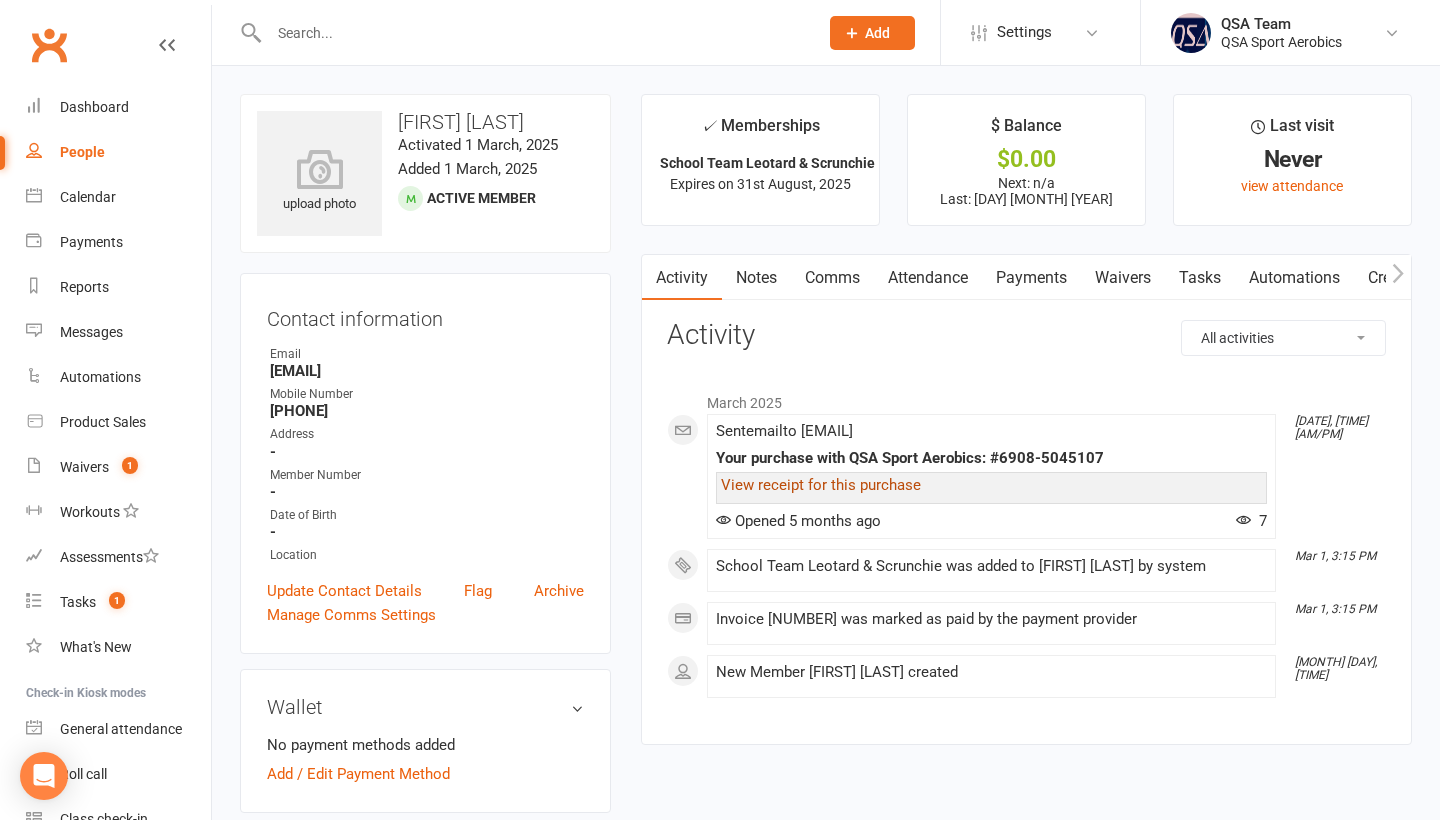 click on "View receipt for this purchase" at bounding box center (821, 485) 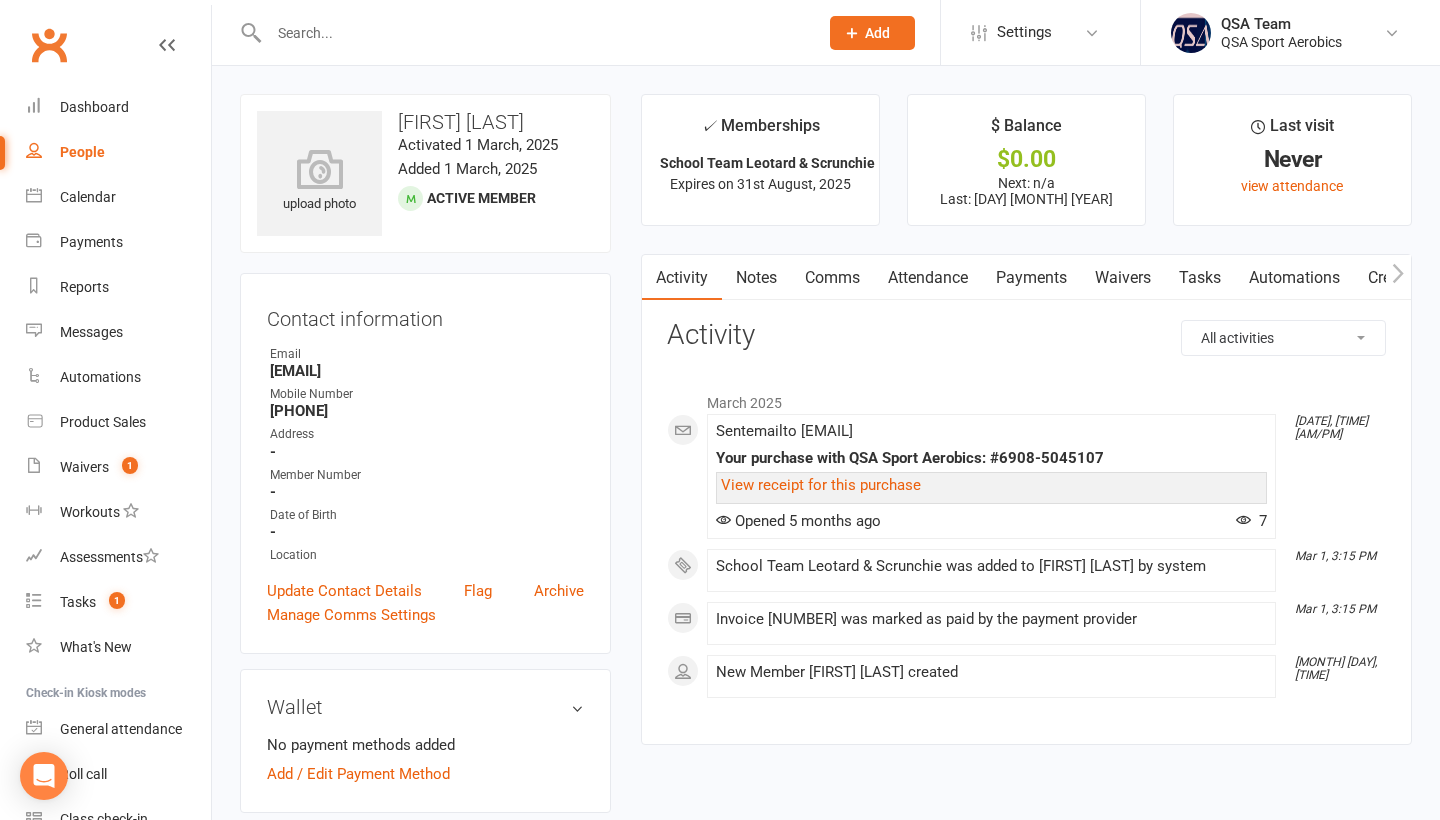 click at bounding box center [522, 32] 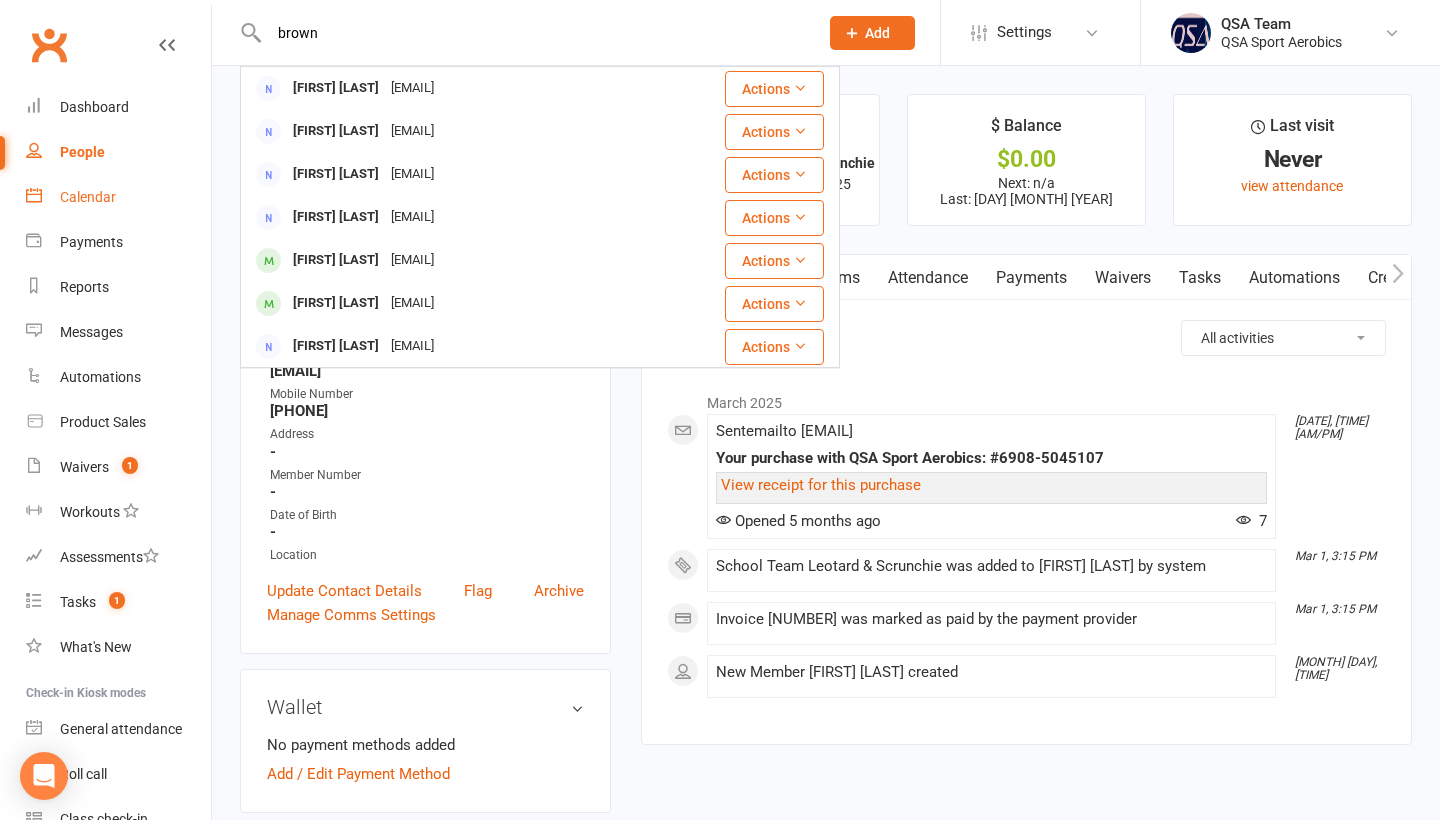 type on "brown" 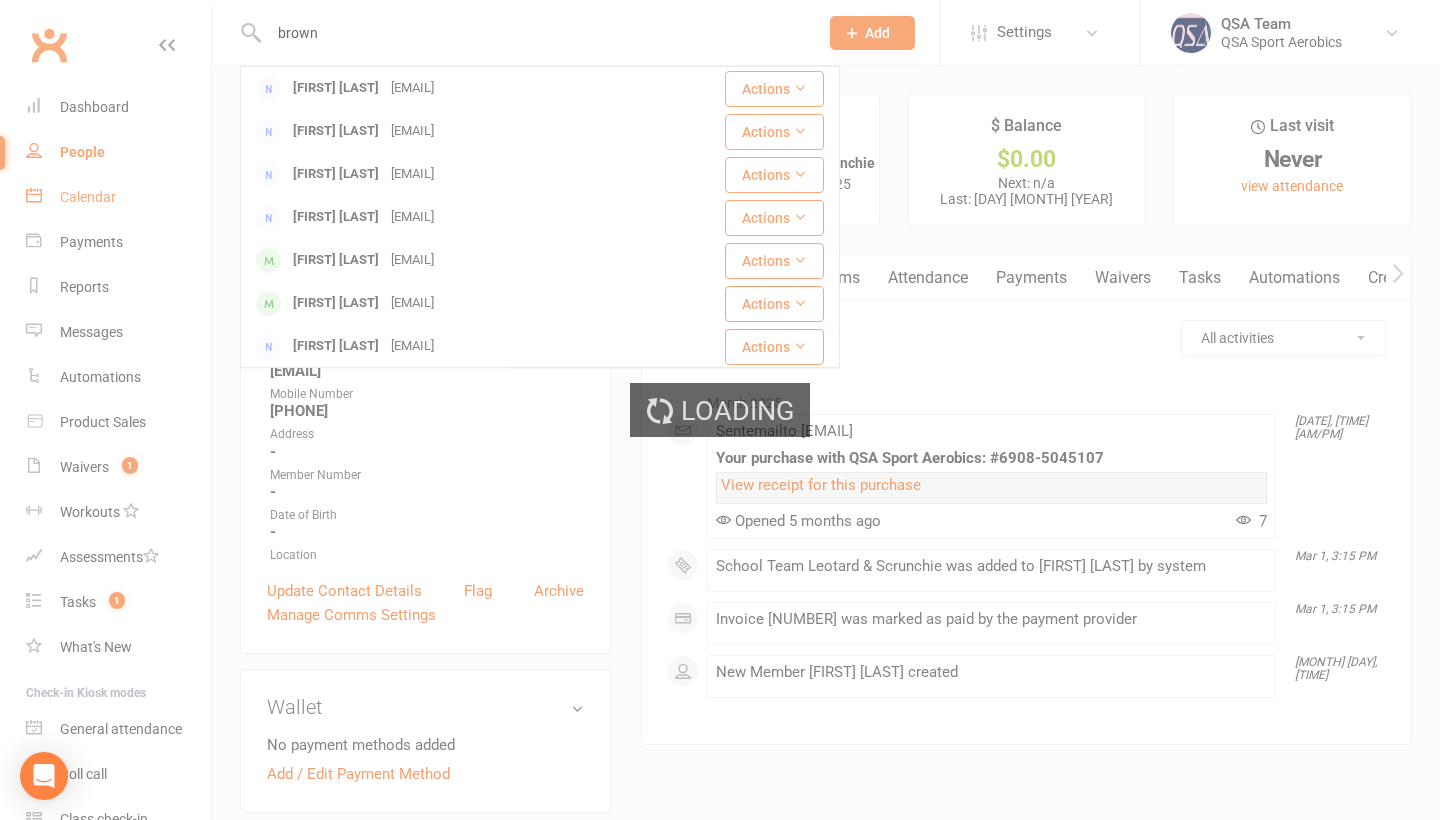 type 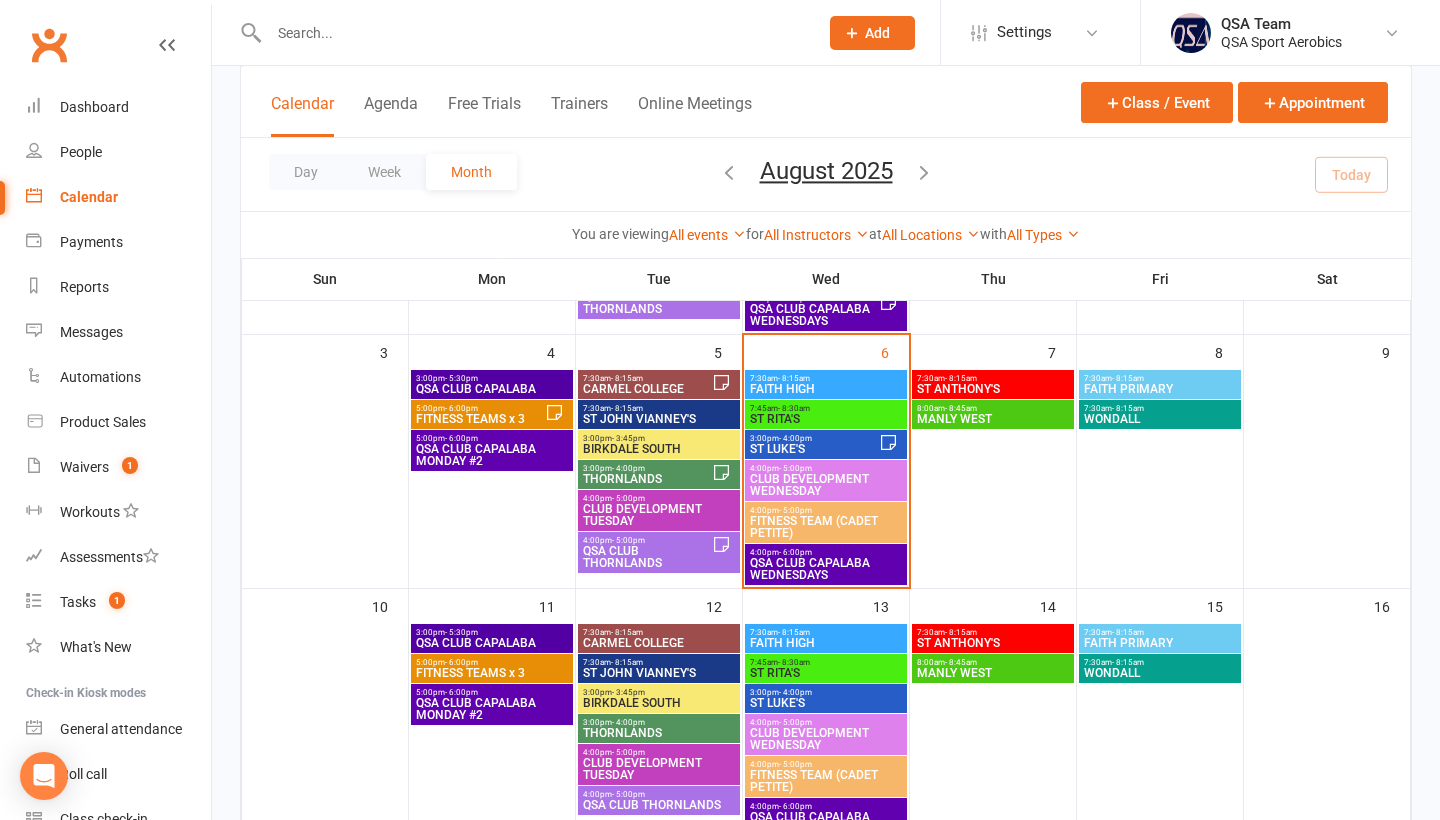 scroll, scrollTop: 343, scrollLeft: 0, axis: vertical 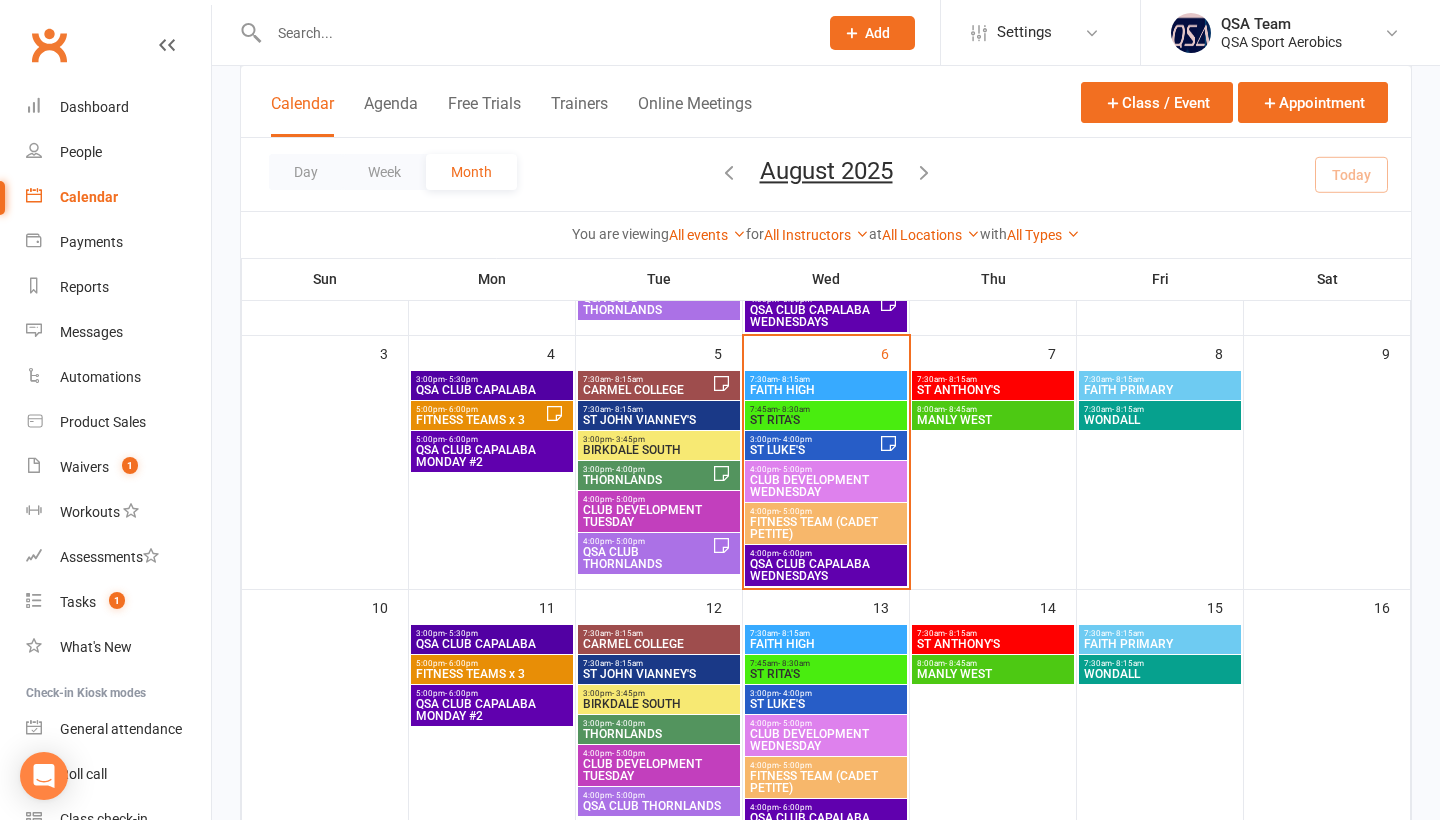 click on "ST LUKE'S" at bounding box center (814, 450) 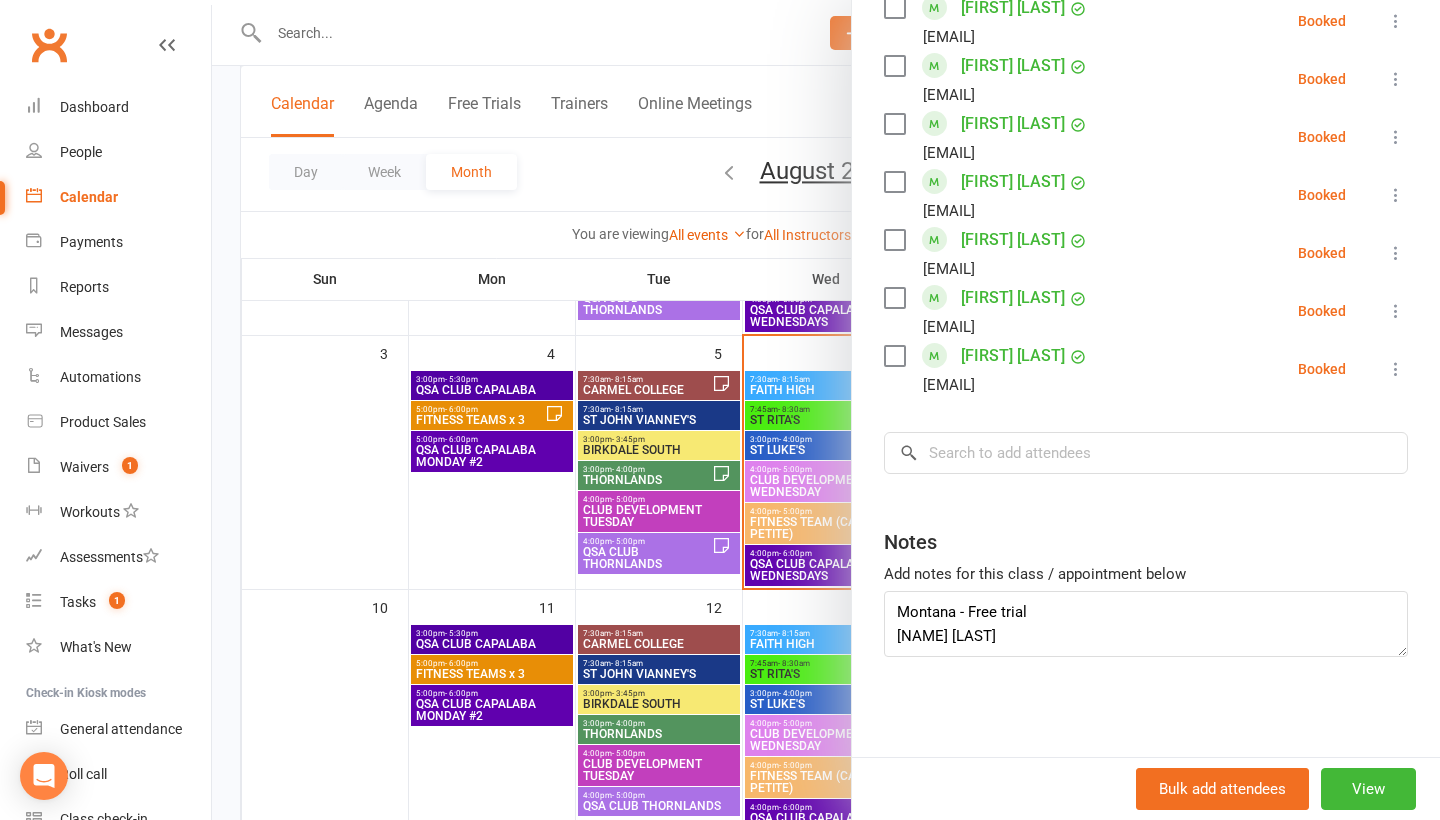 scroll, scrollTop: 1722, scrollLeft: 0, axis: vertical 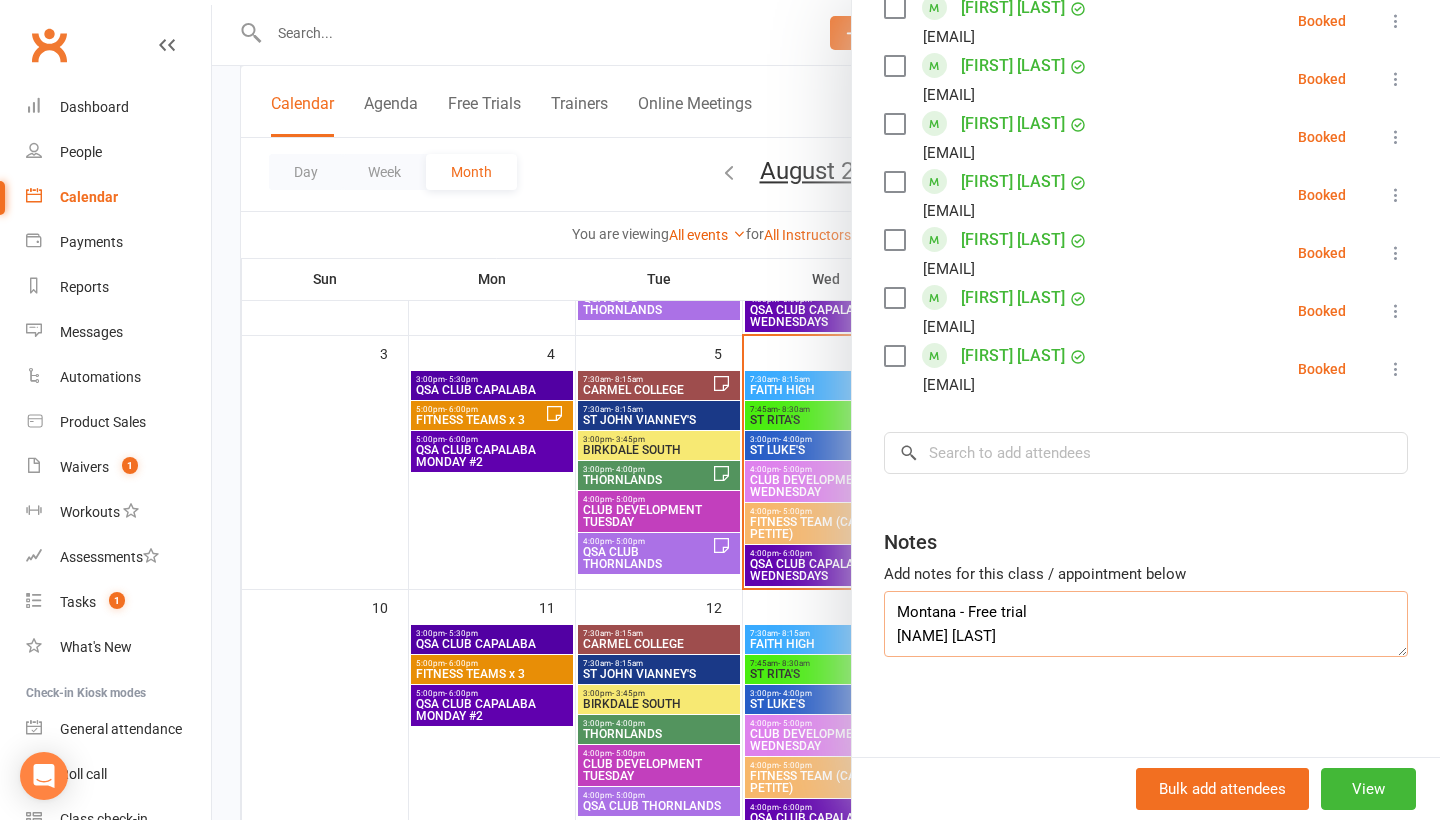 click on "Montana - Free trial
[NAME] [LAST]" at bounding box center [1146, 624] 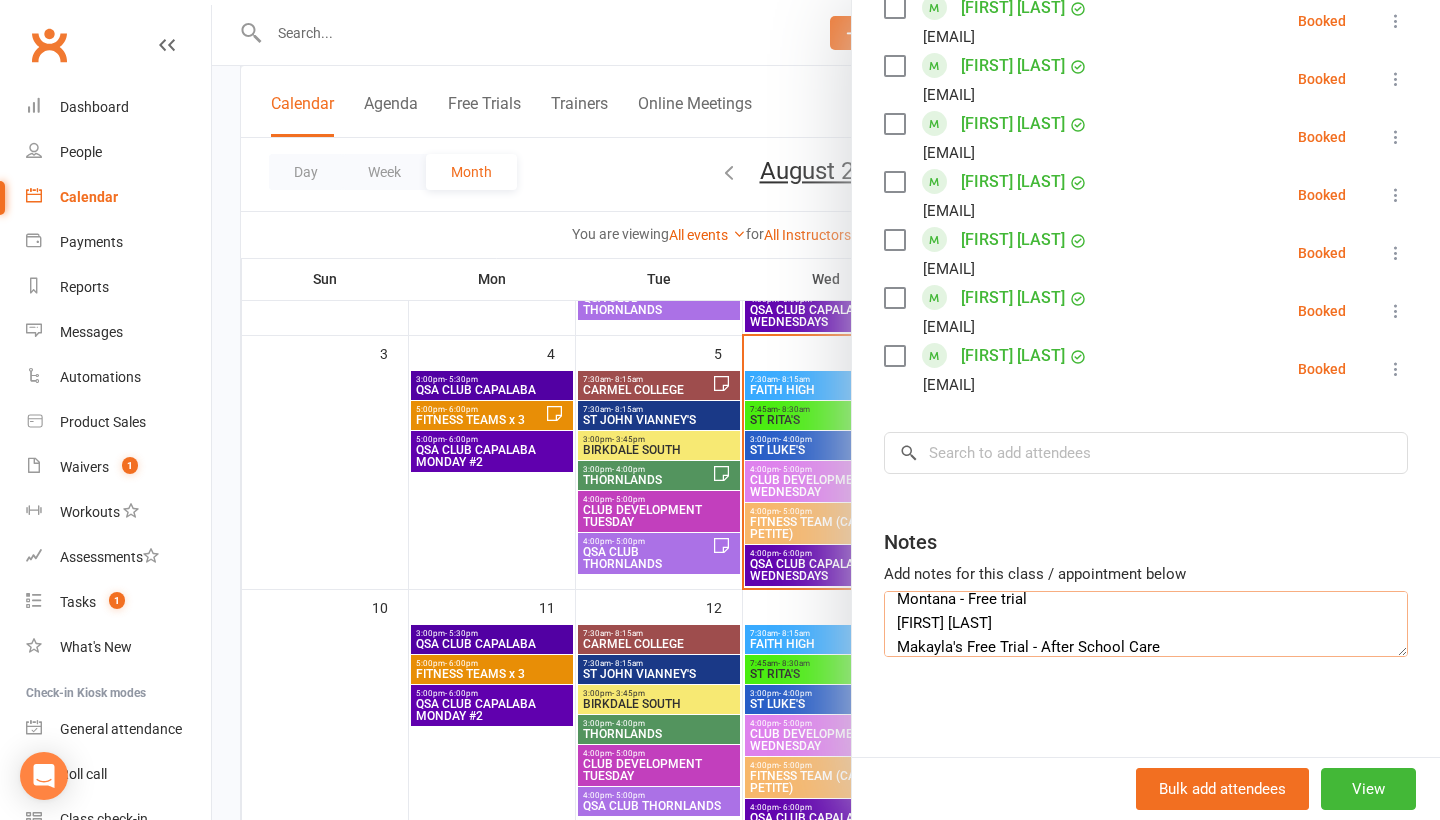 type on "Montana - Free trial
[FIRST] [LAST]
Makayla's Free Trial - After School Care" 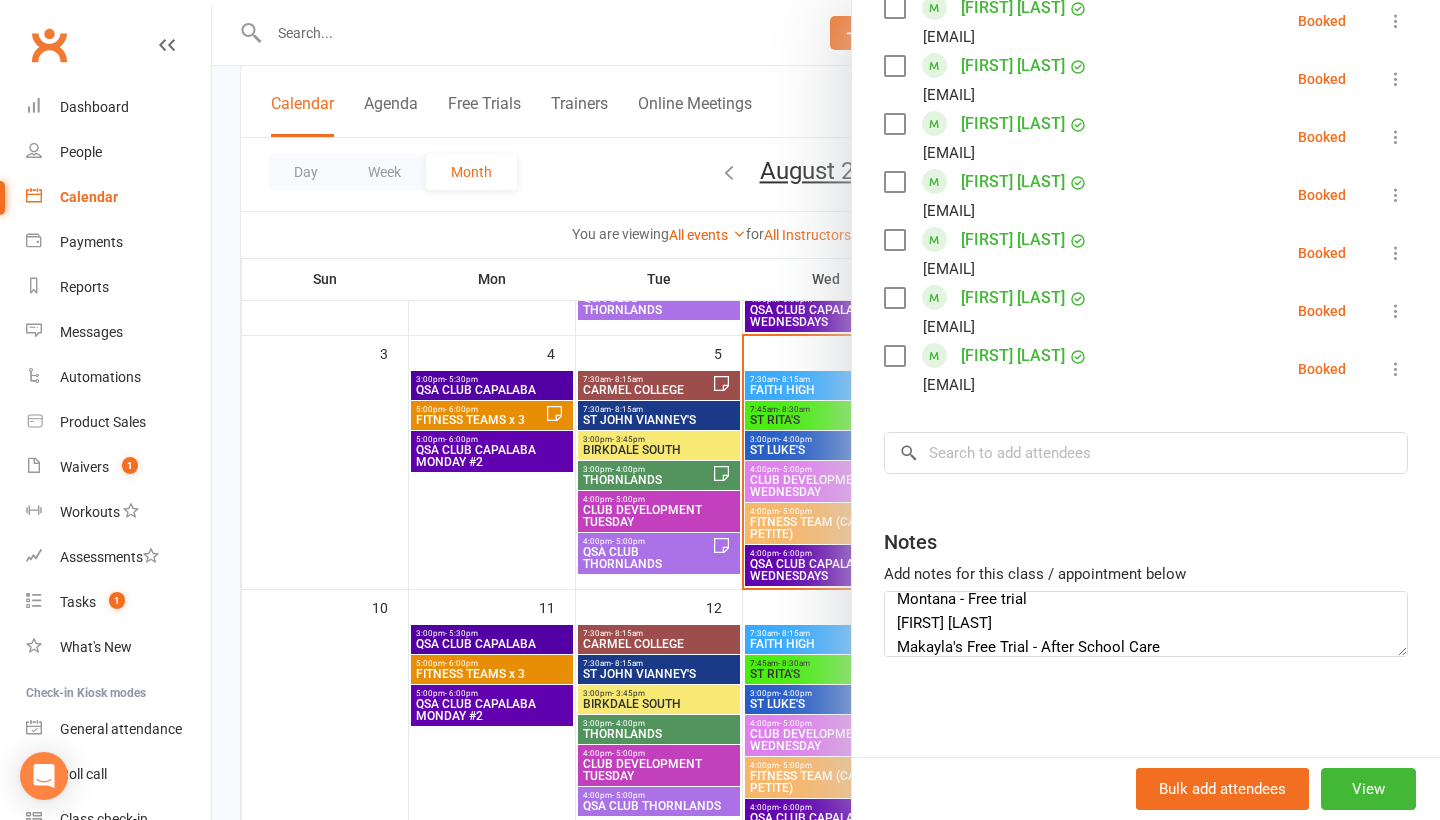 click at bounding box center (826, 410) 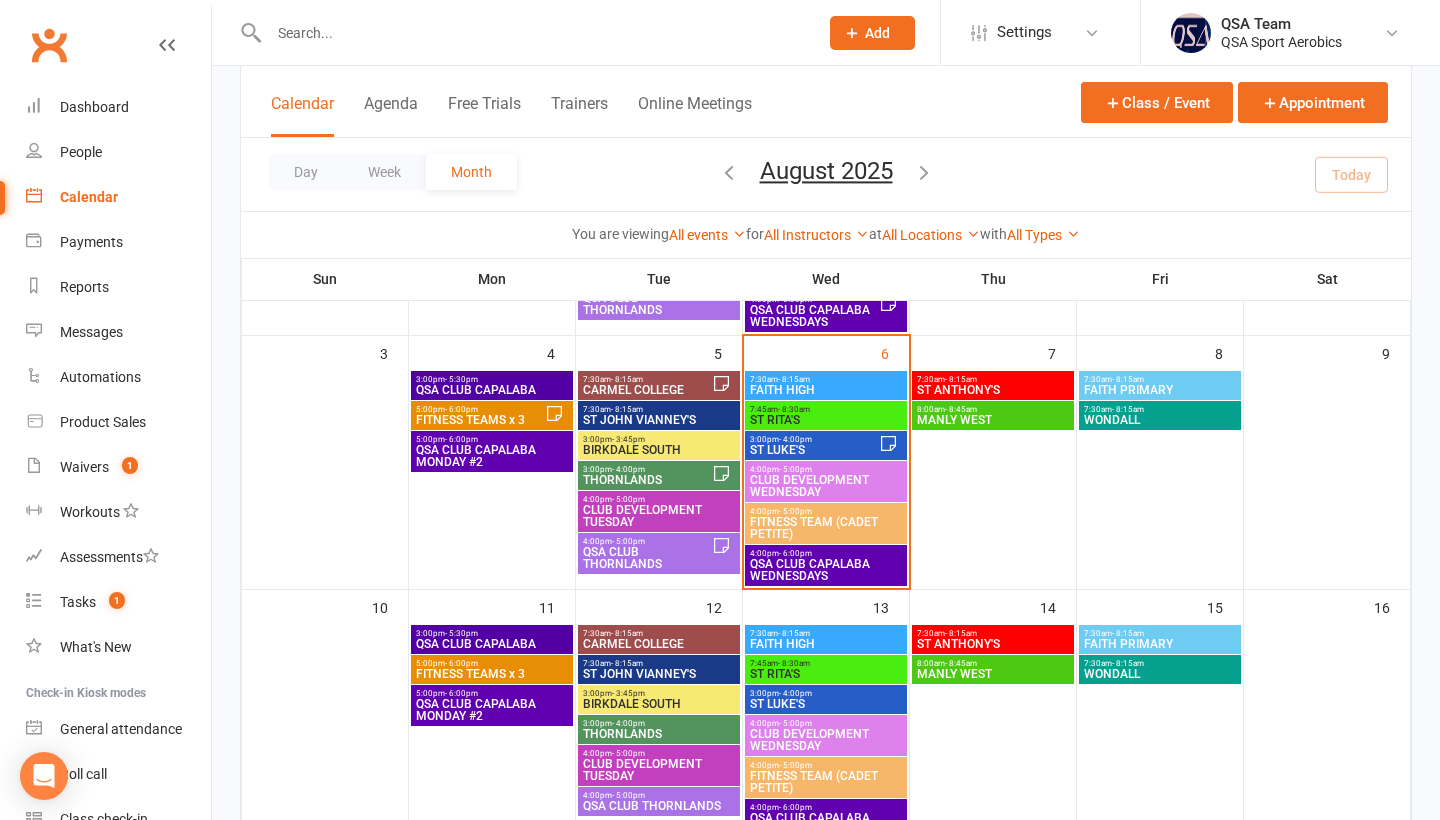 click at bounding box center [533, 33] 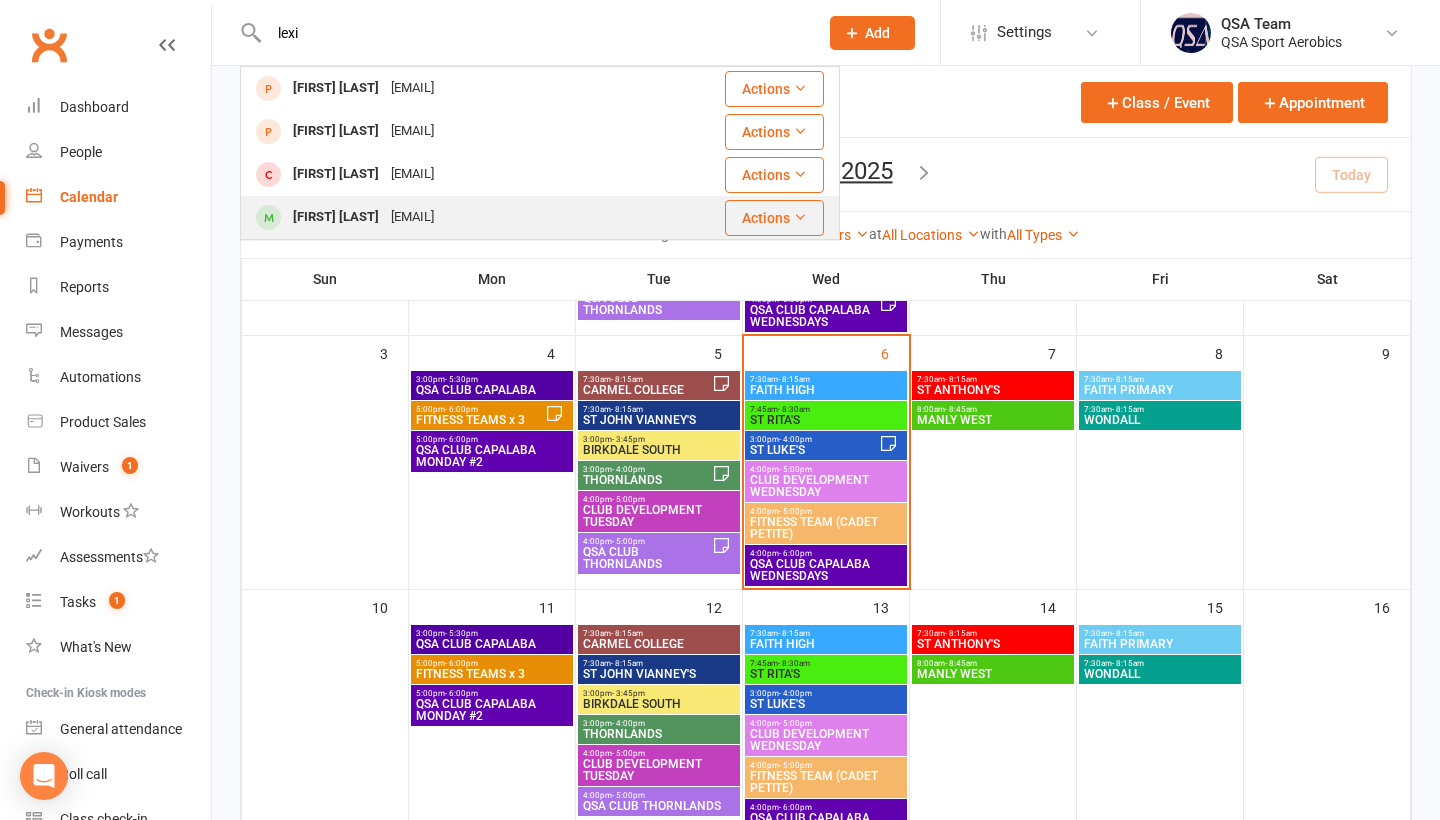 type on "lexi" 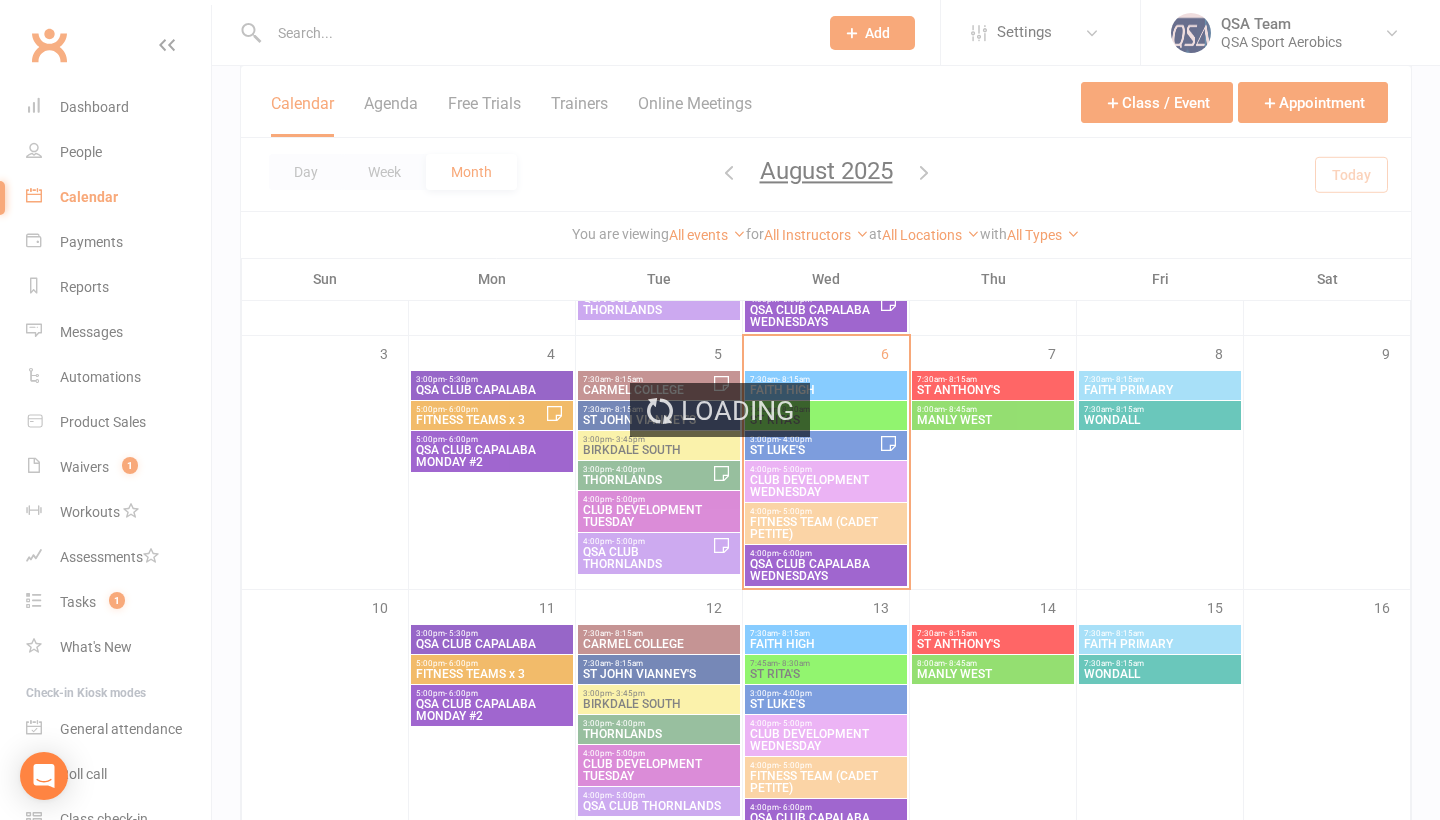 scroll, scrollTop: 0, scrollLeft: 0, axis: both 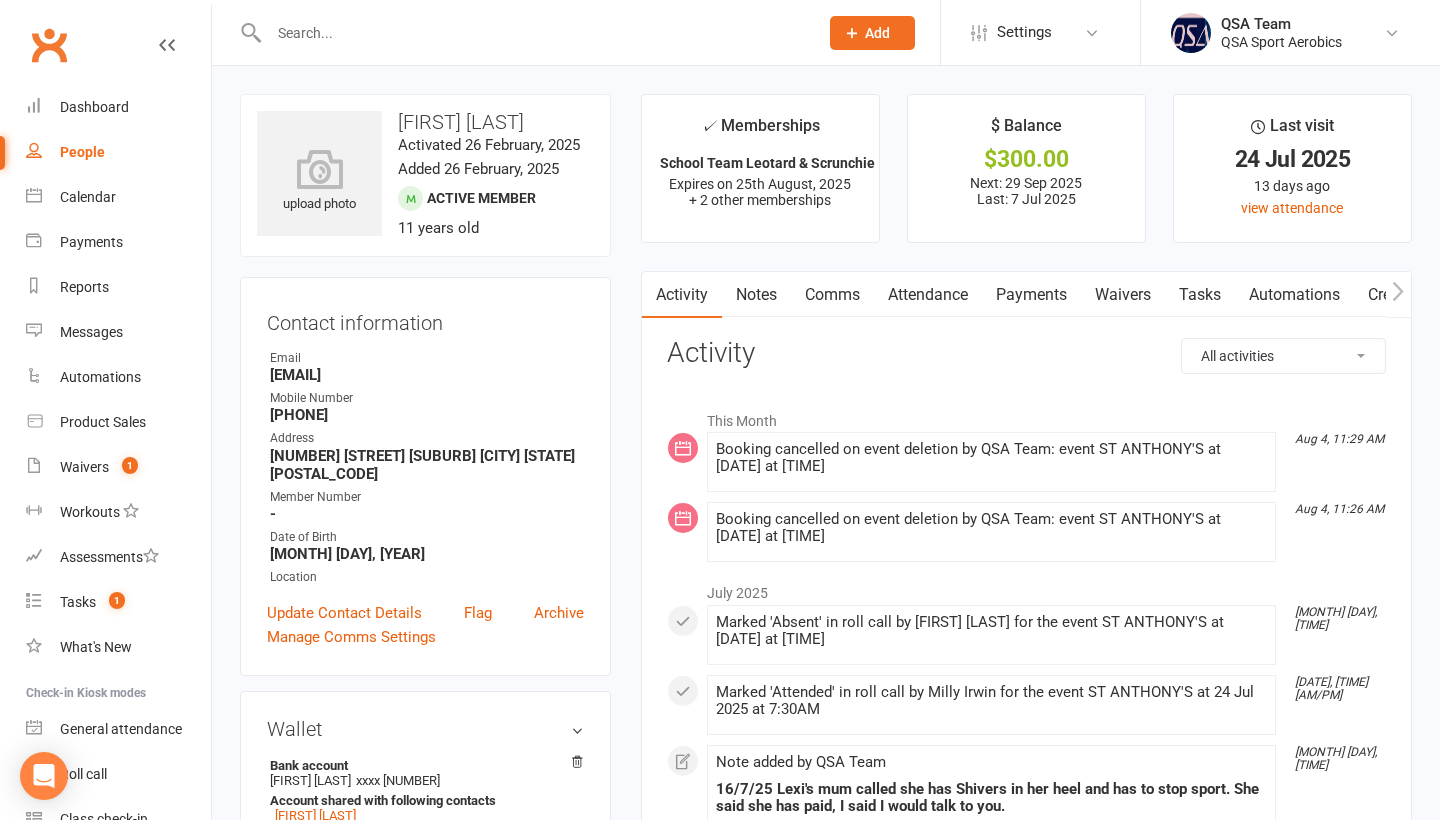 click on "Payments" at bounding box center [1031, 295] 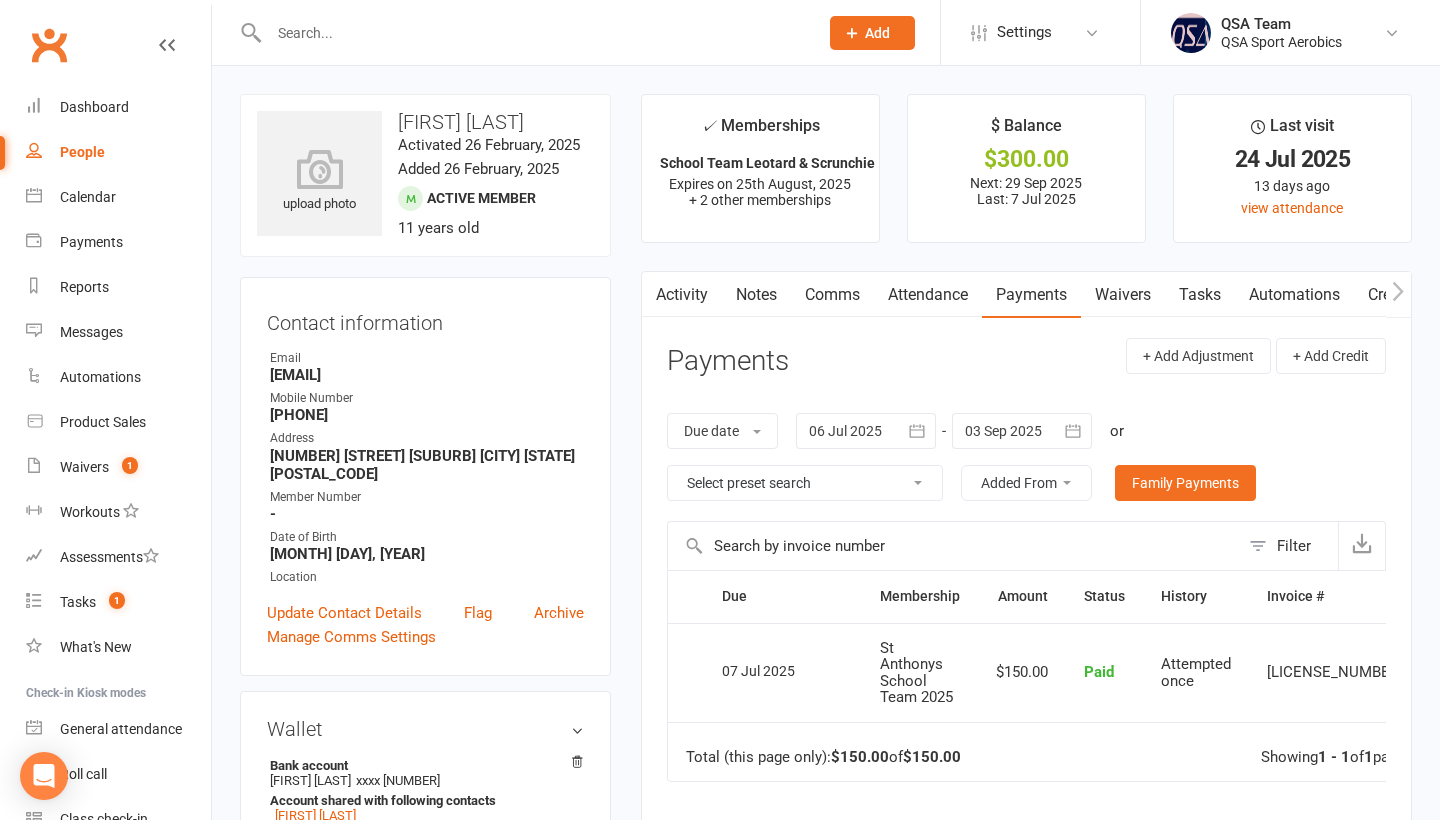 click at bounding box center [533, 33] 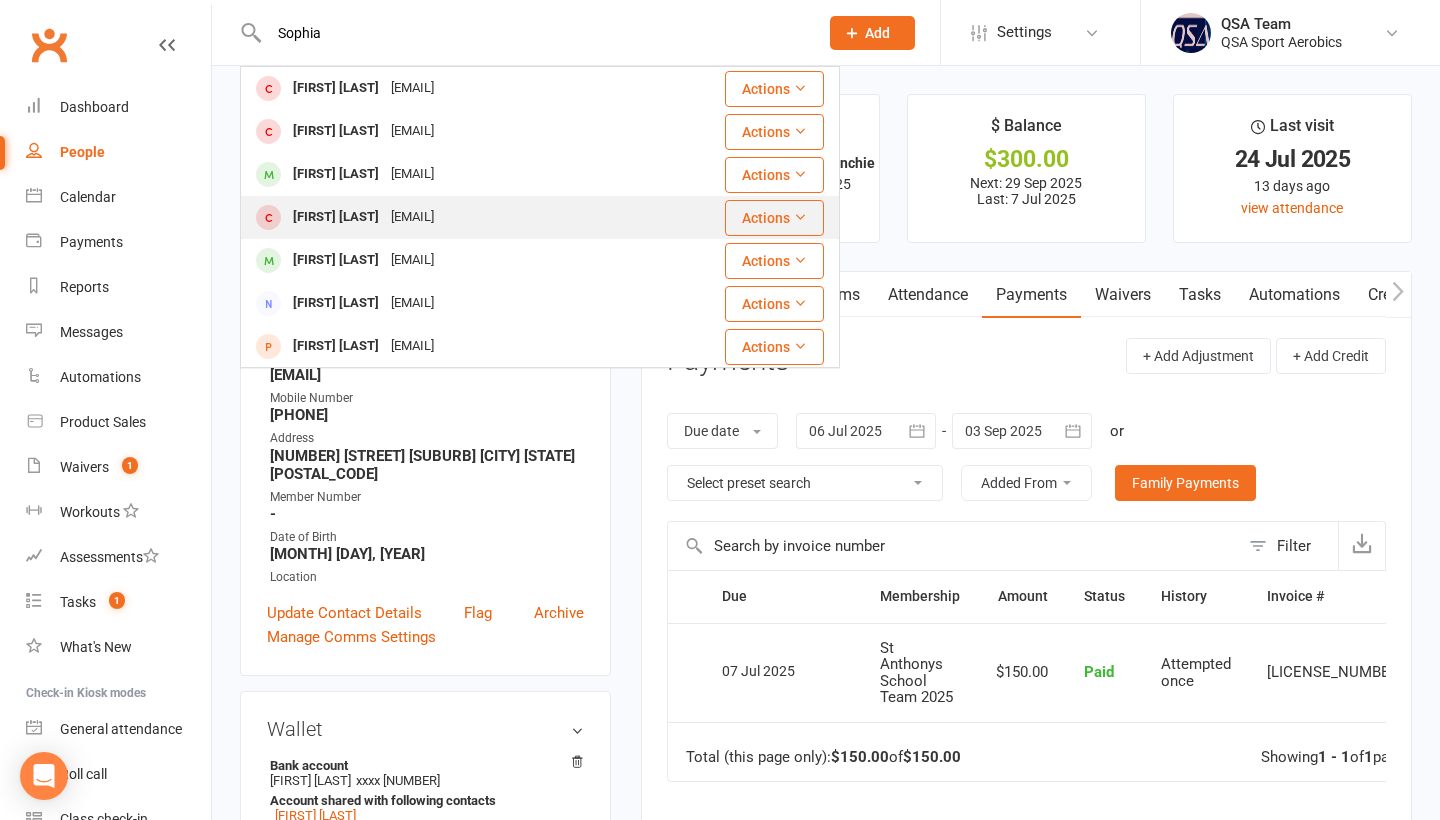 scroll, scrollTop: 0, scrollLeft: 0, axis: both 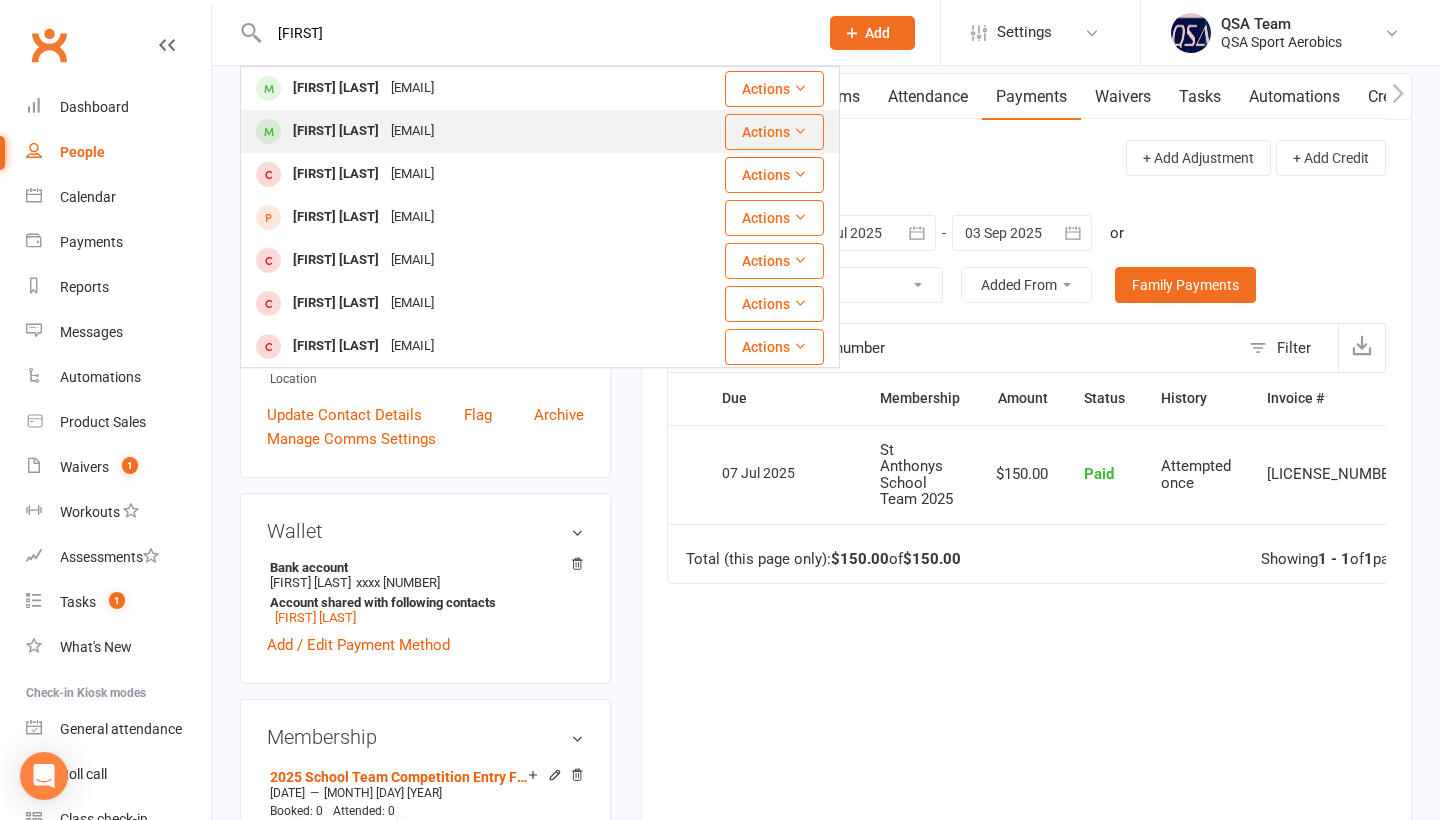 type on "[FIRST]" 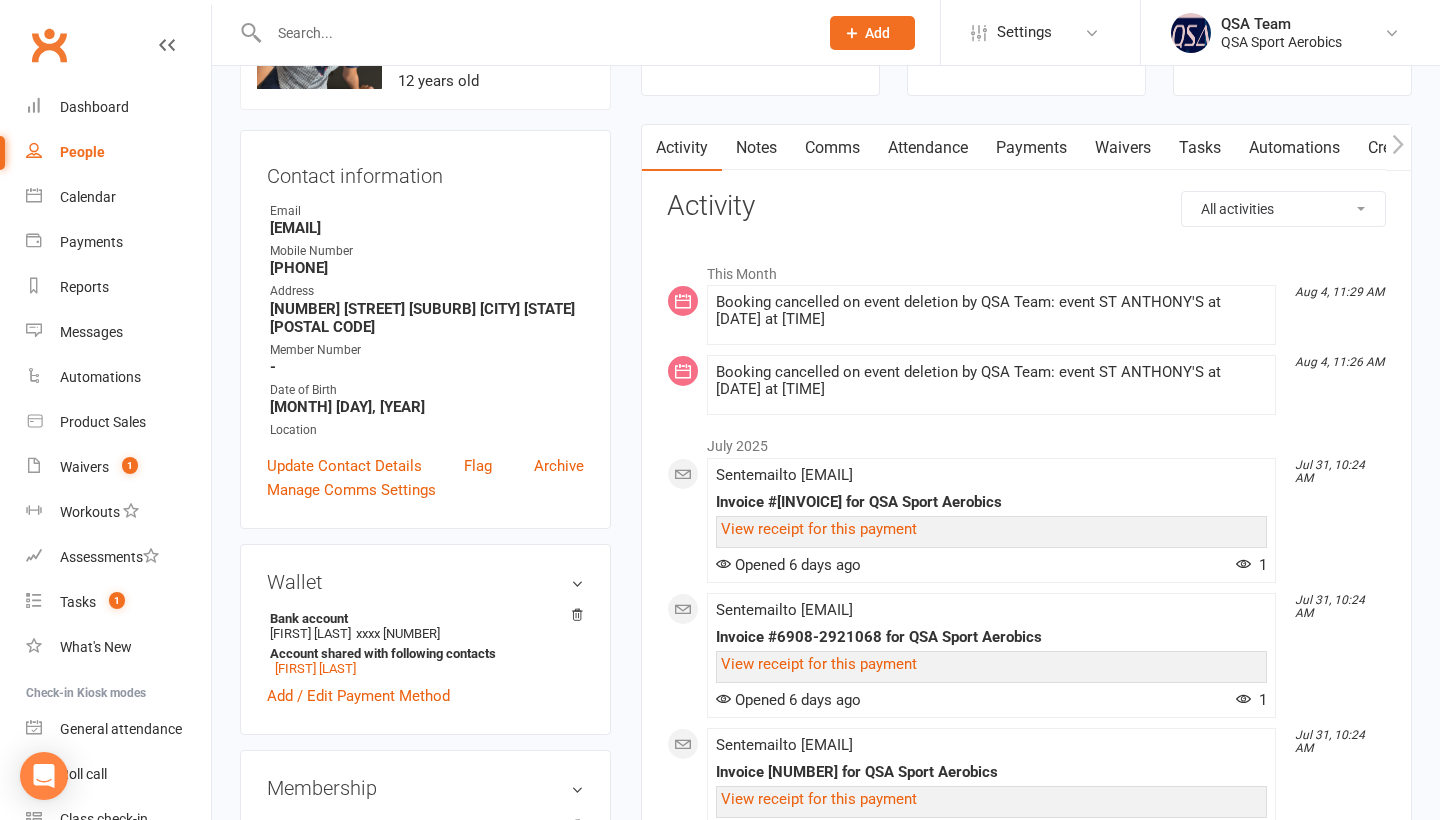 scroll, scrollTop: 149, scrollLeft: 0, axis: vertical 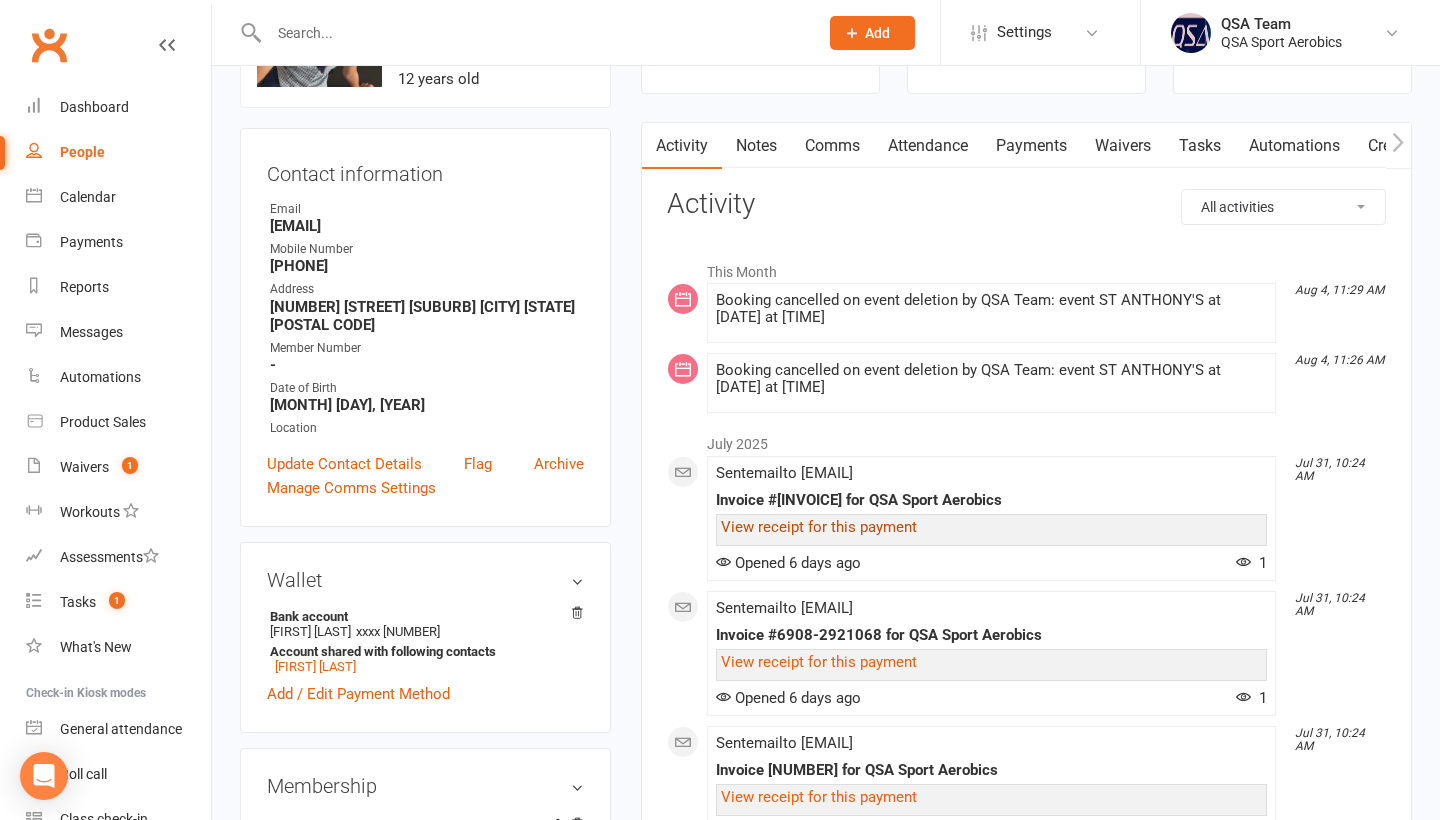 click on "View receipt for this payment" at bounding box center (819, 527) 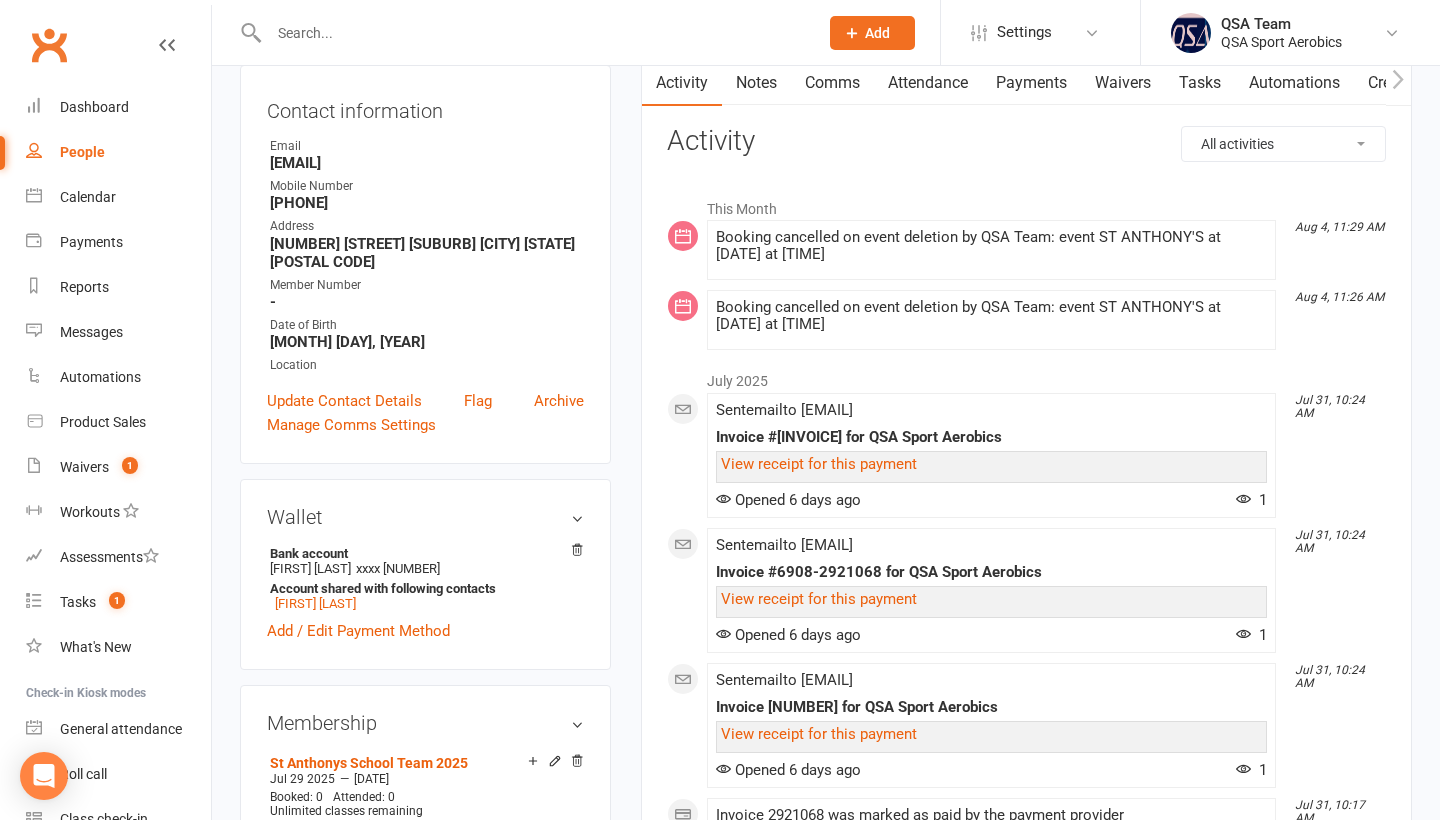 scroll, scrollTop: 215, scrollLeft: 0, axis: vertical 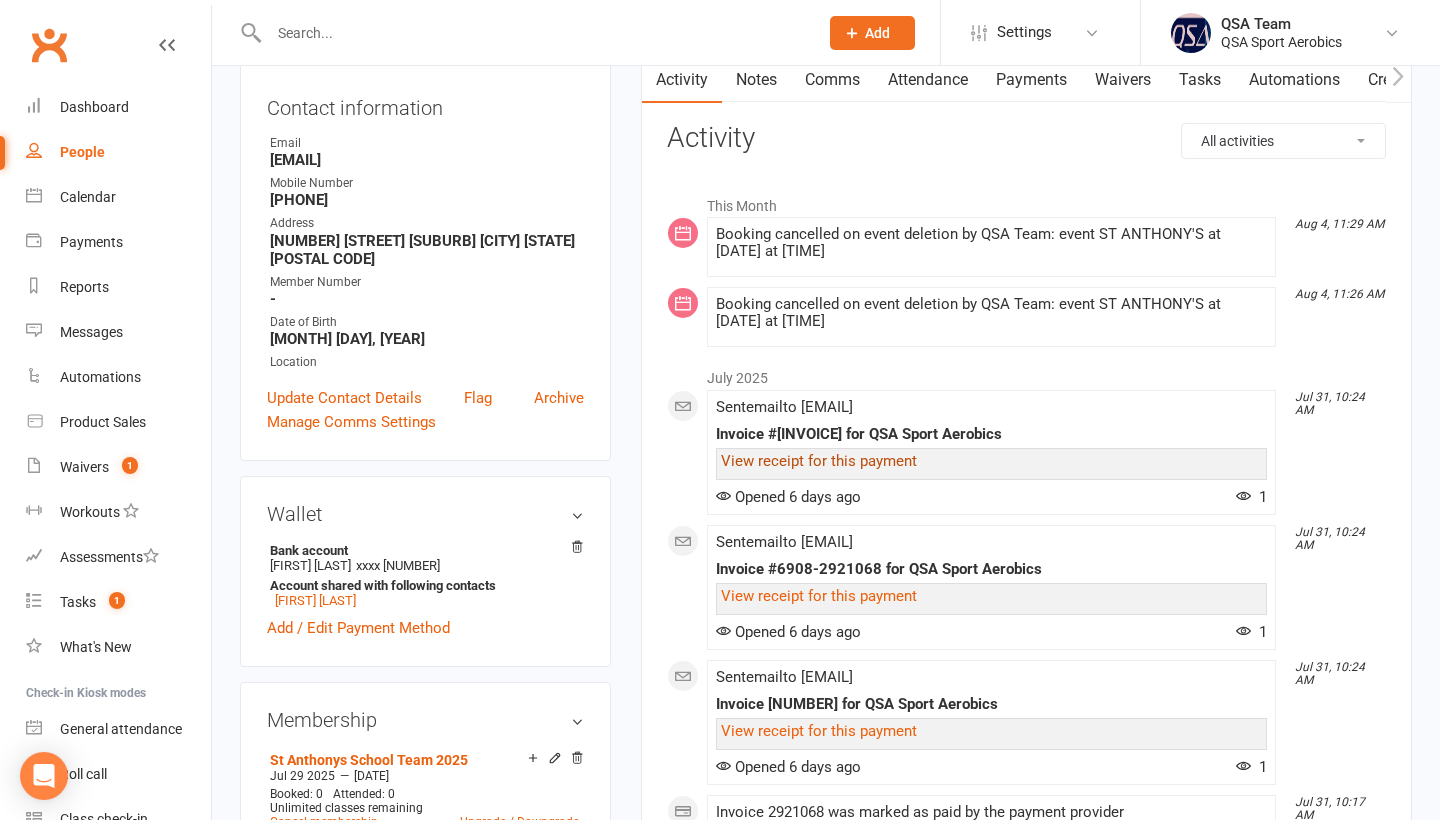 click on "View receipt for this payment" at bounding box center (819, 461) 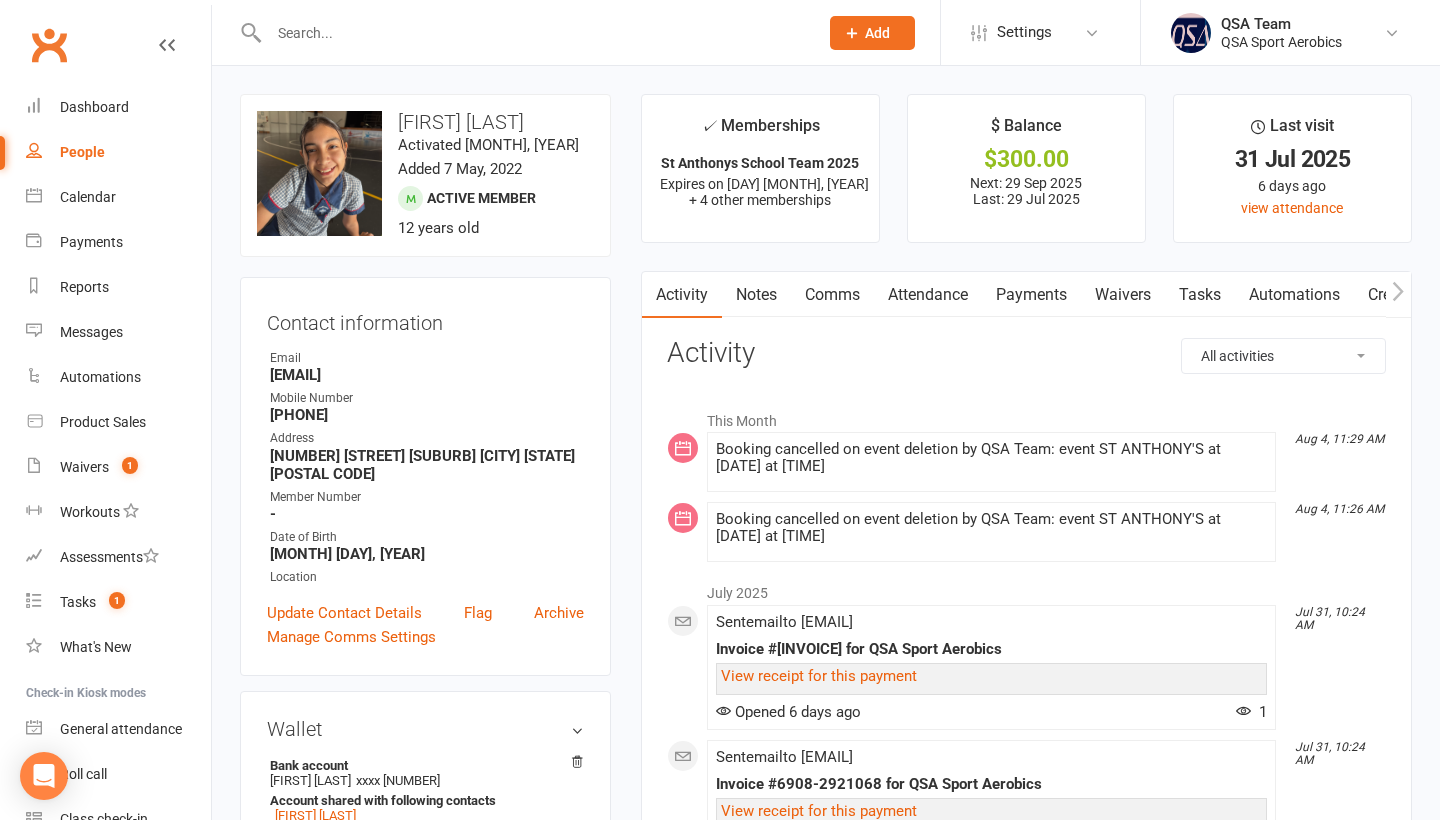 scroll, scrollTop: 0, scrollLeft: 0, axis: both 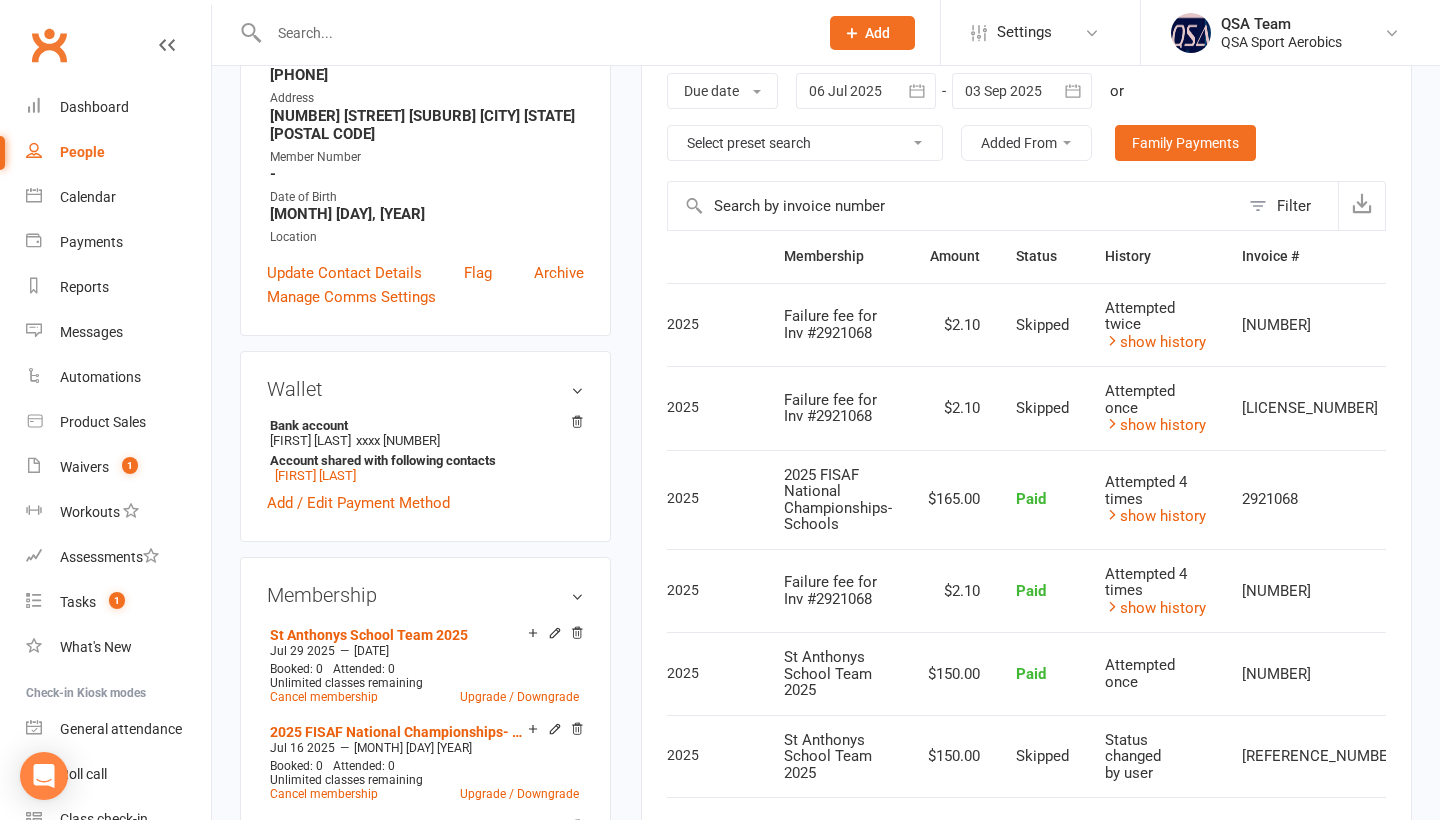 click at bounding box center [1449, 408] 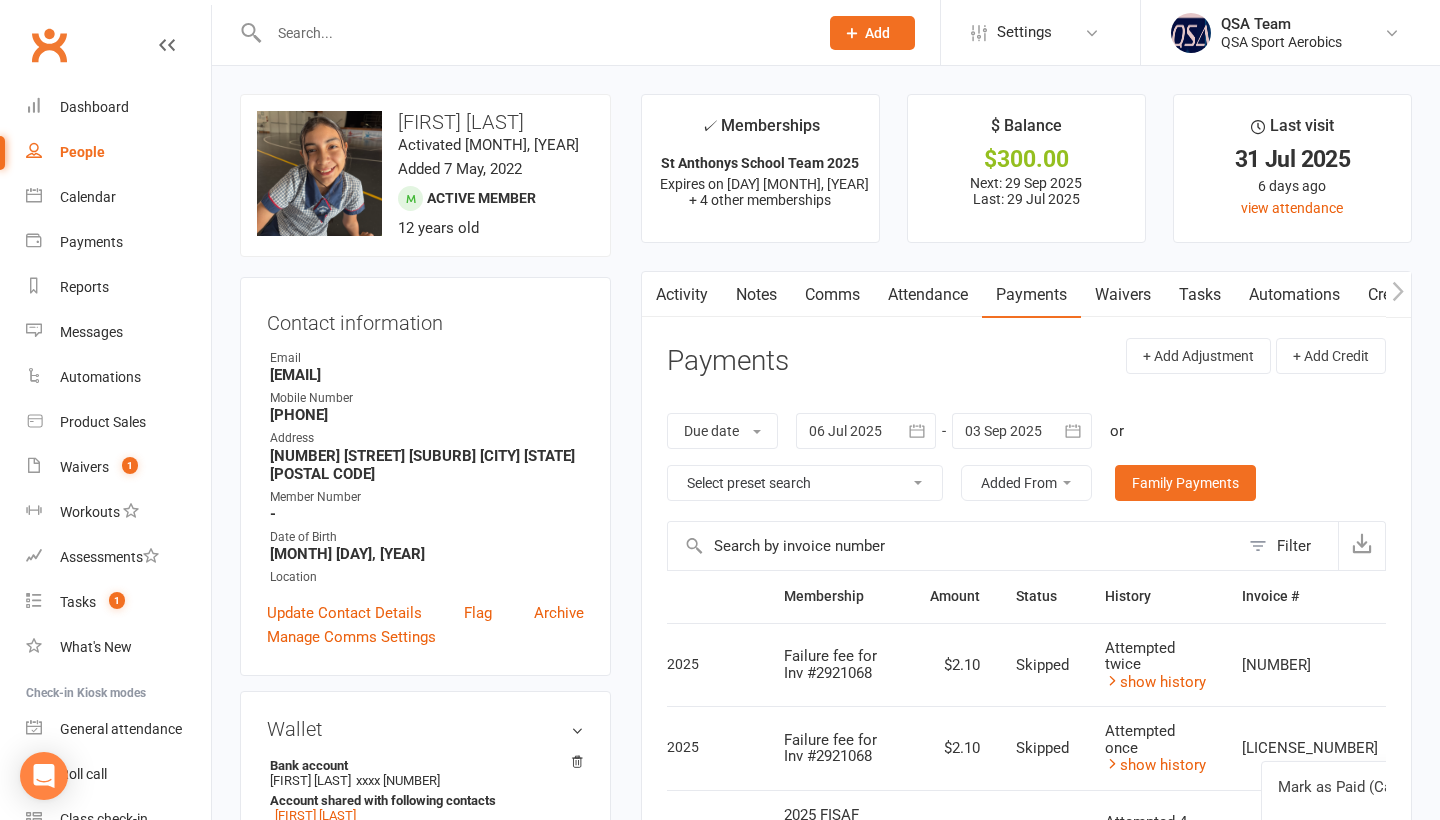 scroll, scrollTop: 0, scrollLeft: 0, axis: both 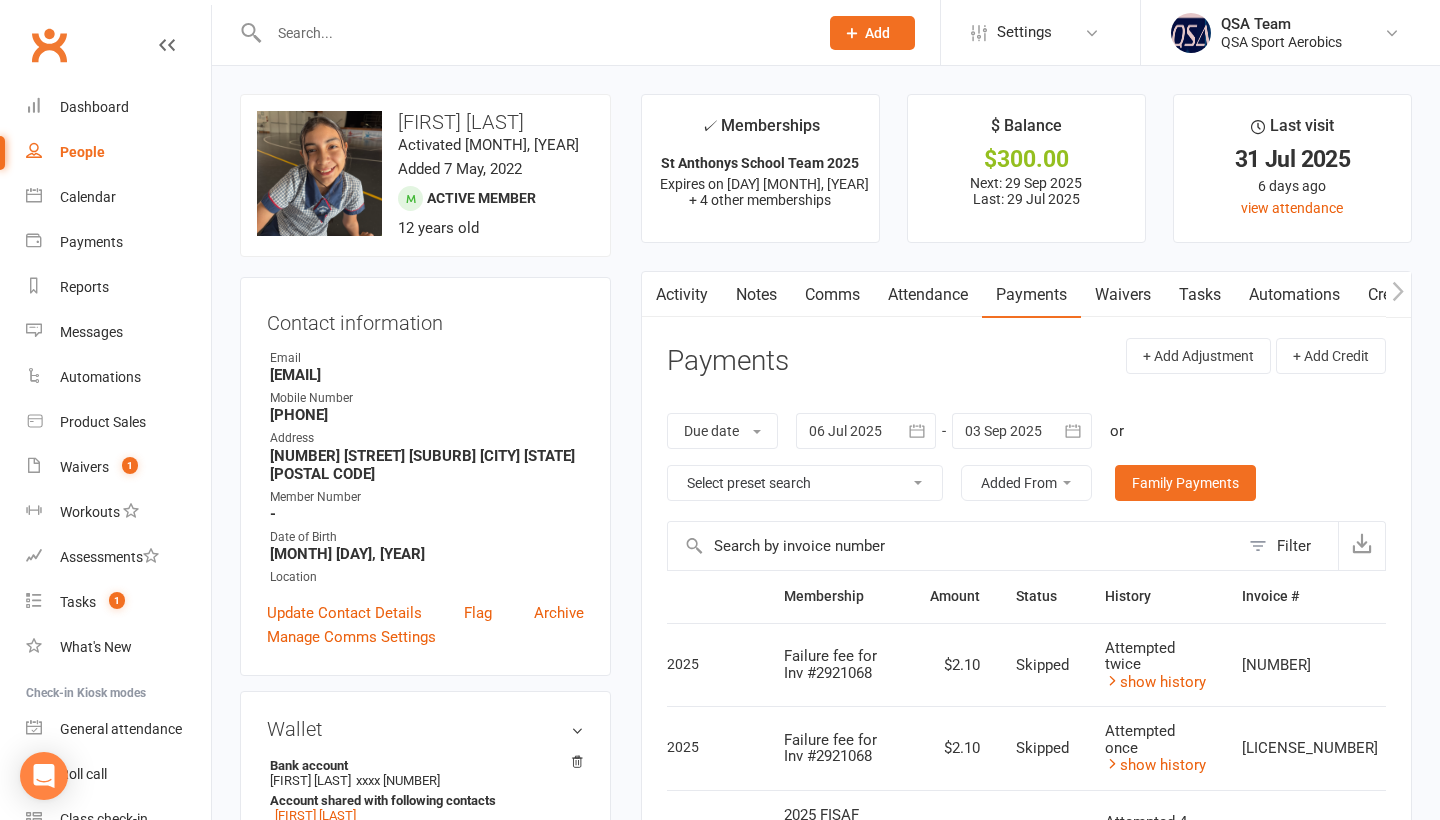 type on "s" 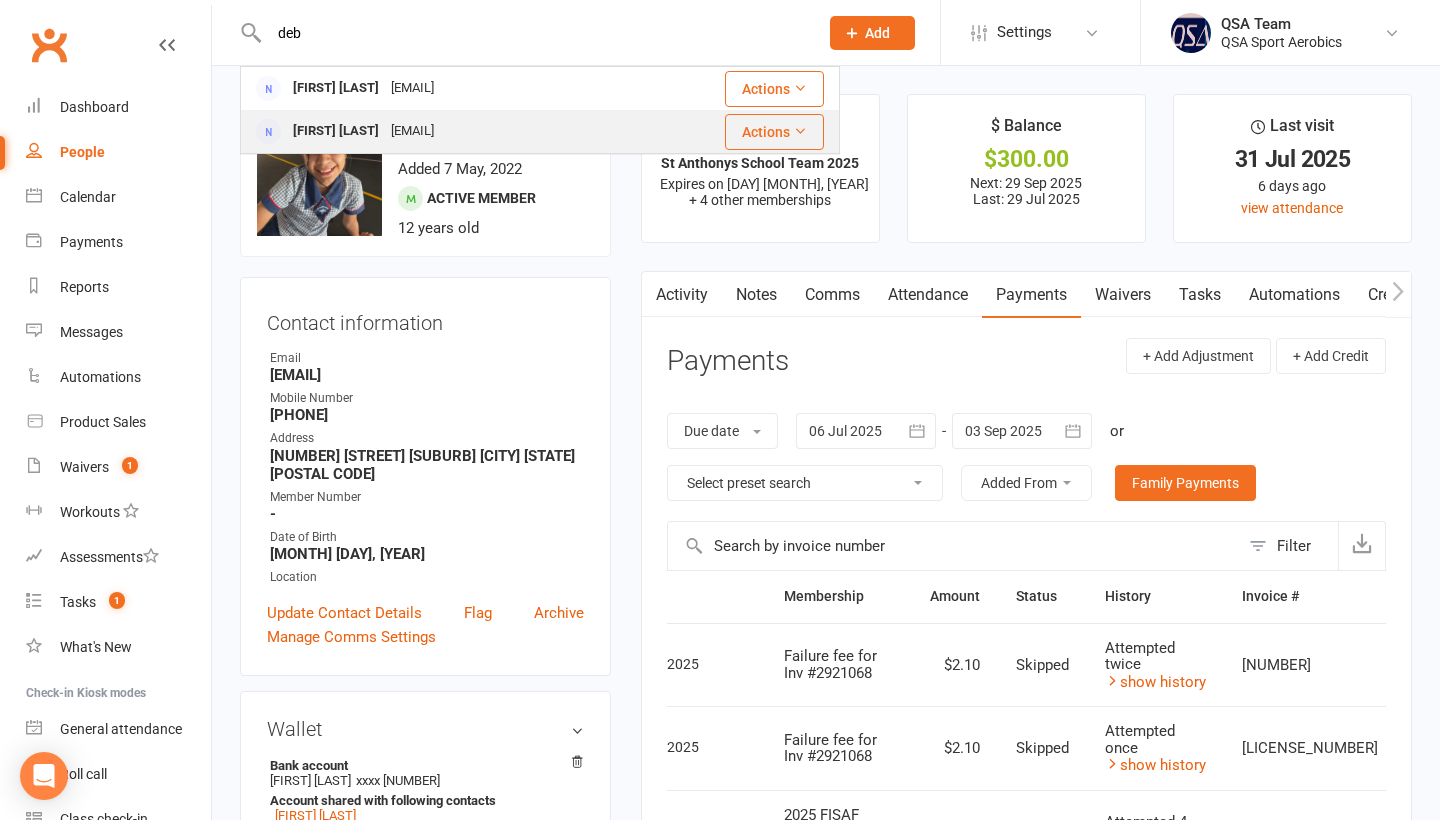 type on "deb" 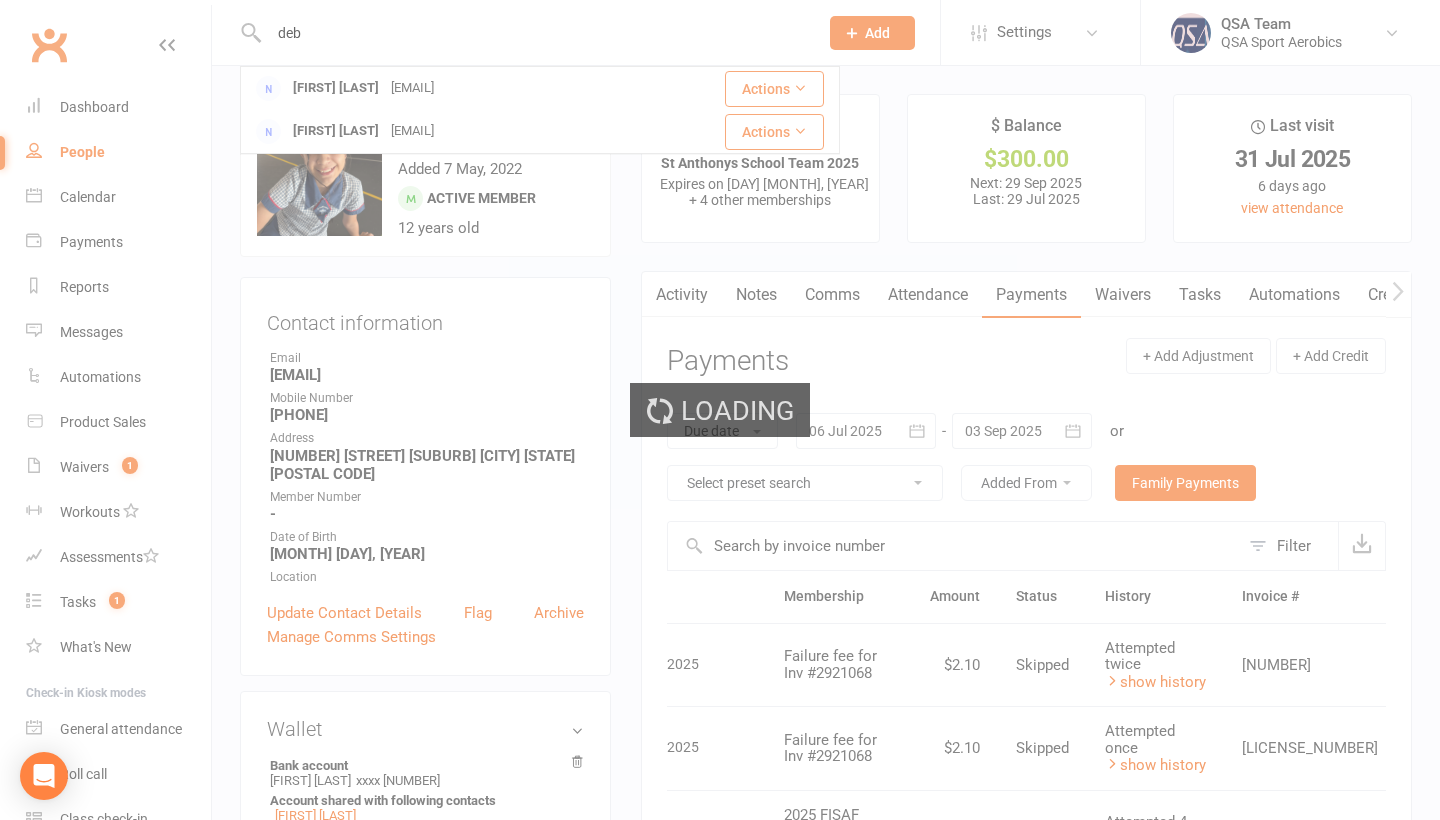 type 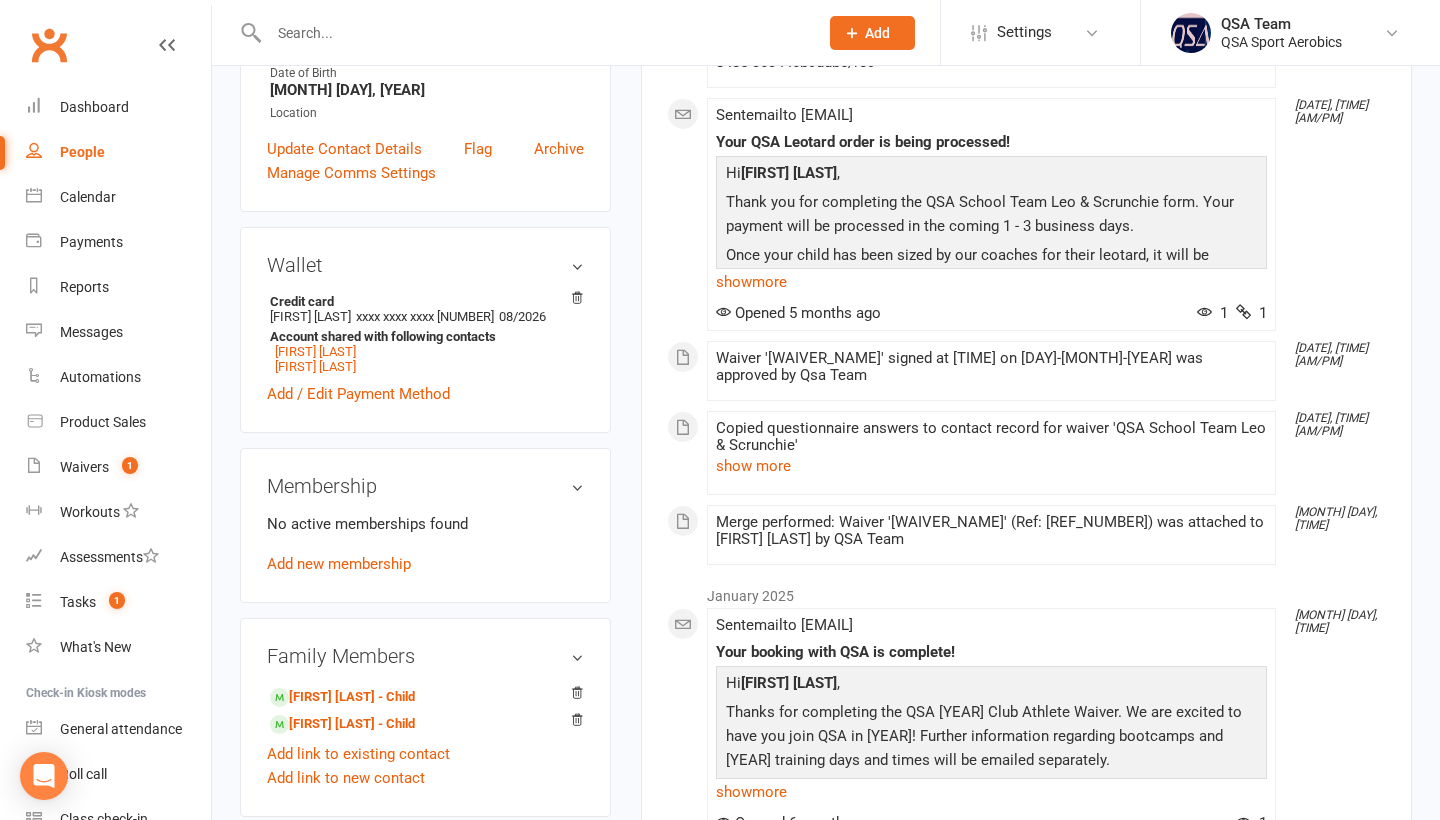 scroll, scrollTop: 585, scrollLeft: 0, axis: vertical 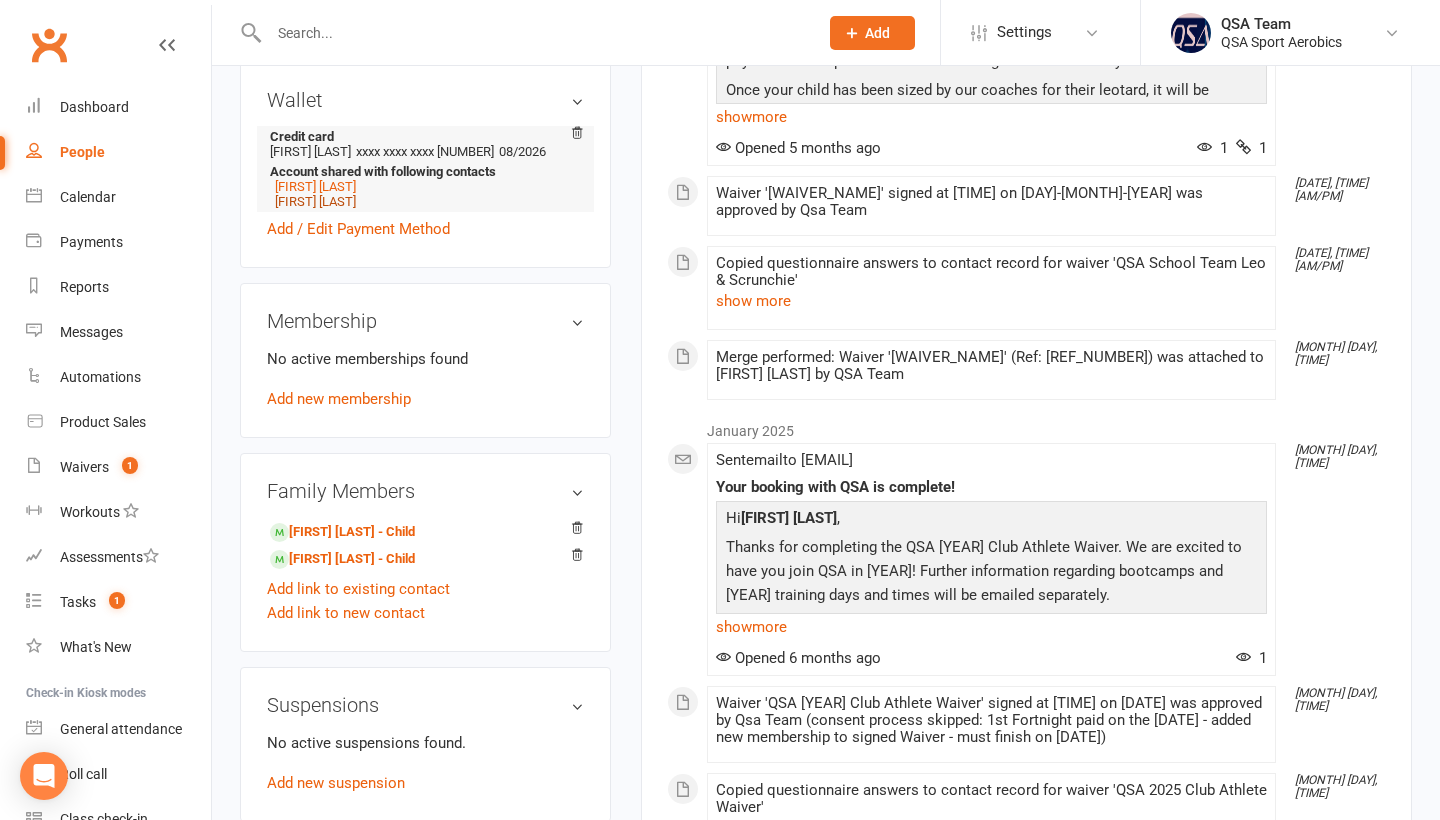 click on "[FIRST] [LAST]" at bounding box center [315, 201] 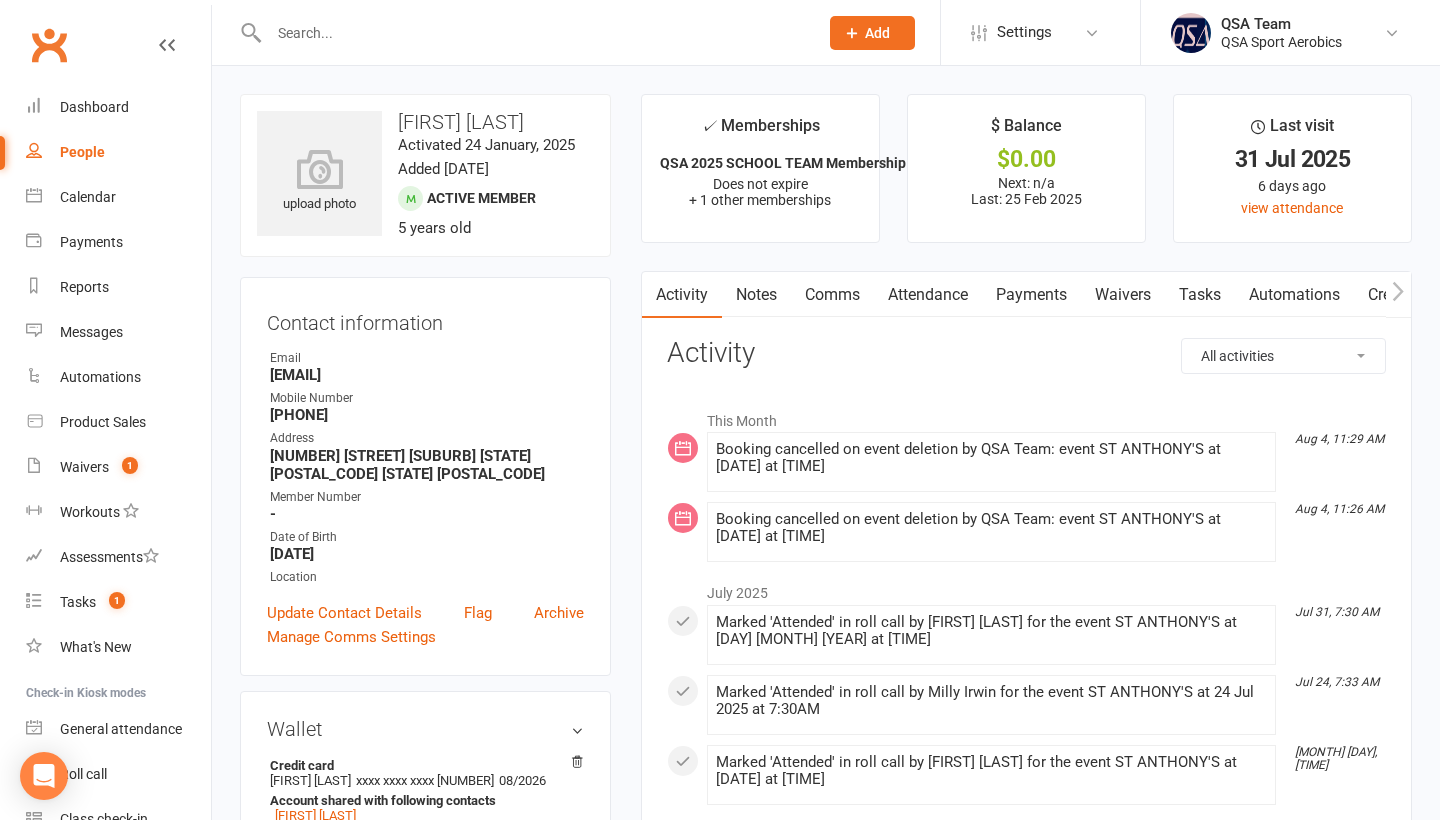 scroll, scrollTop: 0, scrollLeft: 0, axis: both 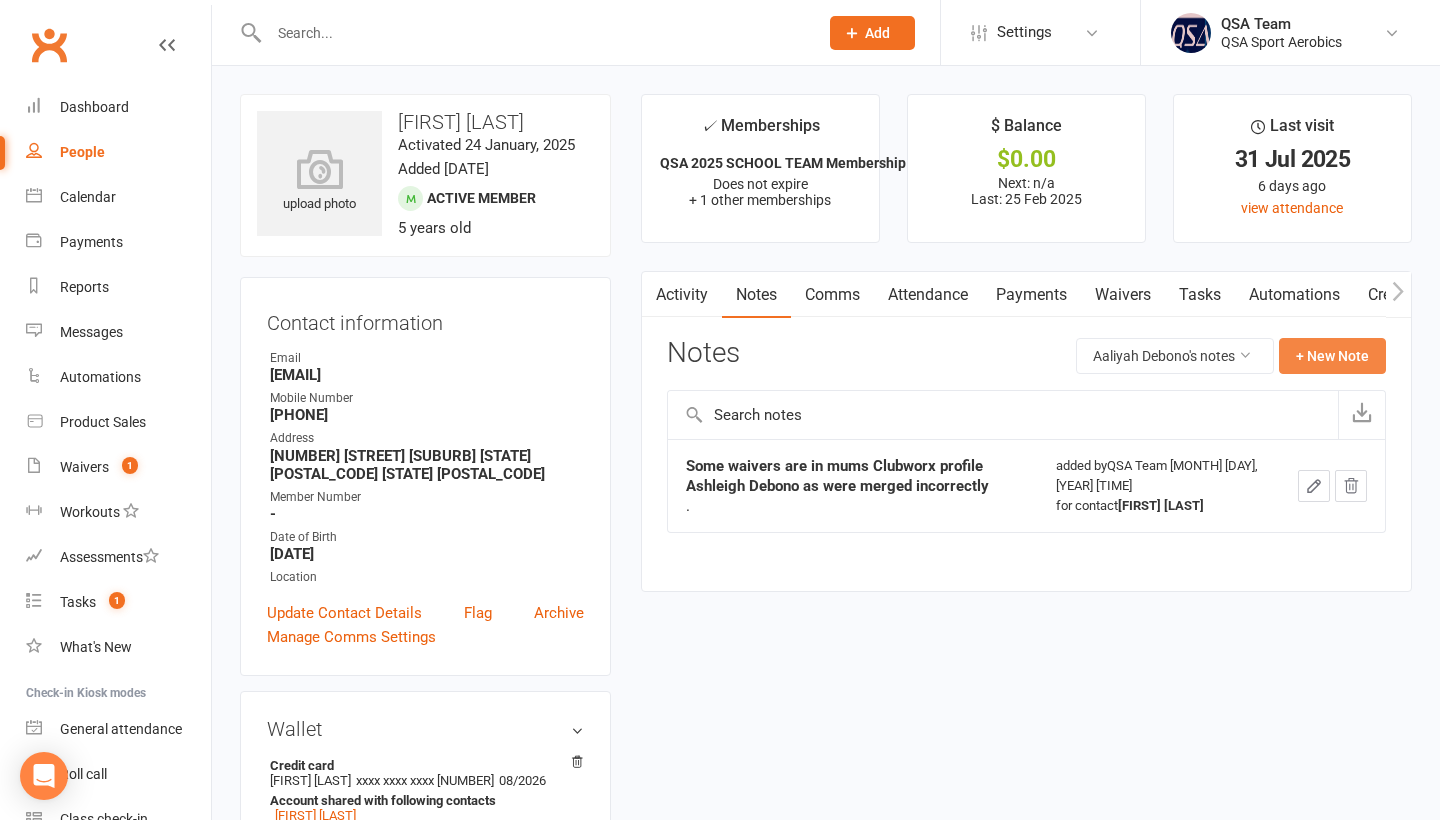 click on "+ New Note" at bounding box center [1332, 356] 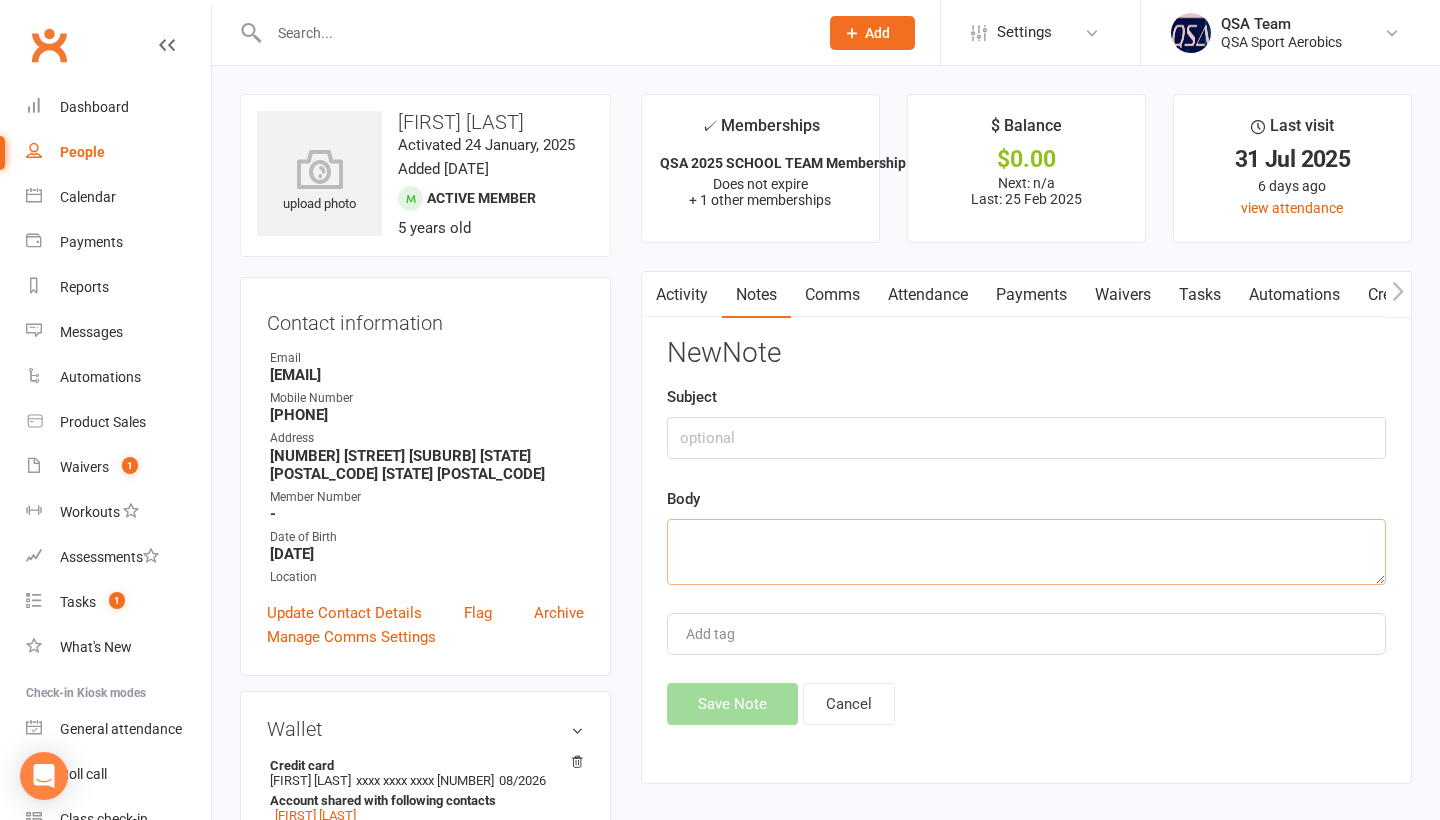 click at bounding box center [1026, 552] 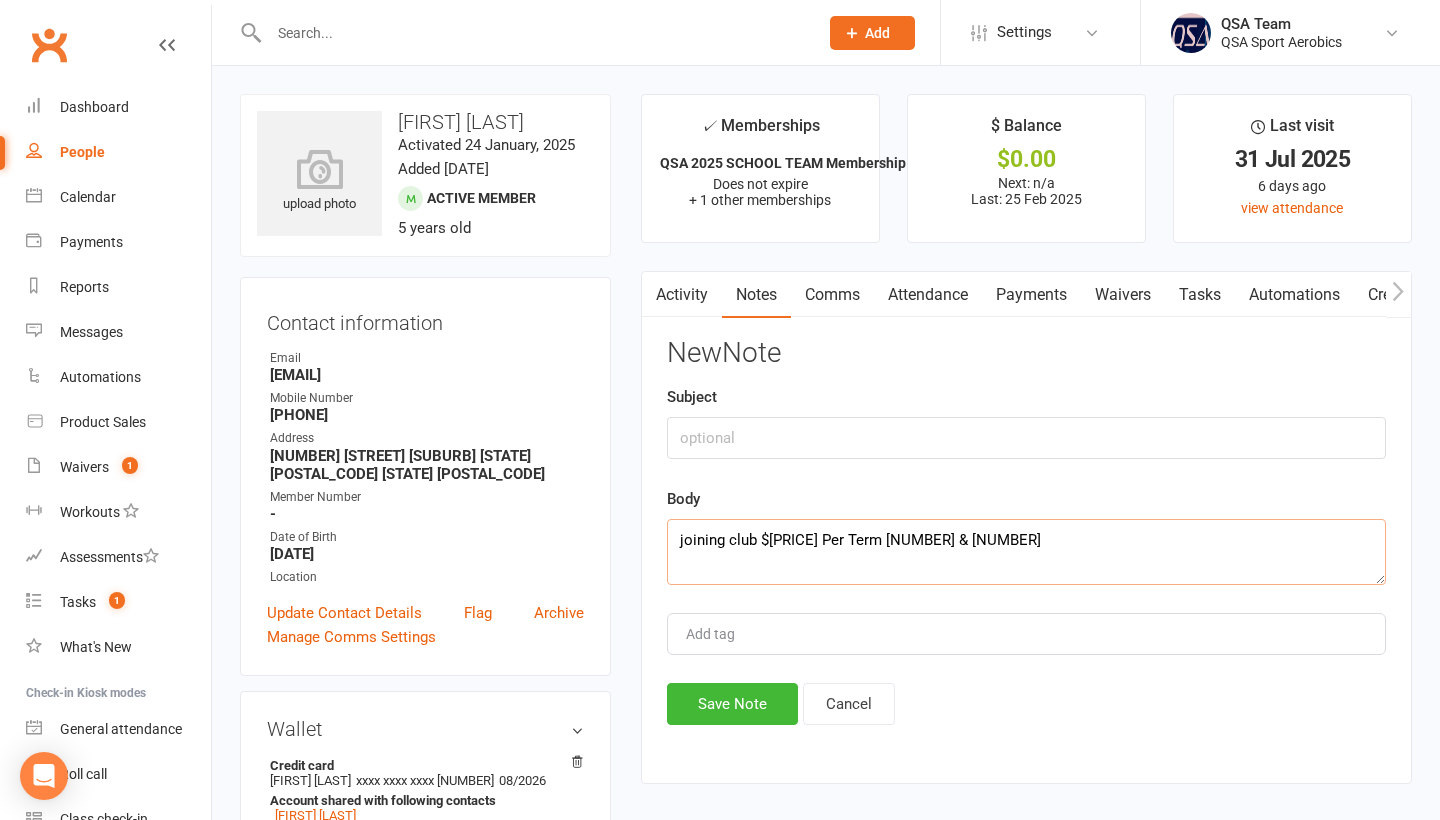 click on "joining club $[PRICE] Per Term [NUMBER] & [NUMBER]" at bounding box center (1026, 552) 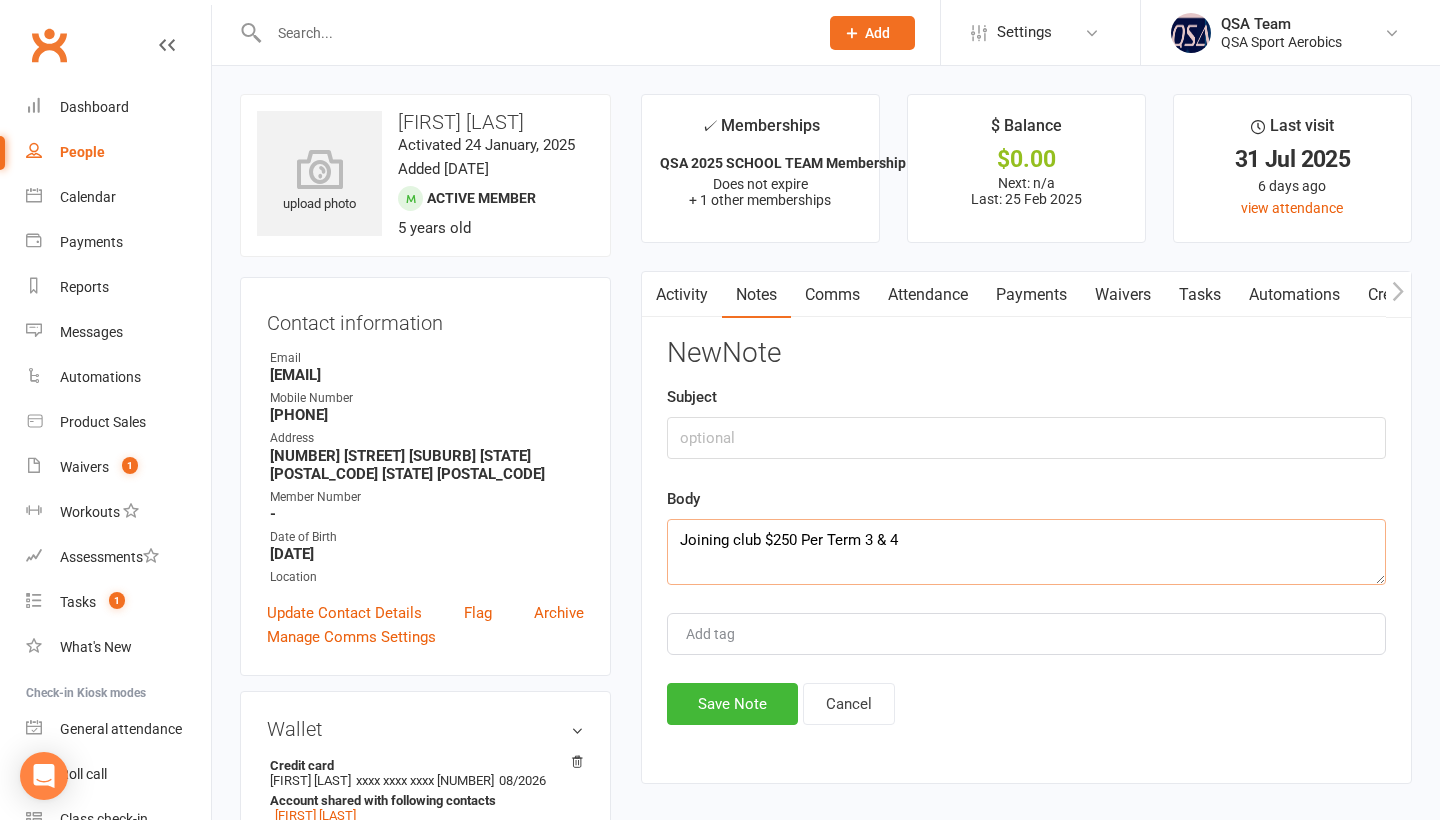 click on "Joining club $250 Per Term 3 & 4" at bounding box center (1026, 552) 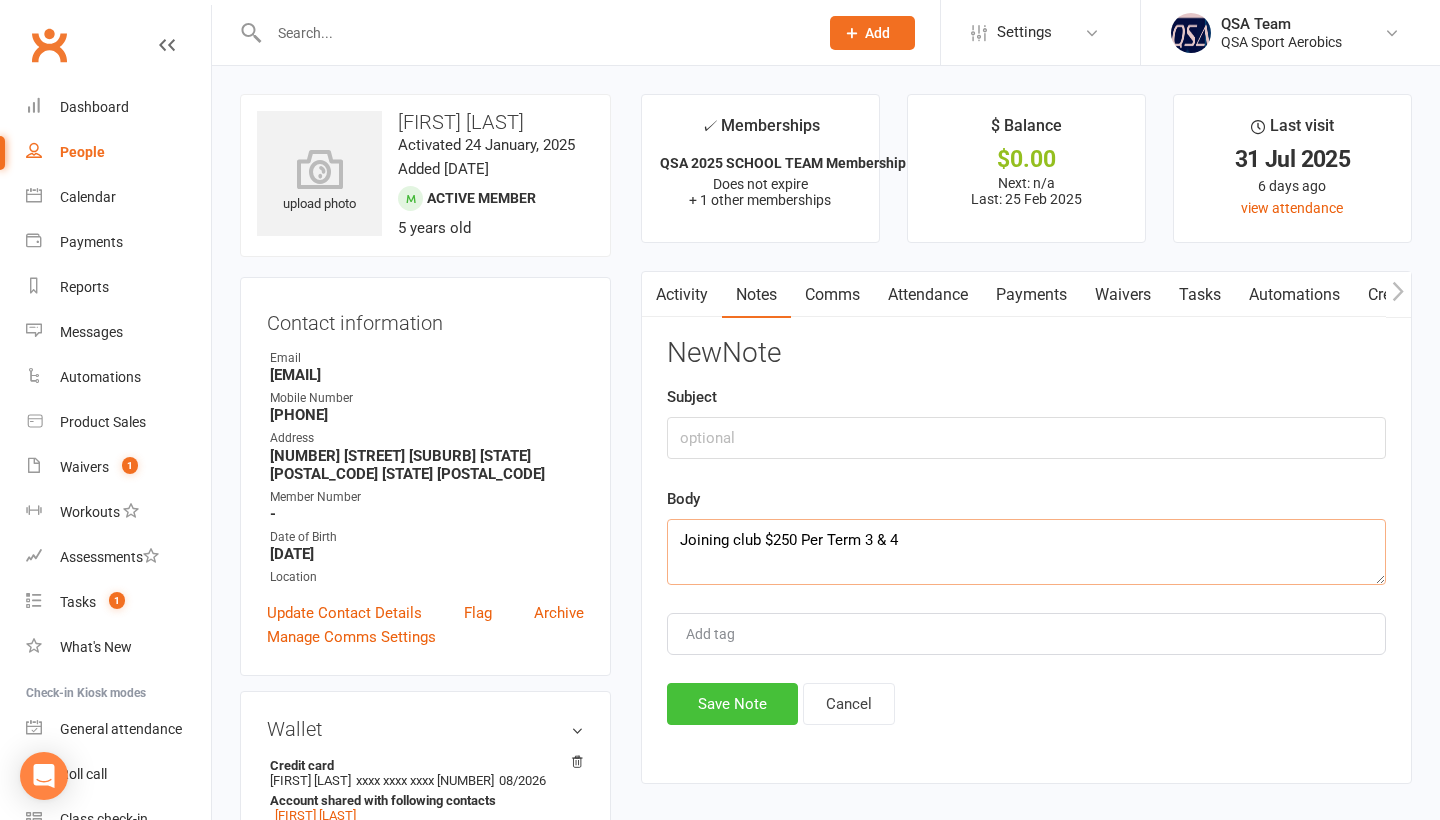 type on "Joining club $250 Per Term 3 & 4" 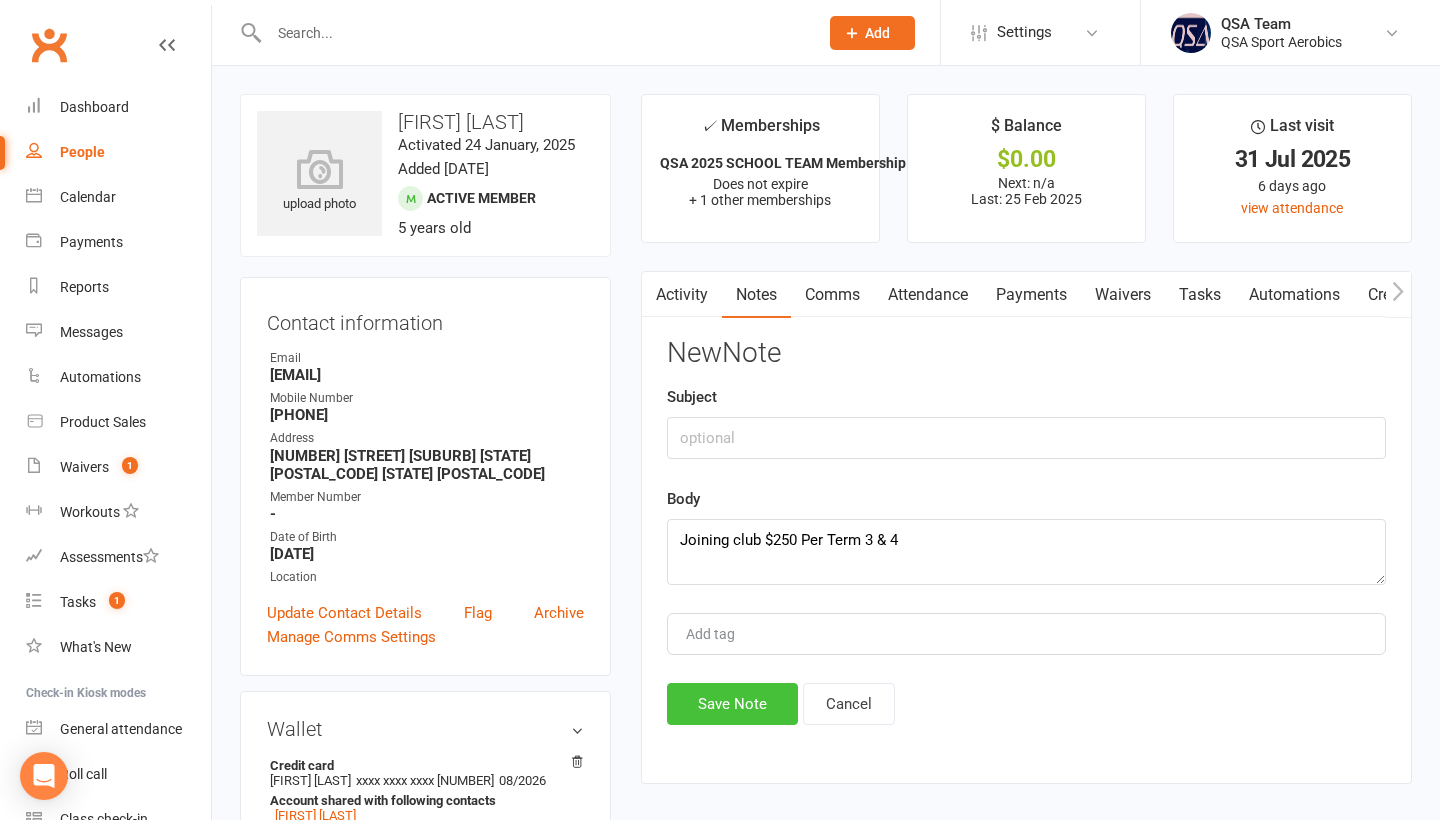 click on "Save Note" at bounding box center (732, 704) 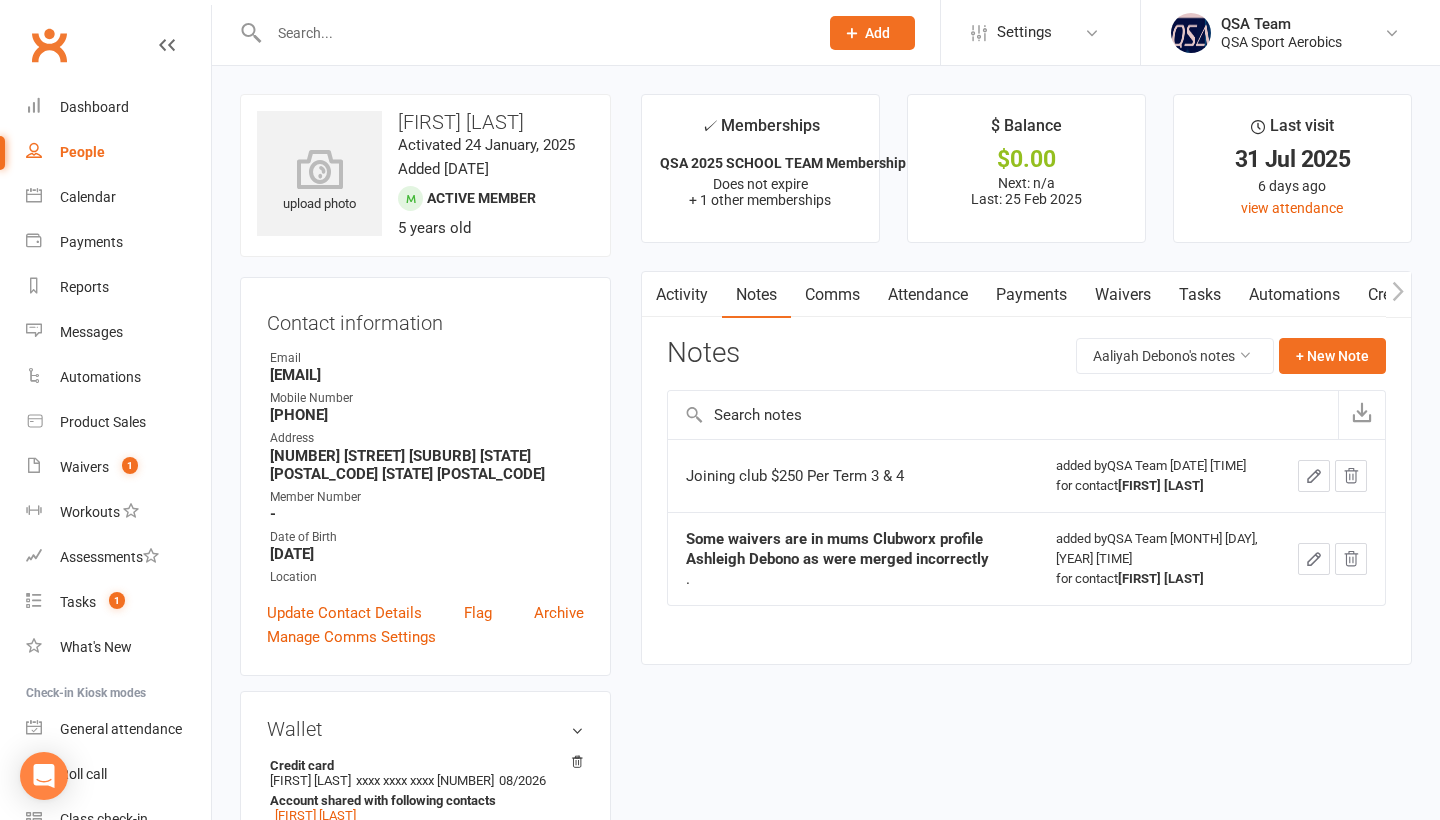 click at bounding box center (533, 33) 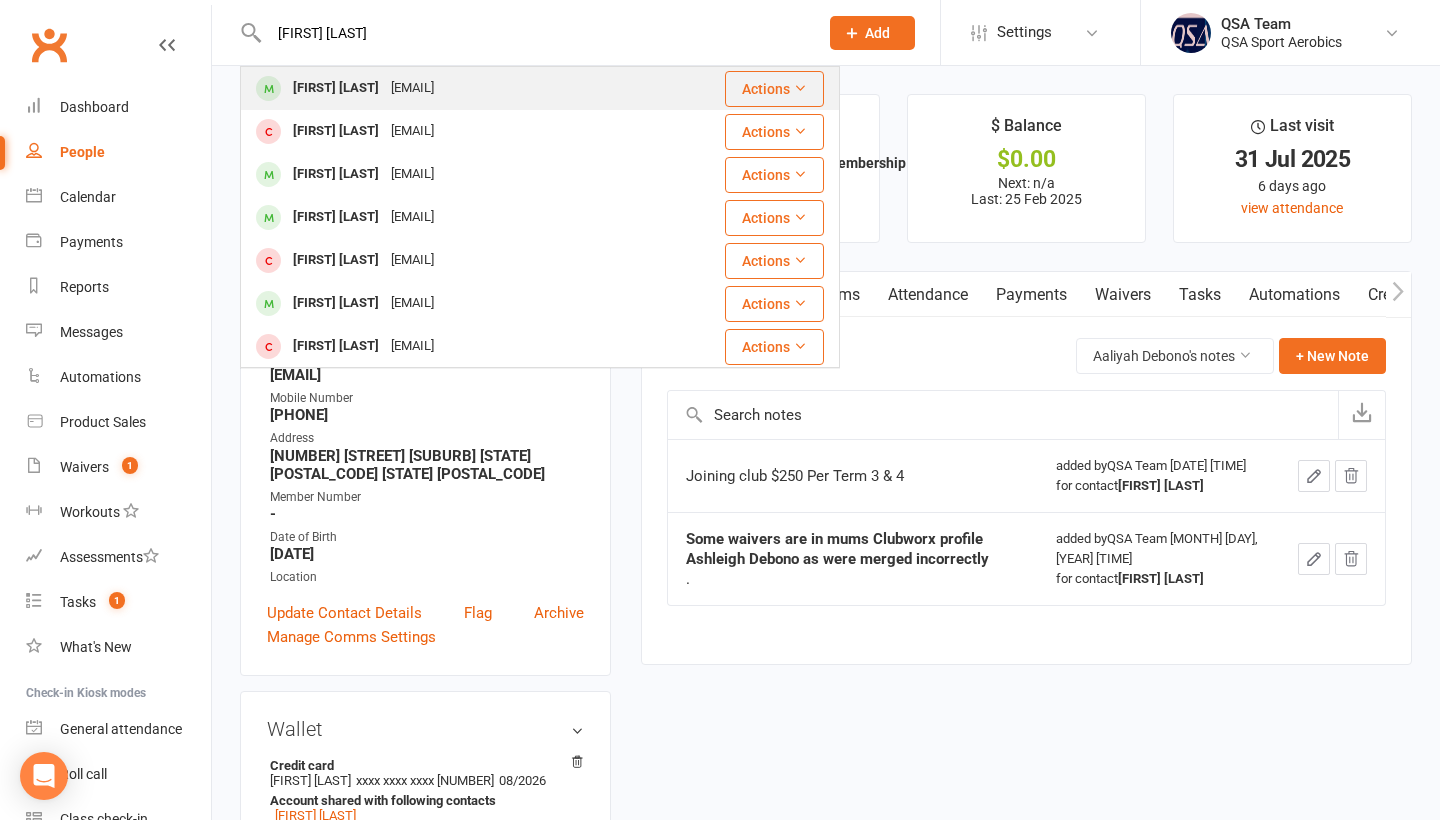 type on "[FIRST] [LAST]" 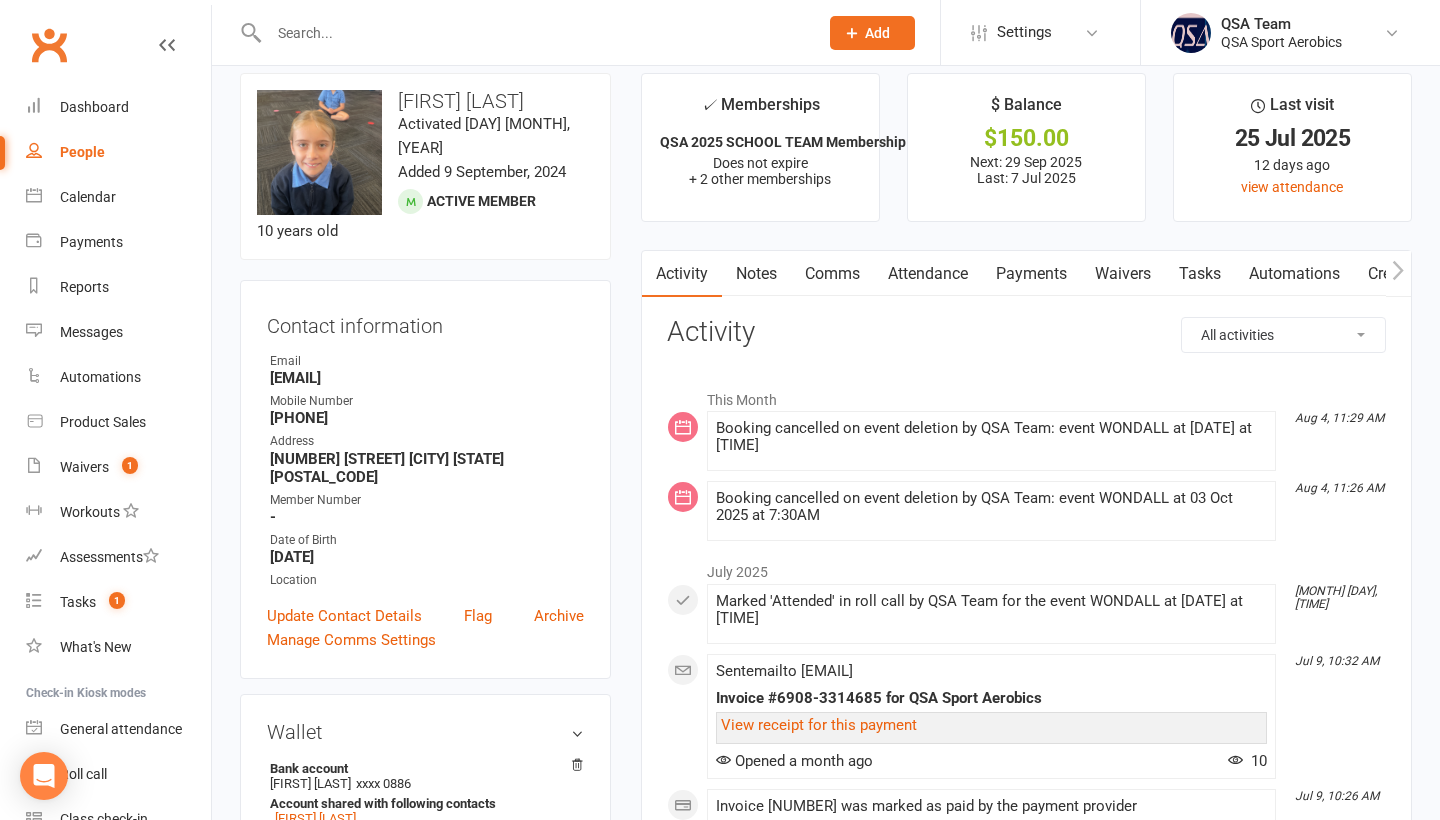 scroll, scrollTop: 19, scrollLeft: 0, axis: vertical 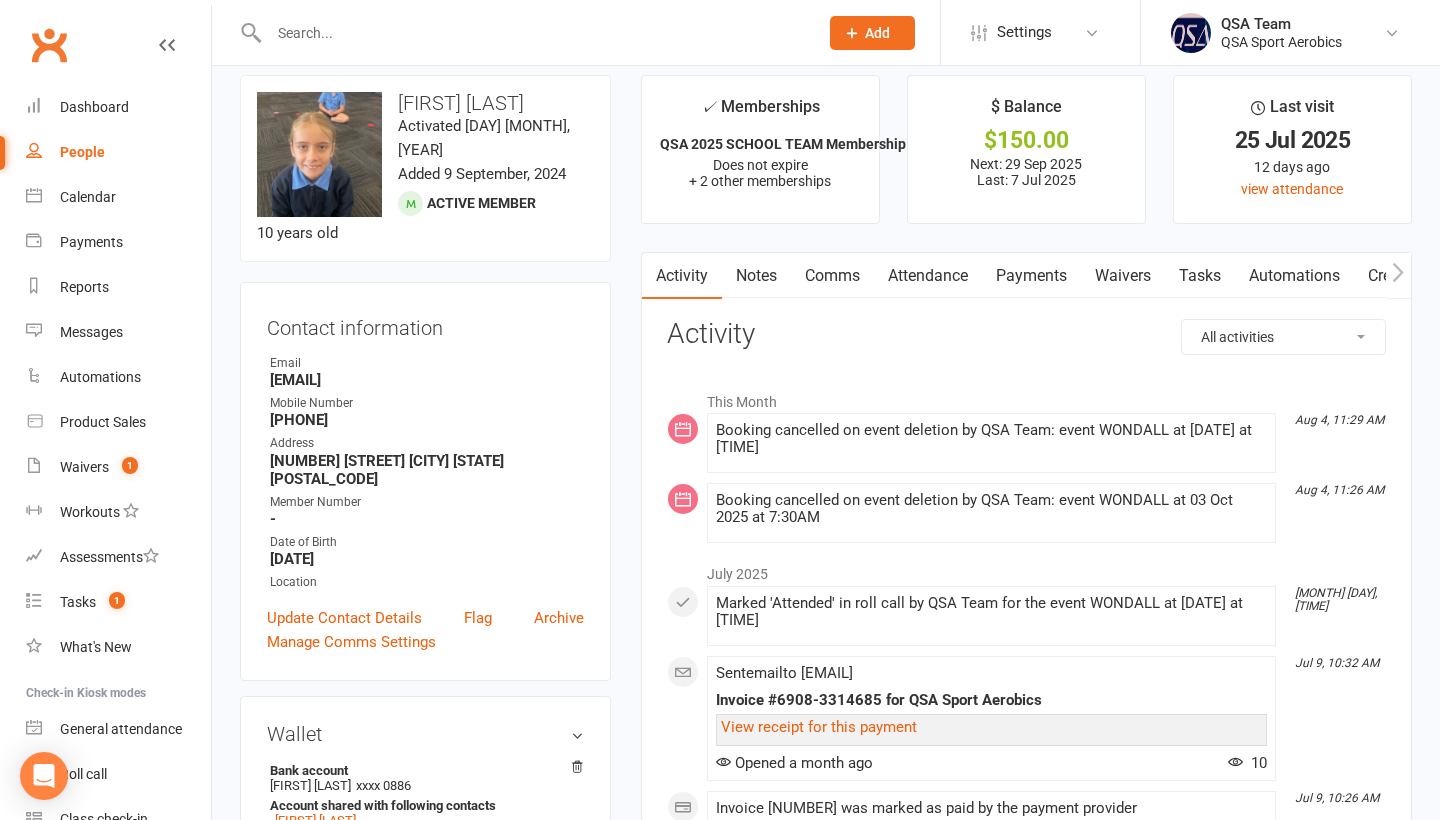 click on "Payments" at bounding box center (1031, 276) 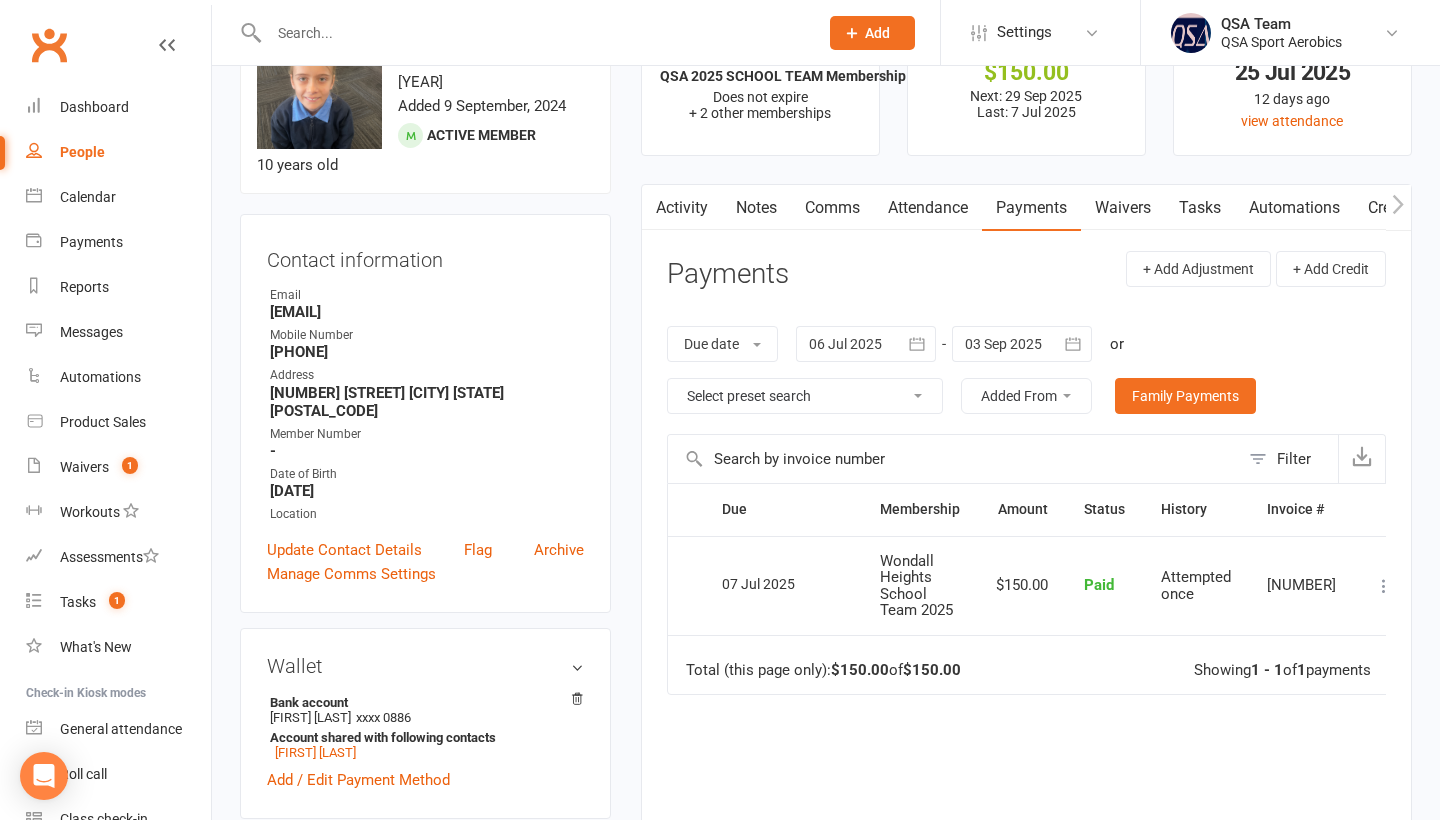 scroll, scrollTop: 96, scrollLeft: 0, axis: vertical 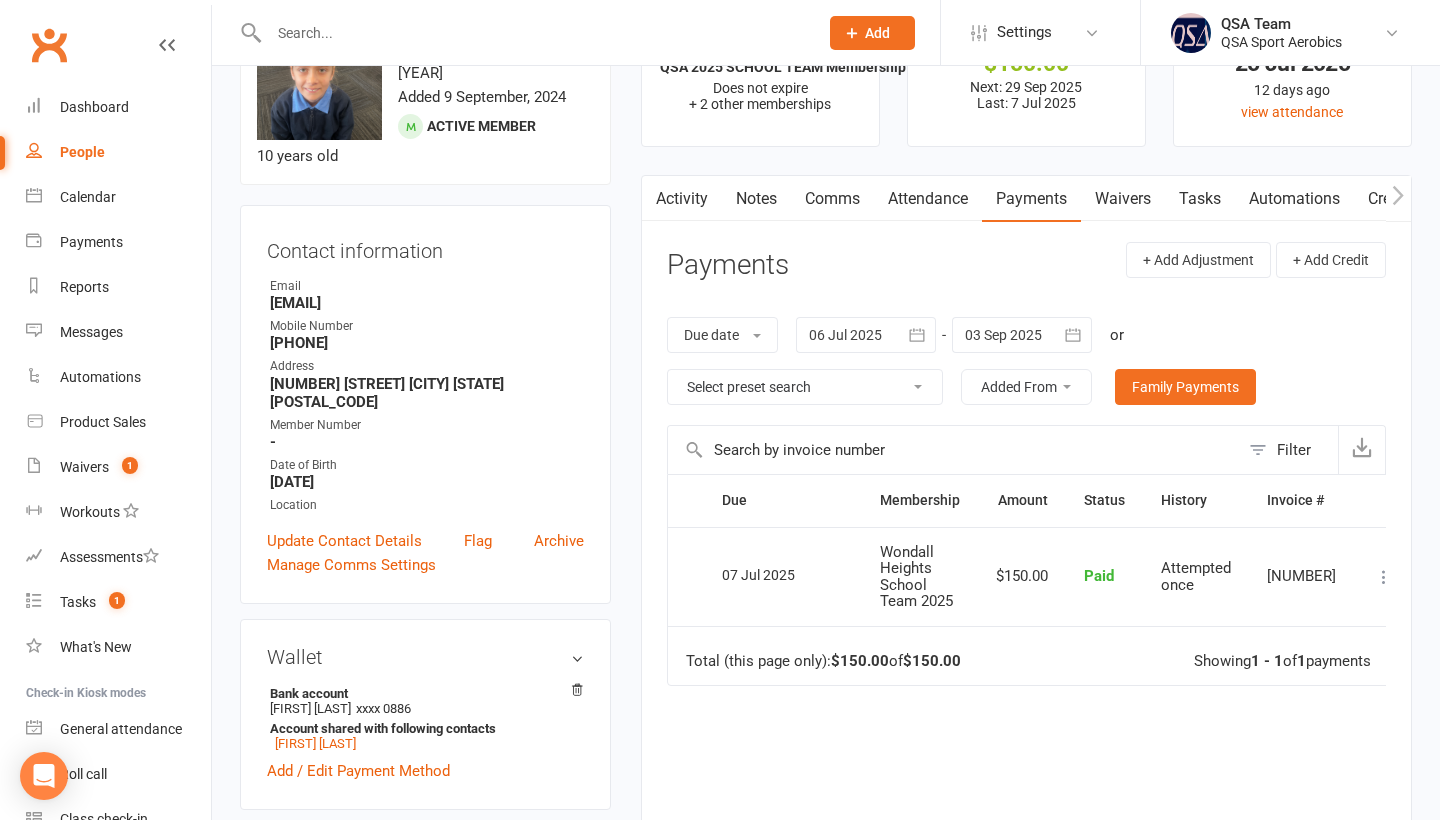 click at bounding box center (533, 33) 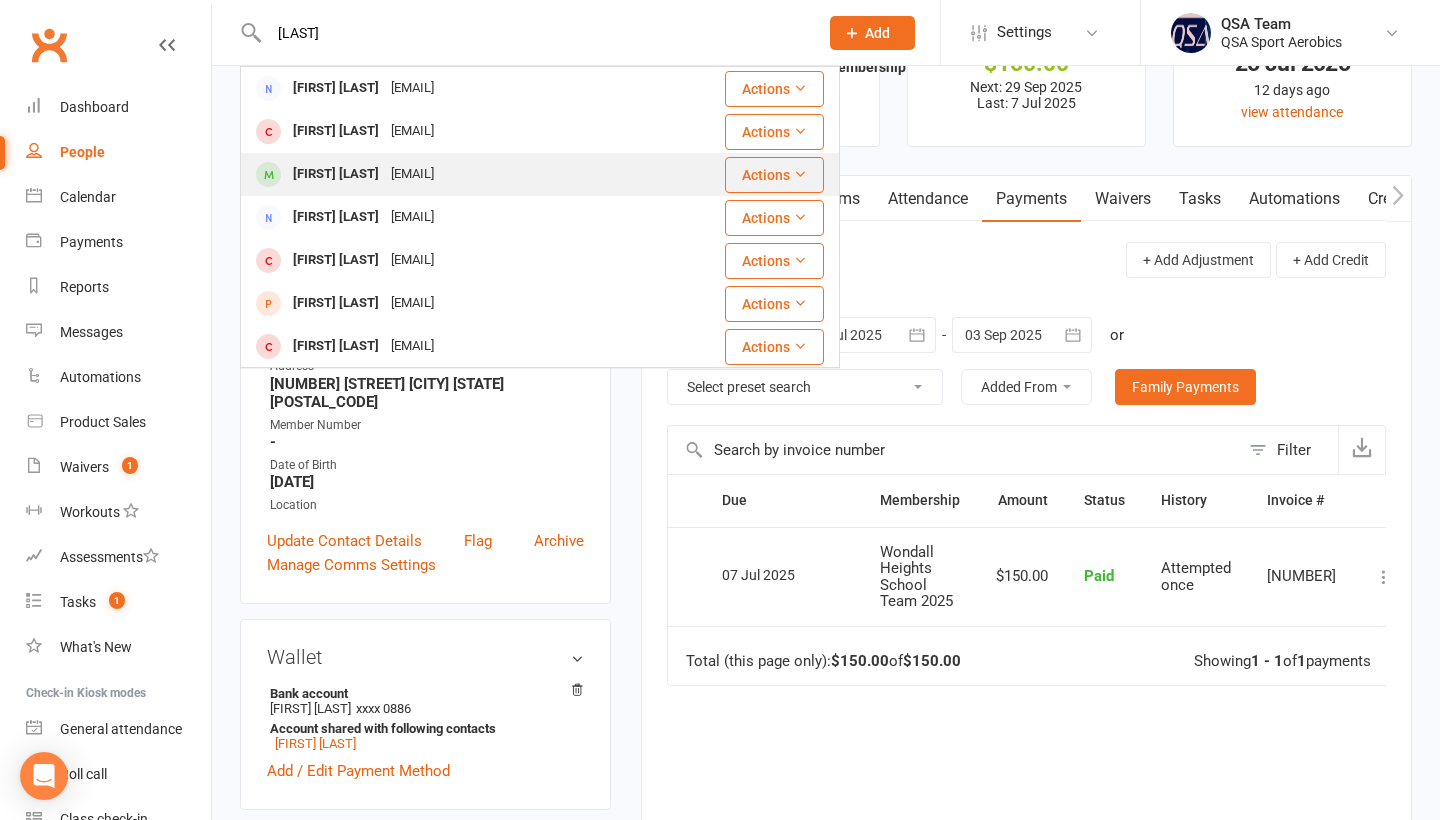 type on "[LAST]" 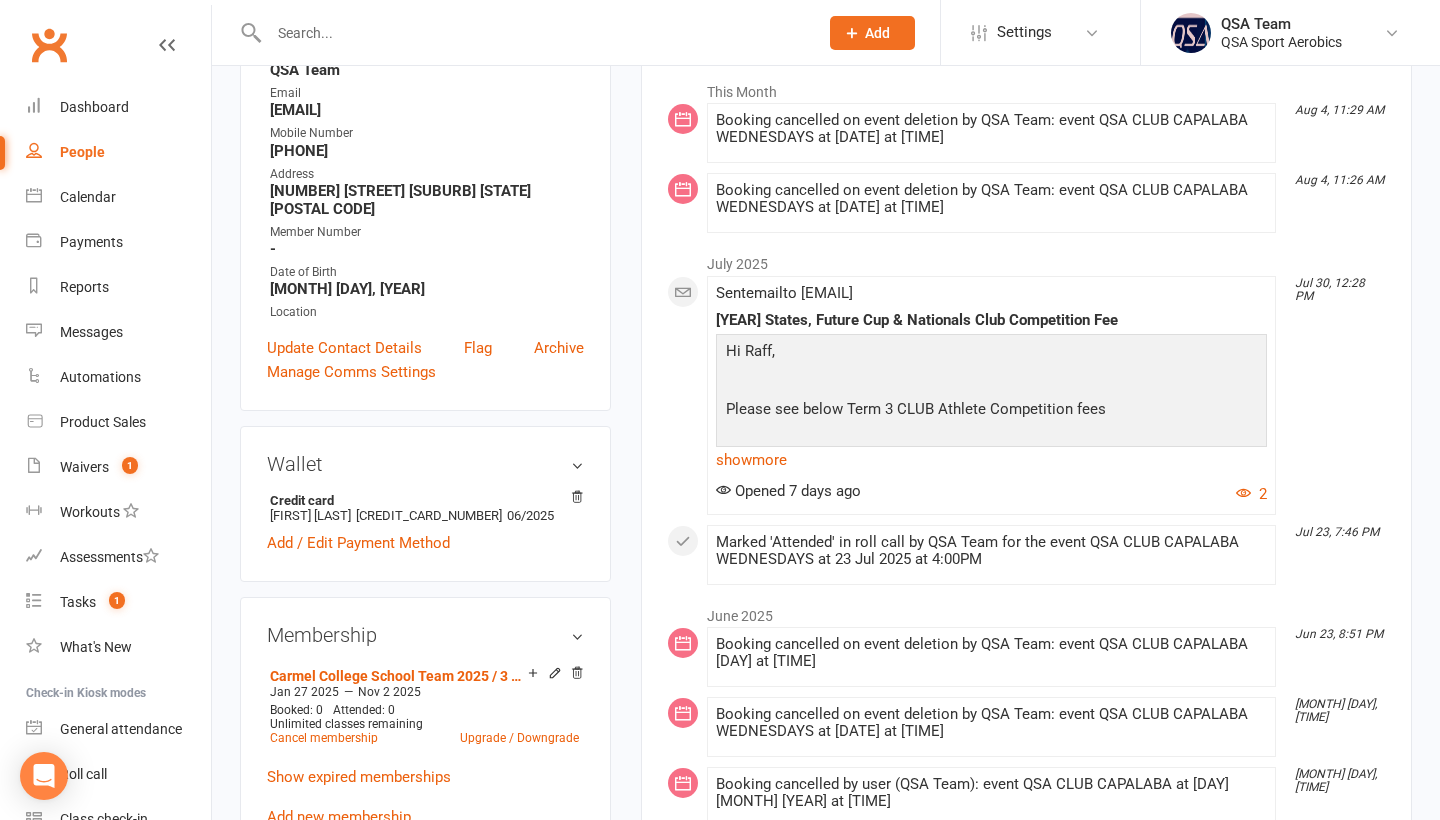 scroll, scrollTop: 330, scrollLeft: 0, axis: vertical 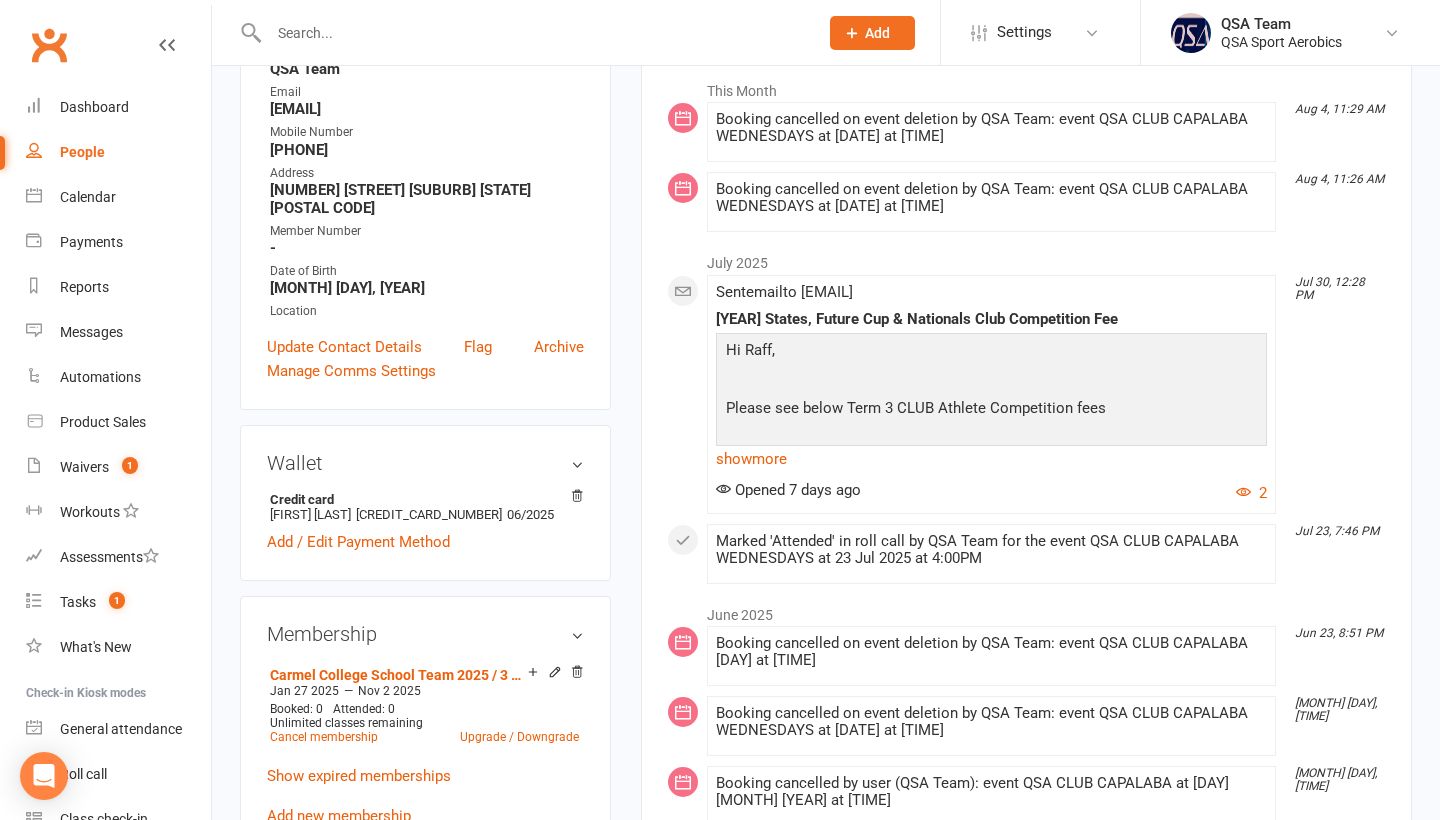 click on "show  more" at bounding box center (991, 459) 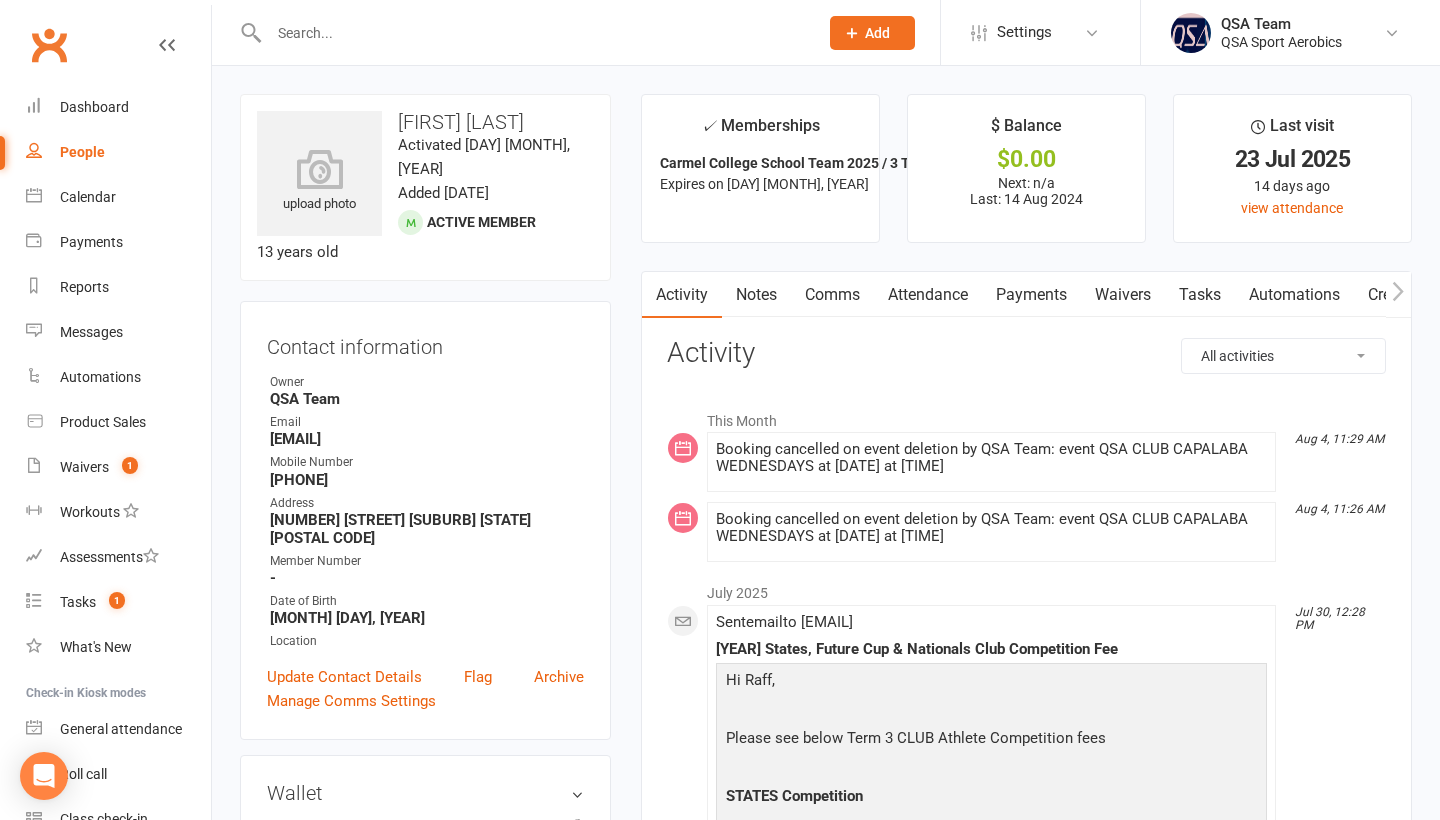 scroll, scrollTop: -1, scrollLeft: 0, axis: vertical 